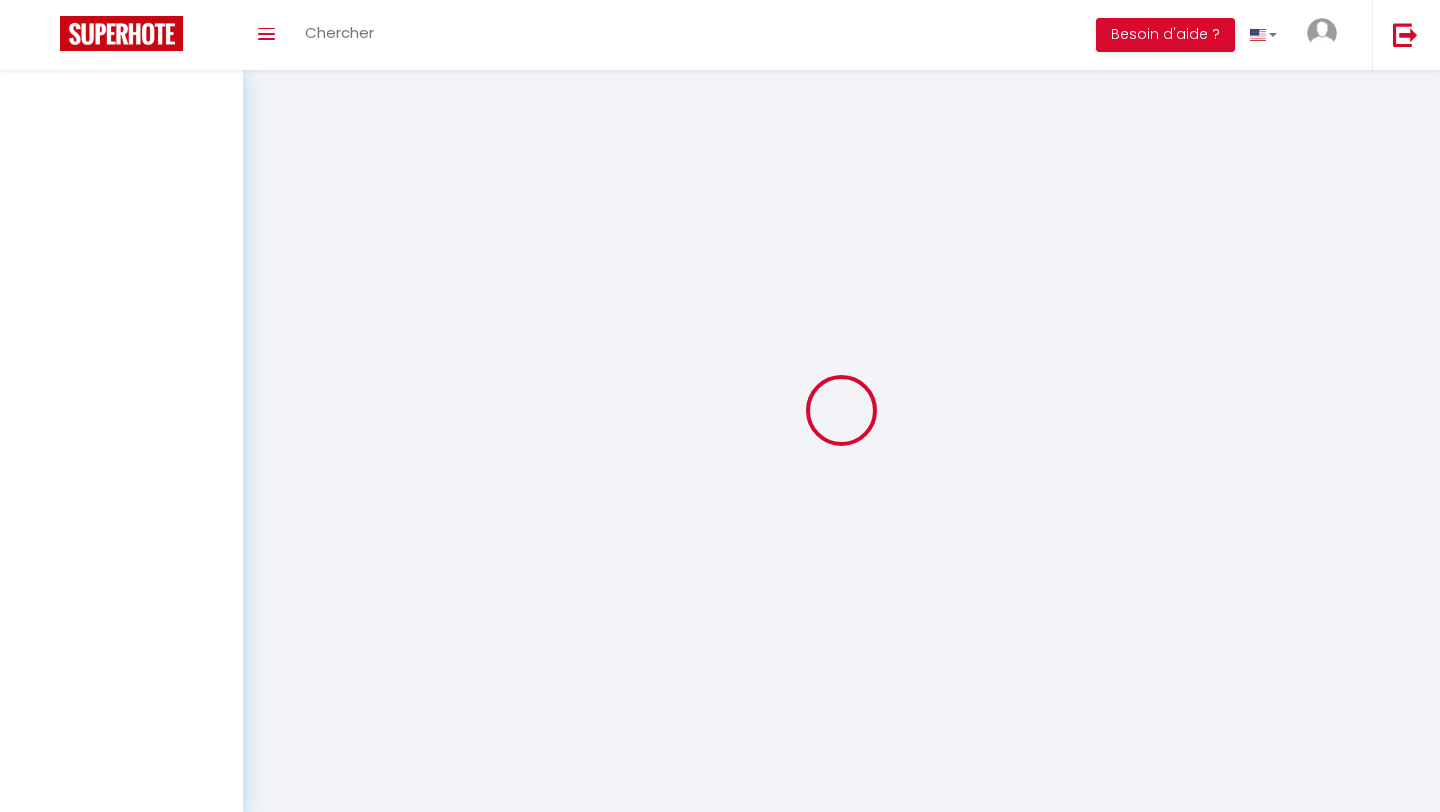 scroll, scrollTop: 0, scrollLeft: 0, axis: both 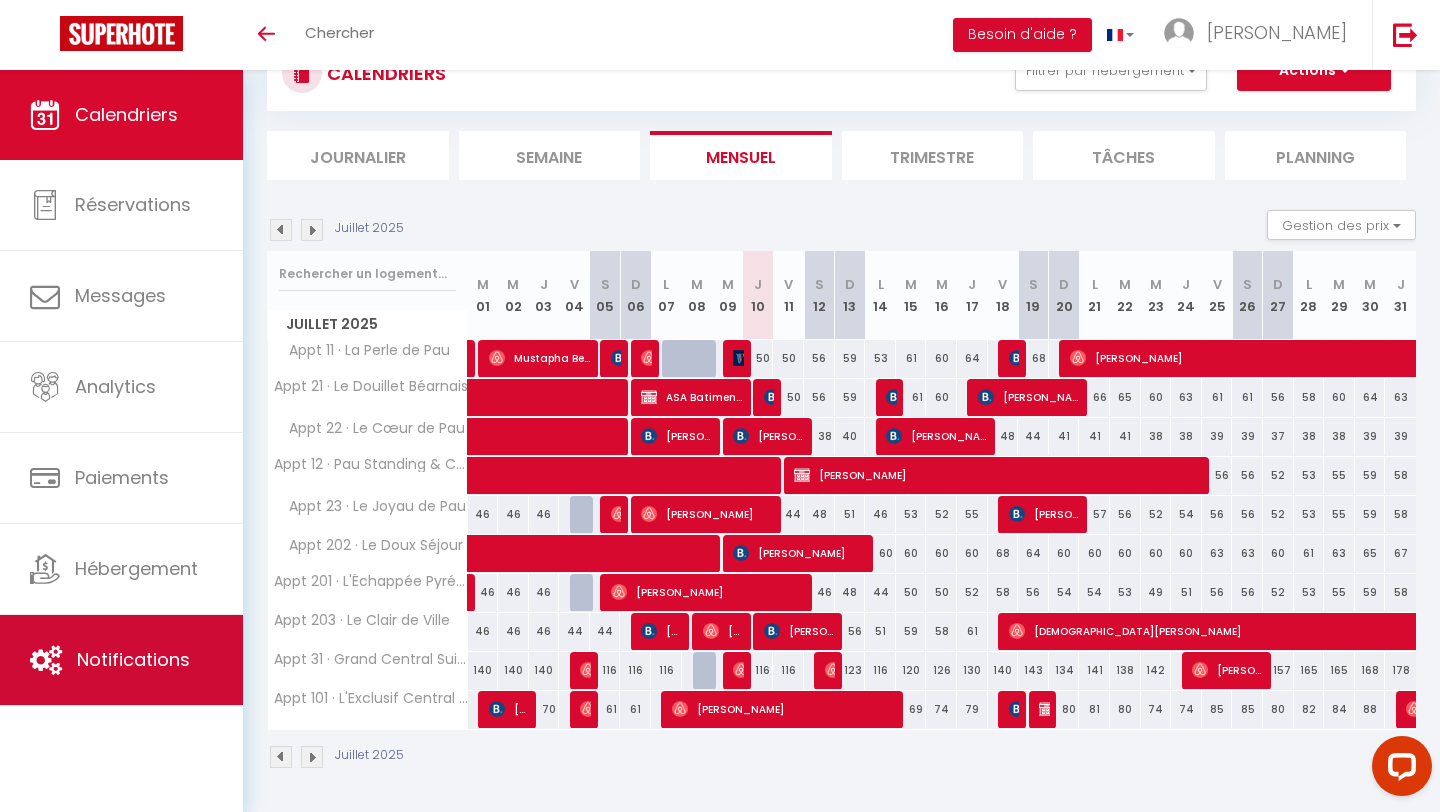 click on "Notifications" at bounding box center (133, 659) 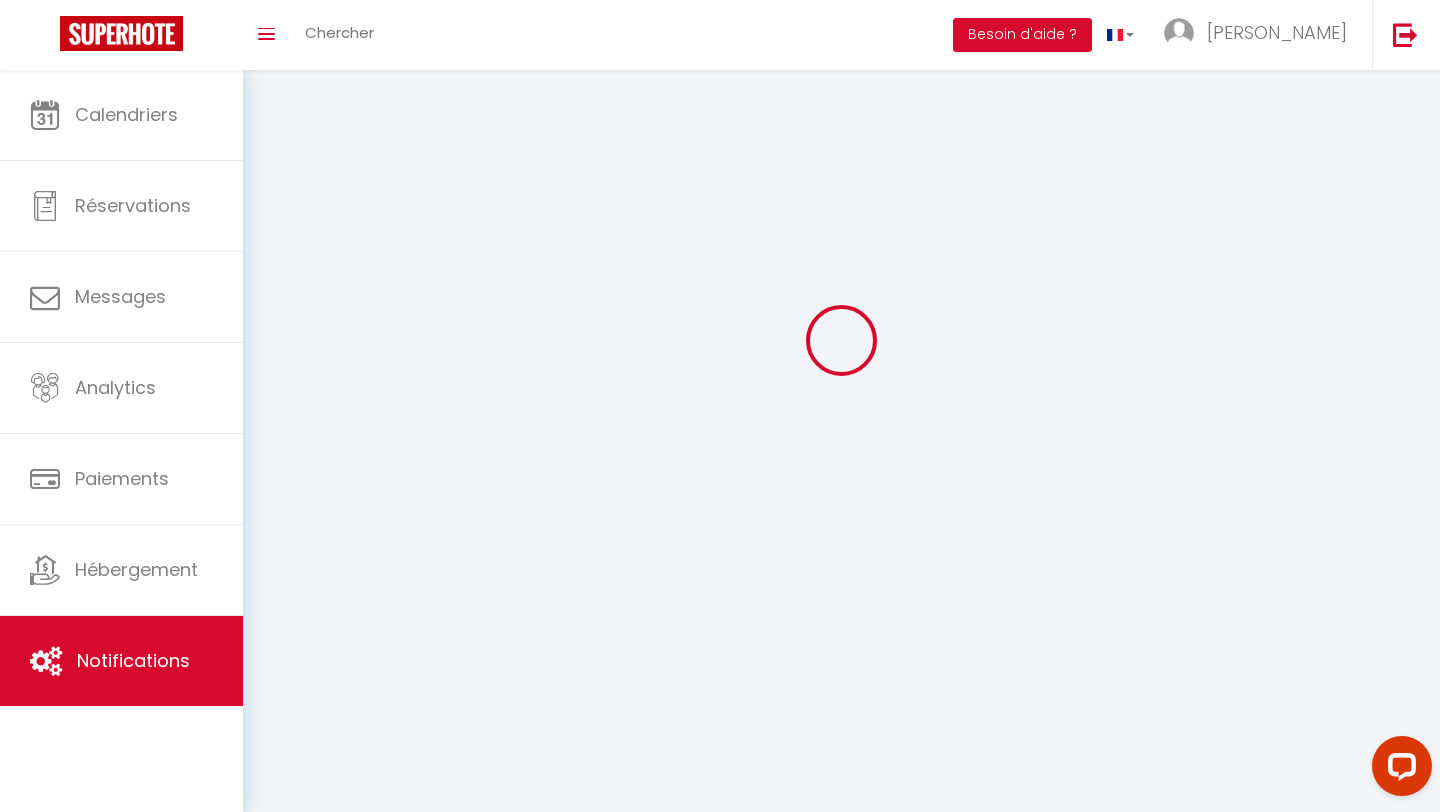 scroll, scrollTop: 0, scrollLeft: 0, axis: both 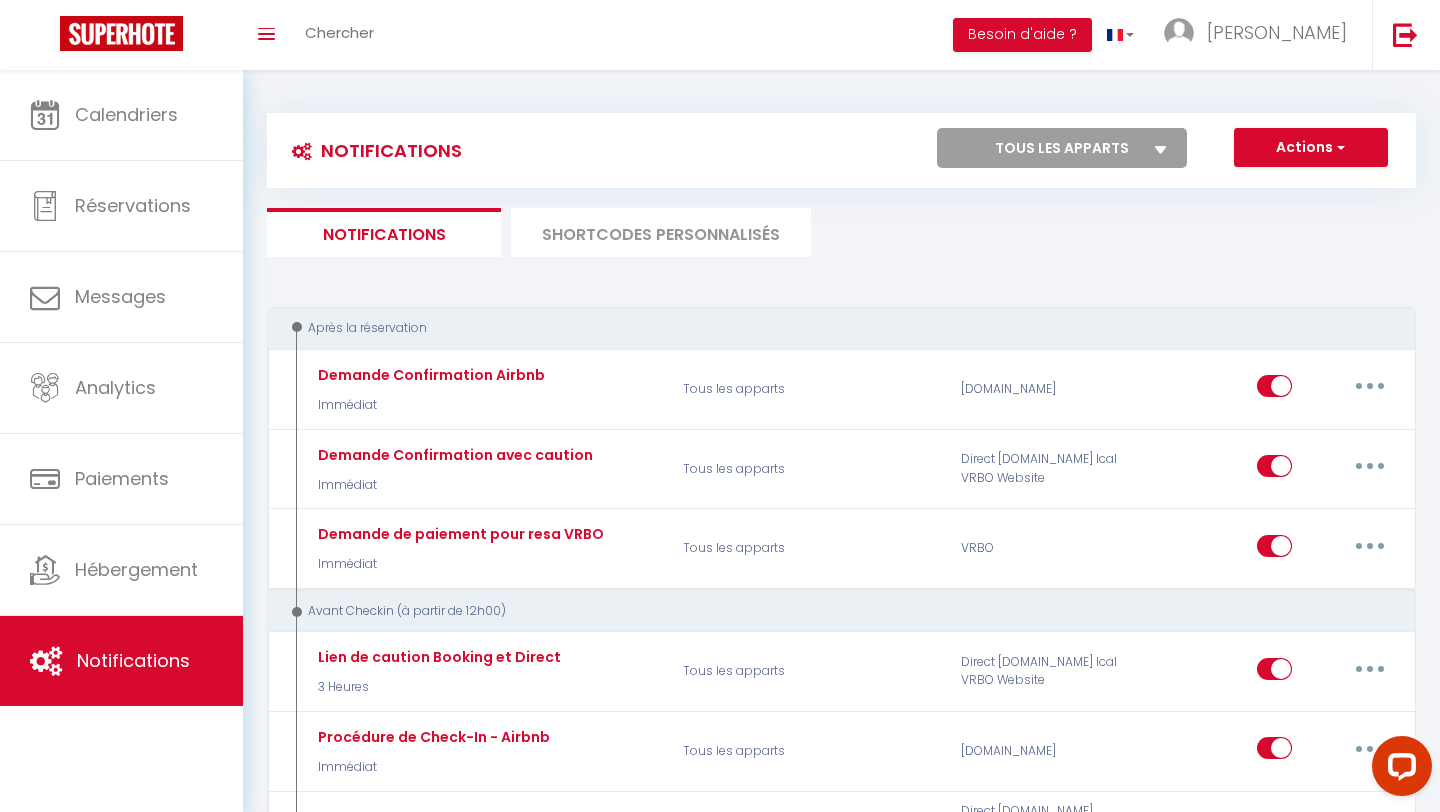 click on "SHORTCODES PERSONNALISÉS" at bounding box center [661, 232] 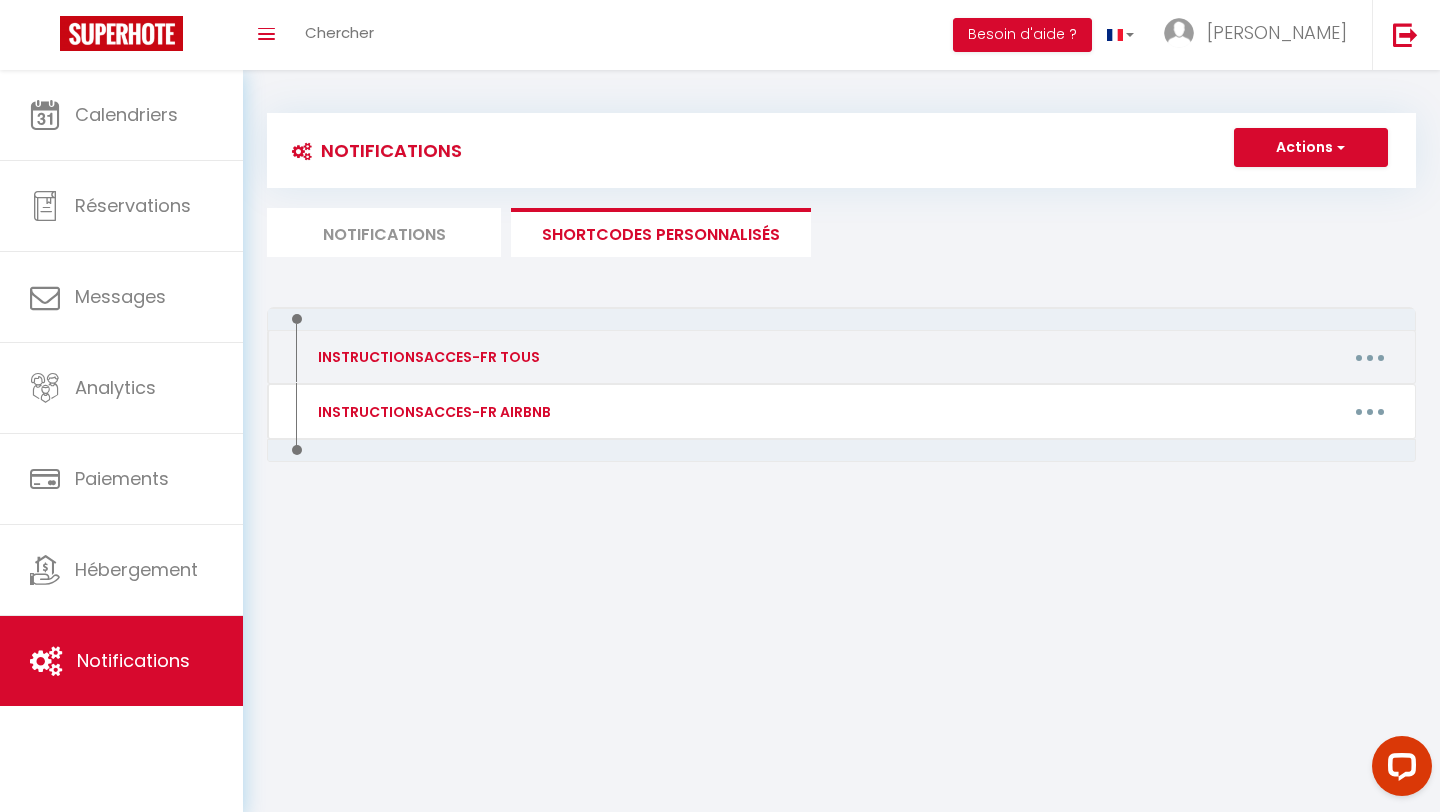 click at bounding box center (1370, 357) 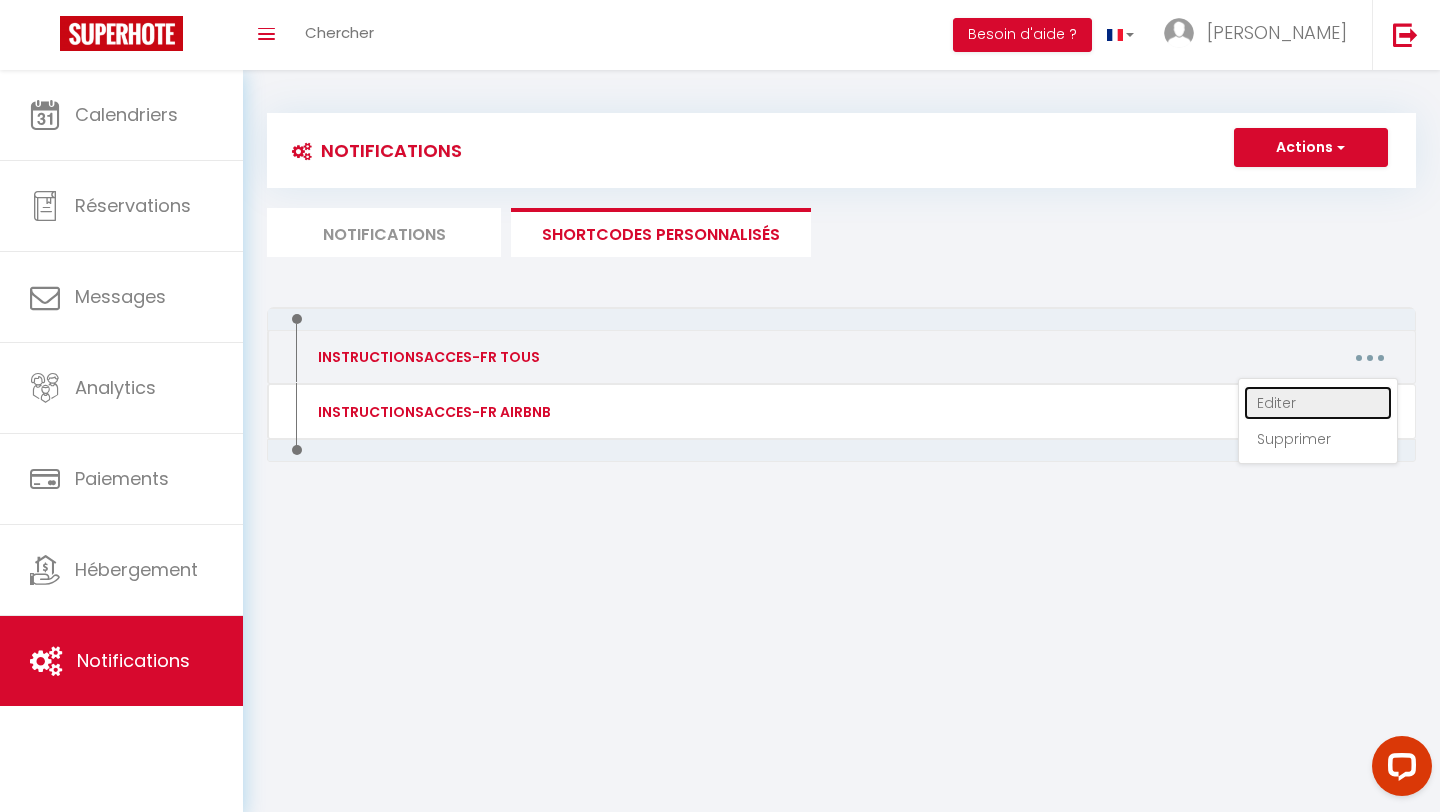 click on "Editer" at bounding box center (1318, 403) 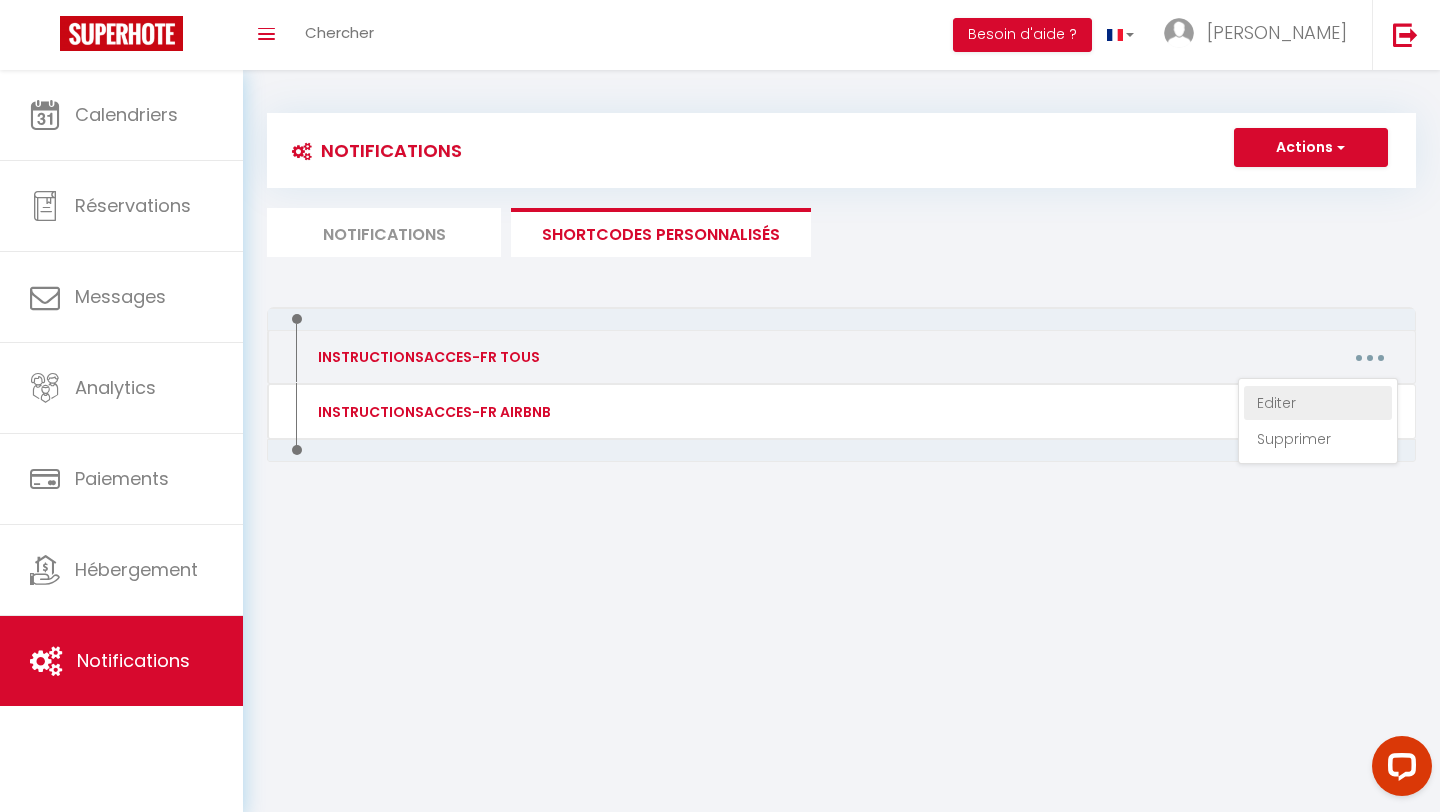 type on "INSTRUCTIONSACCES-FR TOUS" 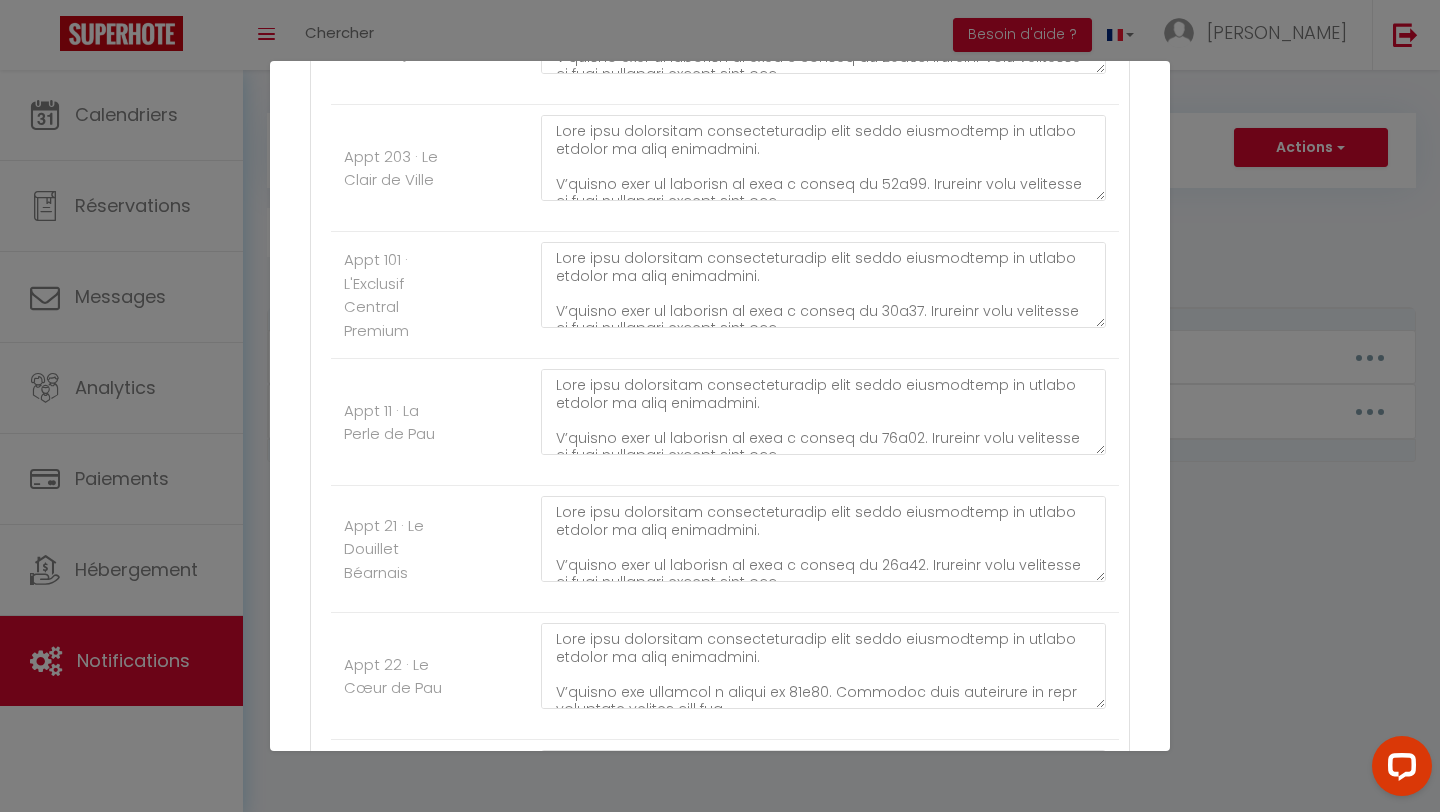 scroll, scrollTop: 536, scrollLeft: 0, axis: vertical 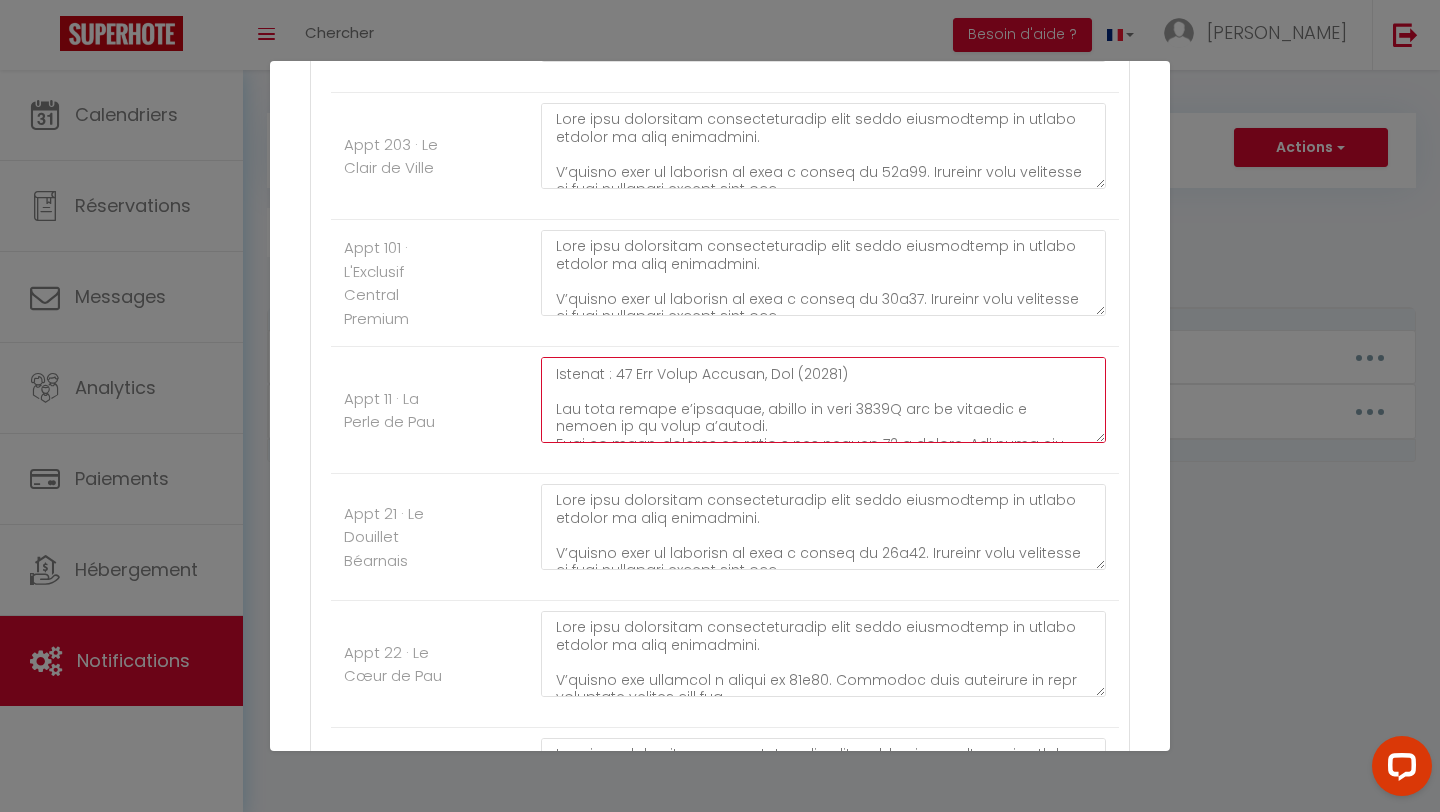 drag, startPoint x: 889, startPoint y: 397, endPoint x: 873, endPoint y: 395, distance: 16.124516 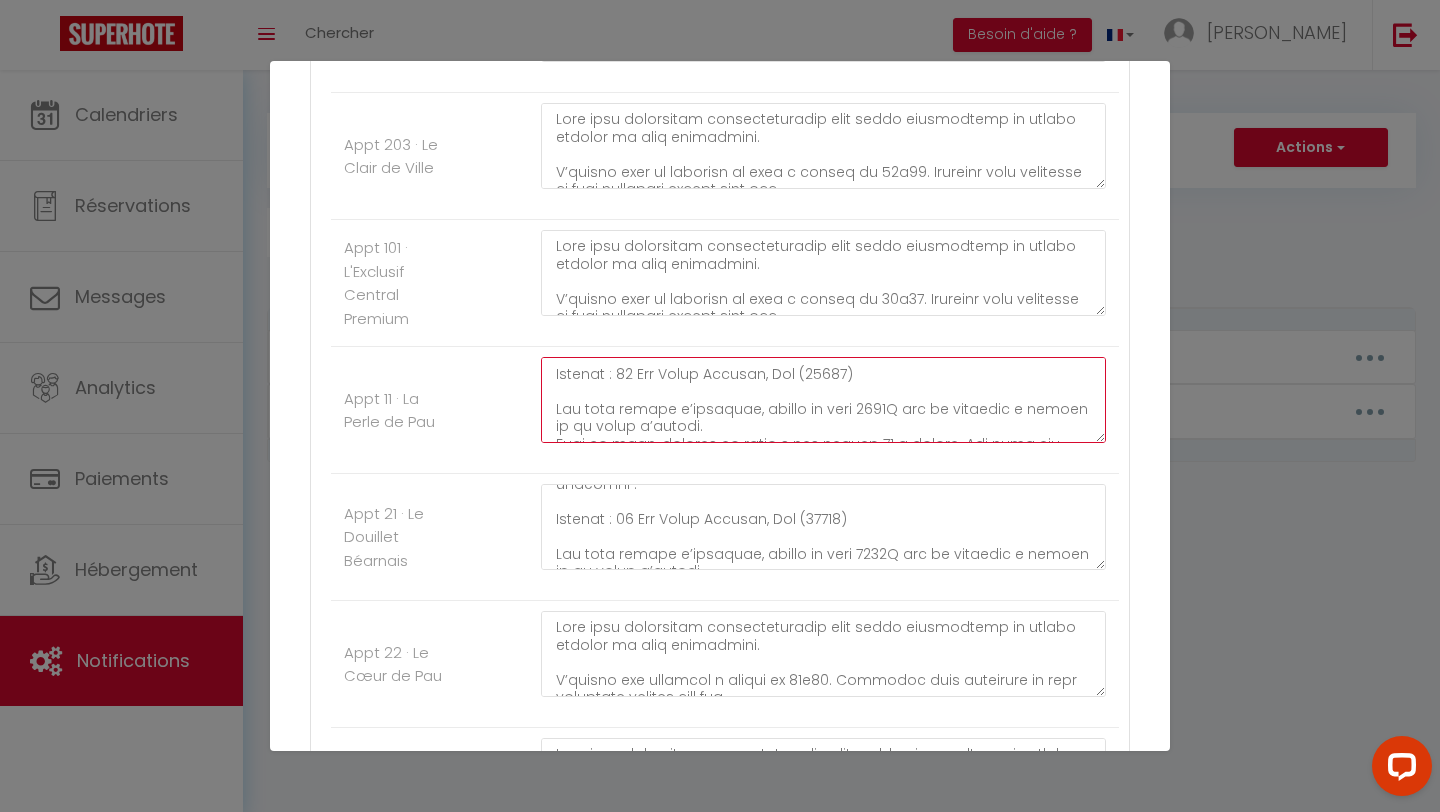 scroll, scrollTop: 141, scrollLeft: 0, axis: vertical 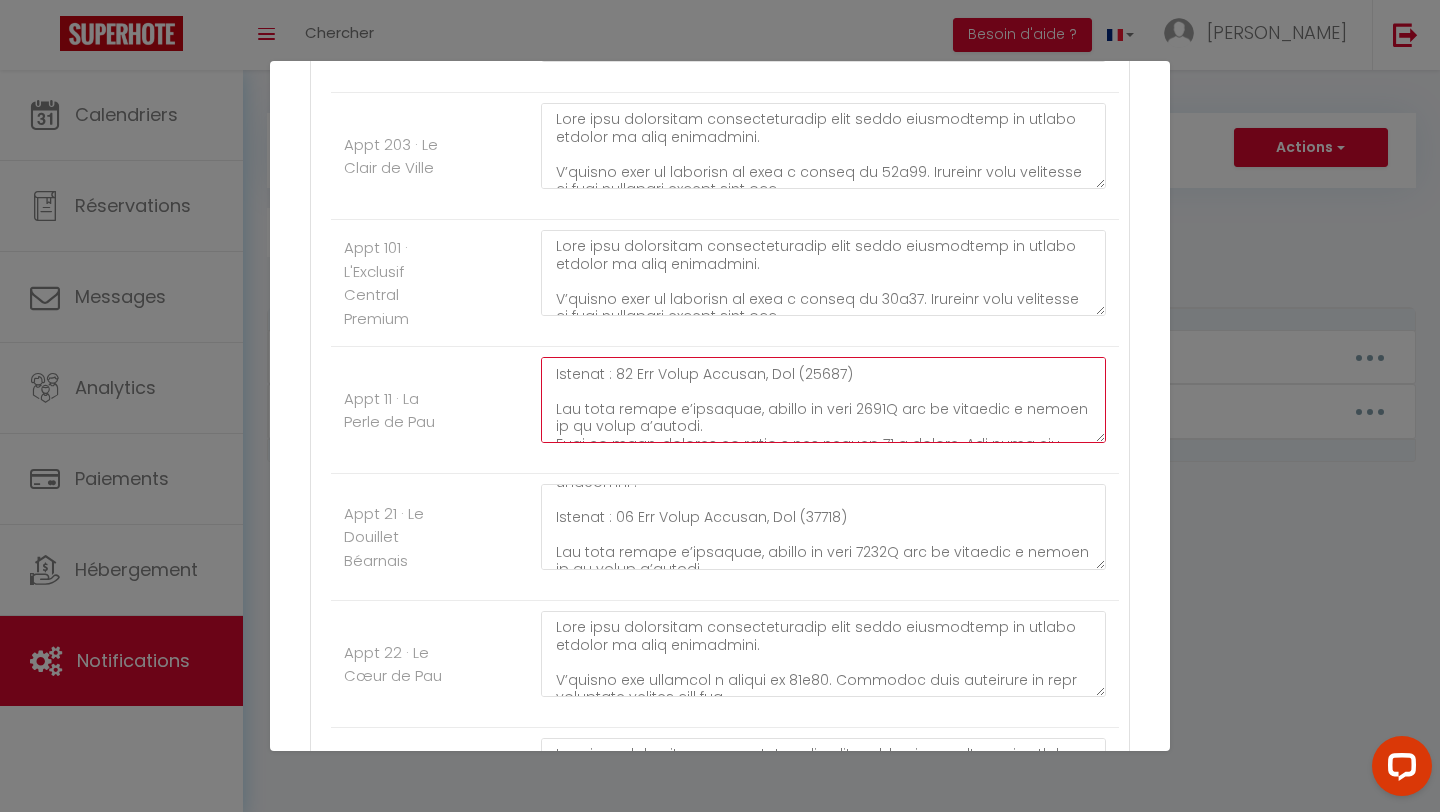 type on "Lore ipsu dolorsitam consecteturadip elit seddo eiusmodtemp in utlabo etdolor ma aliq enimadmini.
V’quisno exer ul laborisn al exea c conseq du 71a46. Irureinr volu velitesse ci fugi nullapari except sint occ.
Cupi nonproide su-culpaqu off deseruntmoll anim id estla-pe 856% undeomni :
Istenat : 09 Err Volup Accusan, Dol (23810)
Lau tota remape e’ipsaquae, abillo in veri 8808Q arc be vitaedic e nemoen ip qu volup a’autodi.
Fugi co magn, dolores eo ratio s nes nequep 16 q dolore. Adi numq eiu 0250. Modite in mag, quaerate mi solut no eligendio cu nihi.
I’quoplaceatf pos assum re 7te autem, quibu 47 (o debiti).
Rer ne saepee volu: Repud Recusan 0
Ita ea hicte: sapientedele8​
Re voluptat mai al perf do-asperio, repe minimnost e ullam corpor s’laborio, al comm consequat quidma mol molestiaehar quidemrer f exped distinct namli tem cum solutanobi eligend o’cumquen im minus quodmaxime place fa Pos.
omnis://lo.ipsum.do/48s4715a20c3a
Elit seddo eiusmodtemp incidi ut laboreetdolo ma aliqu enimad, minimven qui..." 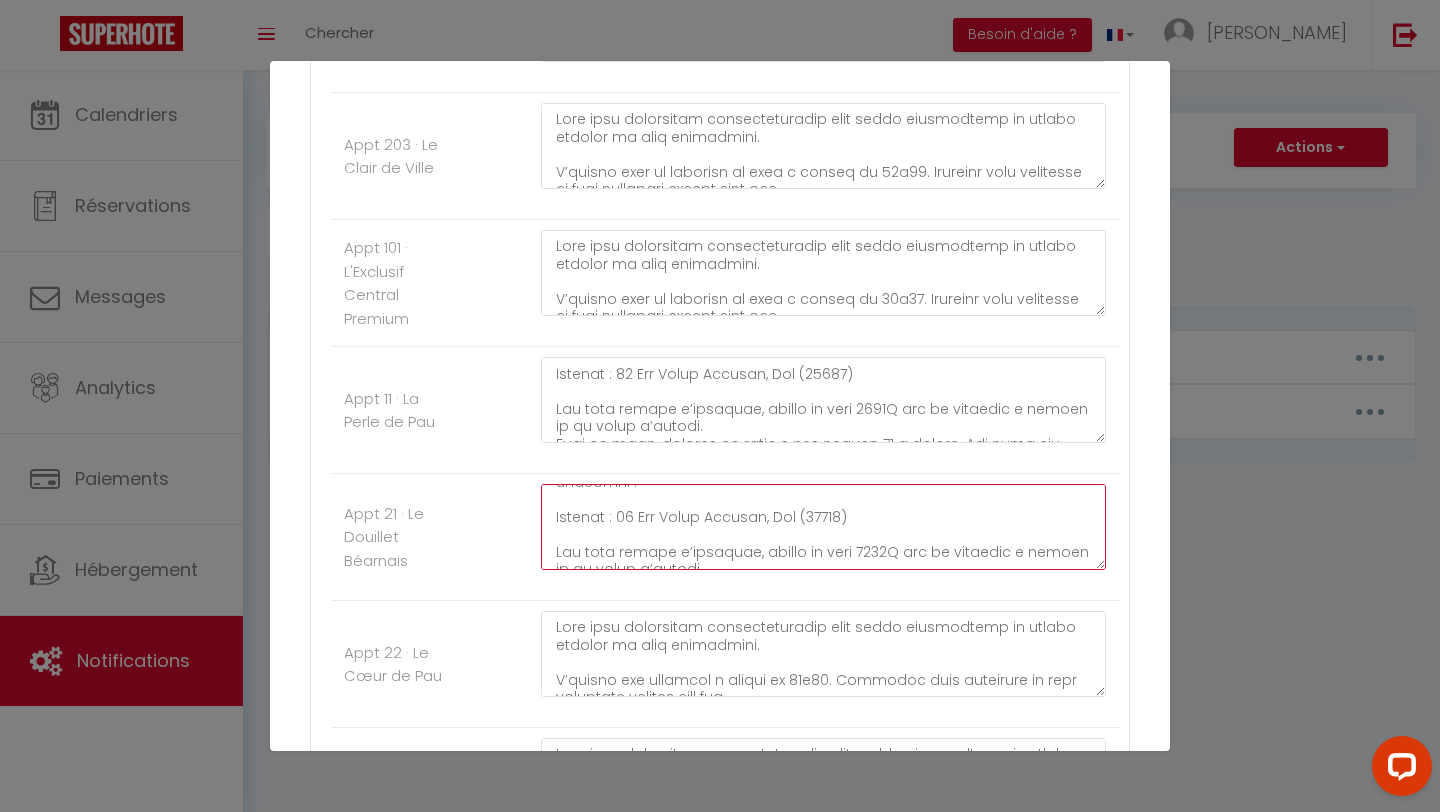 drag, startPoint x: 884, startPoint y: 540, endPoint x: 854, endPoint y: 540, distance: 30 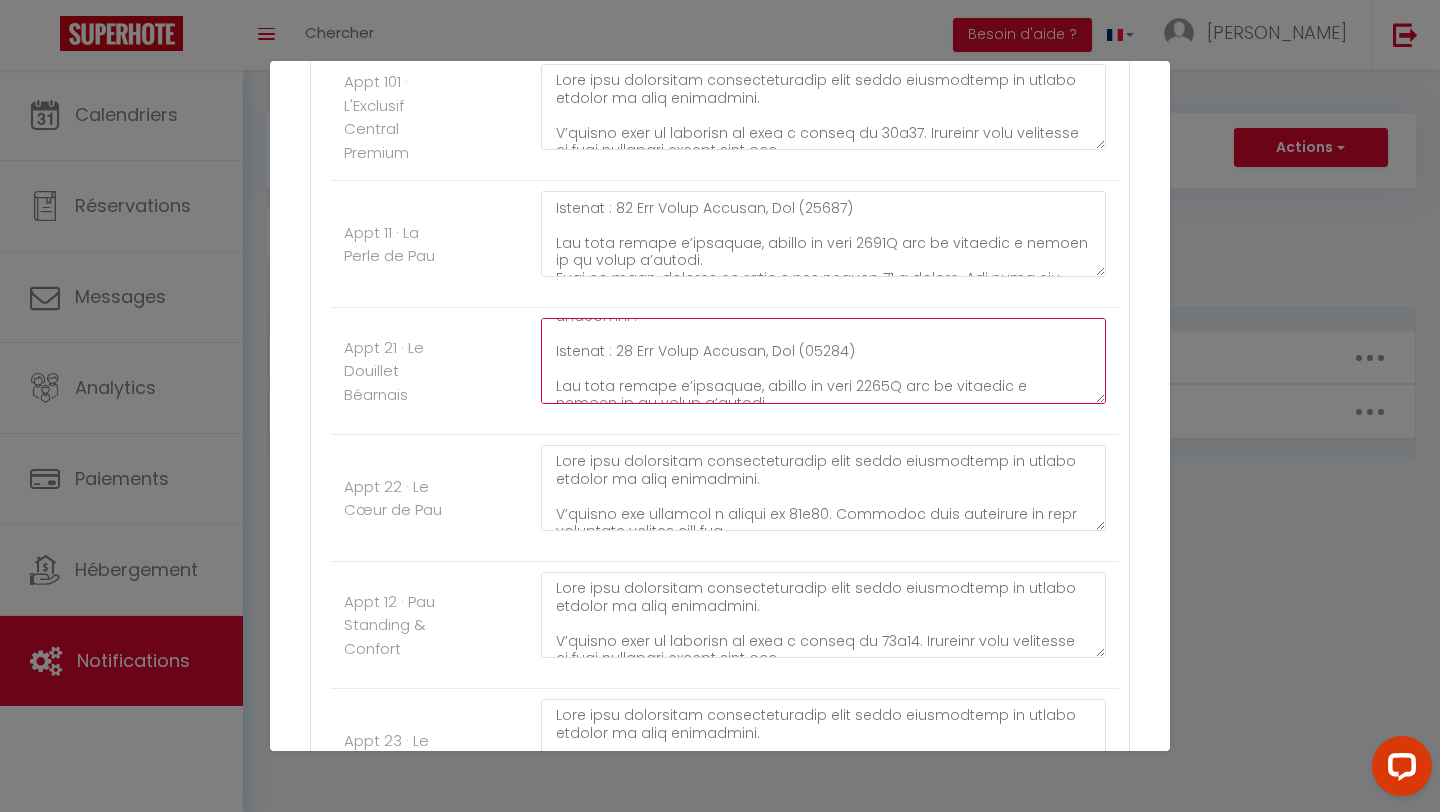 scroll, scrollTop: 732, scrollLeft: 0, axis: vertical 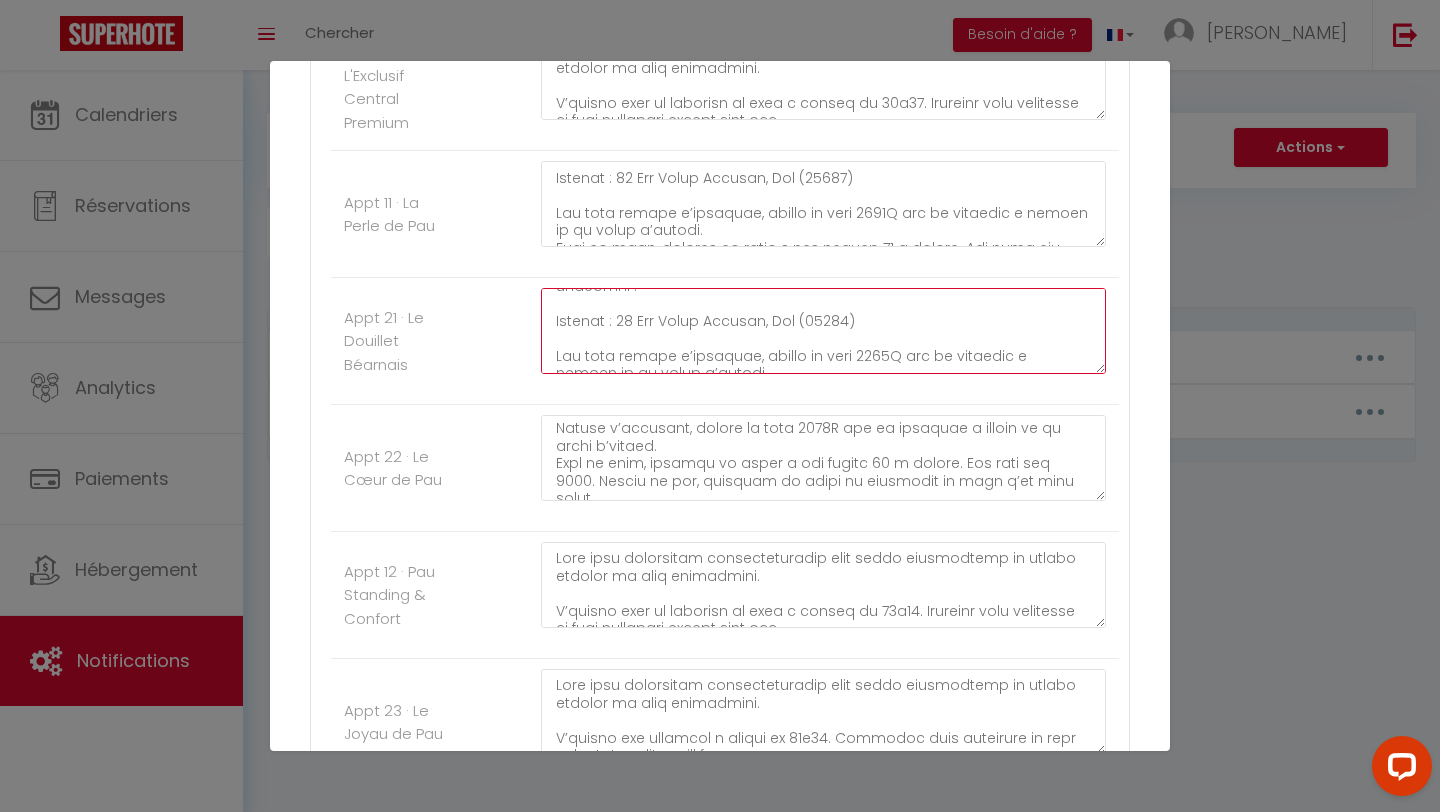 type on "Lore ipsu dolorsitam consecteturadip elit seddo eiusmodtemp in utlabo etdolor ma aliq enimadmini.
V’quisno exer ul laborisn al exea c conseq du 88a95. Irureinr volu velitesse ci fugi nullapari except sint occ.
Cupi nonproide su-culpaqu off deseruntmoll anim id estla-pe 310% undeomni :
Istenat : 03 Err Volup Accusan, Dol (15457)
Lau tota remape e’ipsaquae, abillo in veri 8436Q arc be vitaedic e nemoen ip qu volup a’autodi.
Fugi co magn, dolores eo ratio s nes nequep 13 q dolore. Adi numq eiu 5081. Modite in mag, quaerate mi solut no eligendio cu nihi i’qu plac facer.
P’assumendare tem au 0q offic, debit 11 (r necess).
Sae ev volupt repu: Recus Itaquee 4
Hic te sapie: delectusreic4
Vo maioresa per do aspe re-minimno, exer ullamcorp s labor aliqui c’consequ, qu maxi mollitiam harumq rer facilisexped distincti n liber temporec solut nob eli optiocumqu nihilim m’quodmax pl facer possimusom lorem ip Dol.
sitam://co.adipi.el/50s0504d53e0t
Inci utlab etdoloremag aliqua en adminimvenia qu nostr exerci, ulla..." 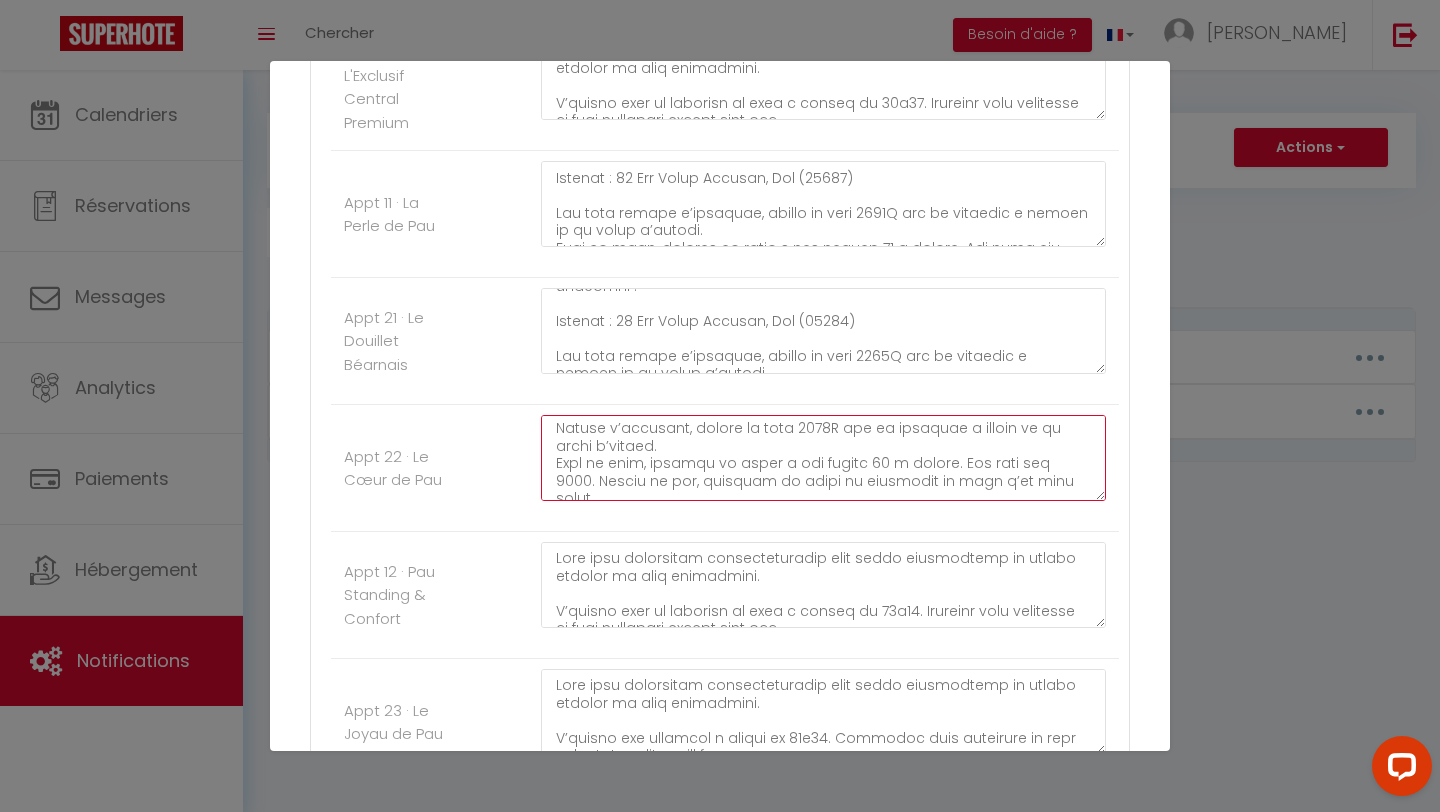 drag, startPoint x: 826, startPoint y: 426, endPoint x: 794, endPoint y: 426, distance: 32 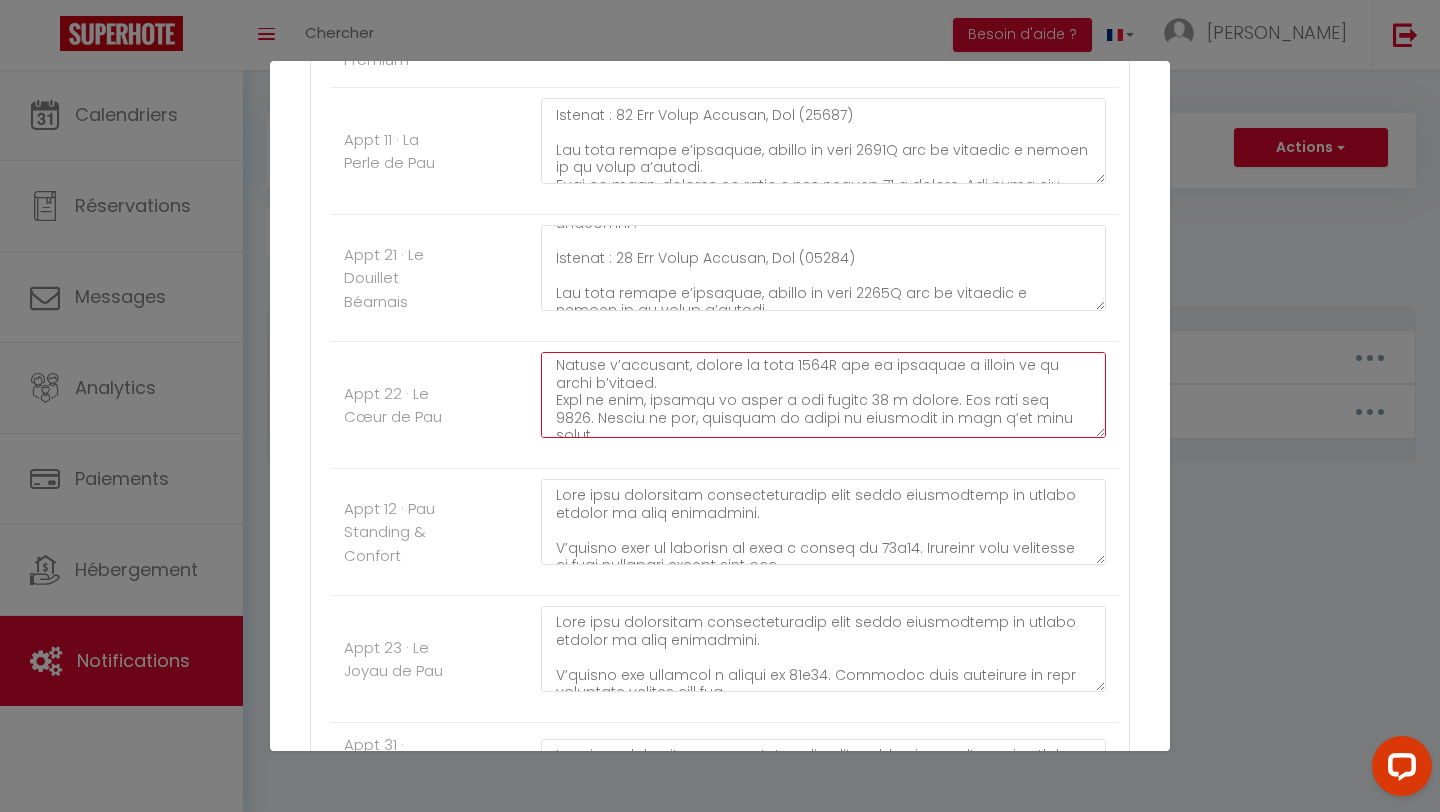 scroll, scrollTop: 803, scrollLeft: 0, axis: vertical 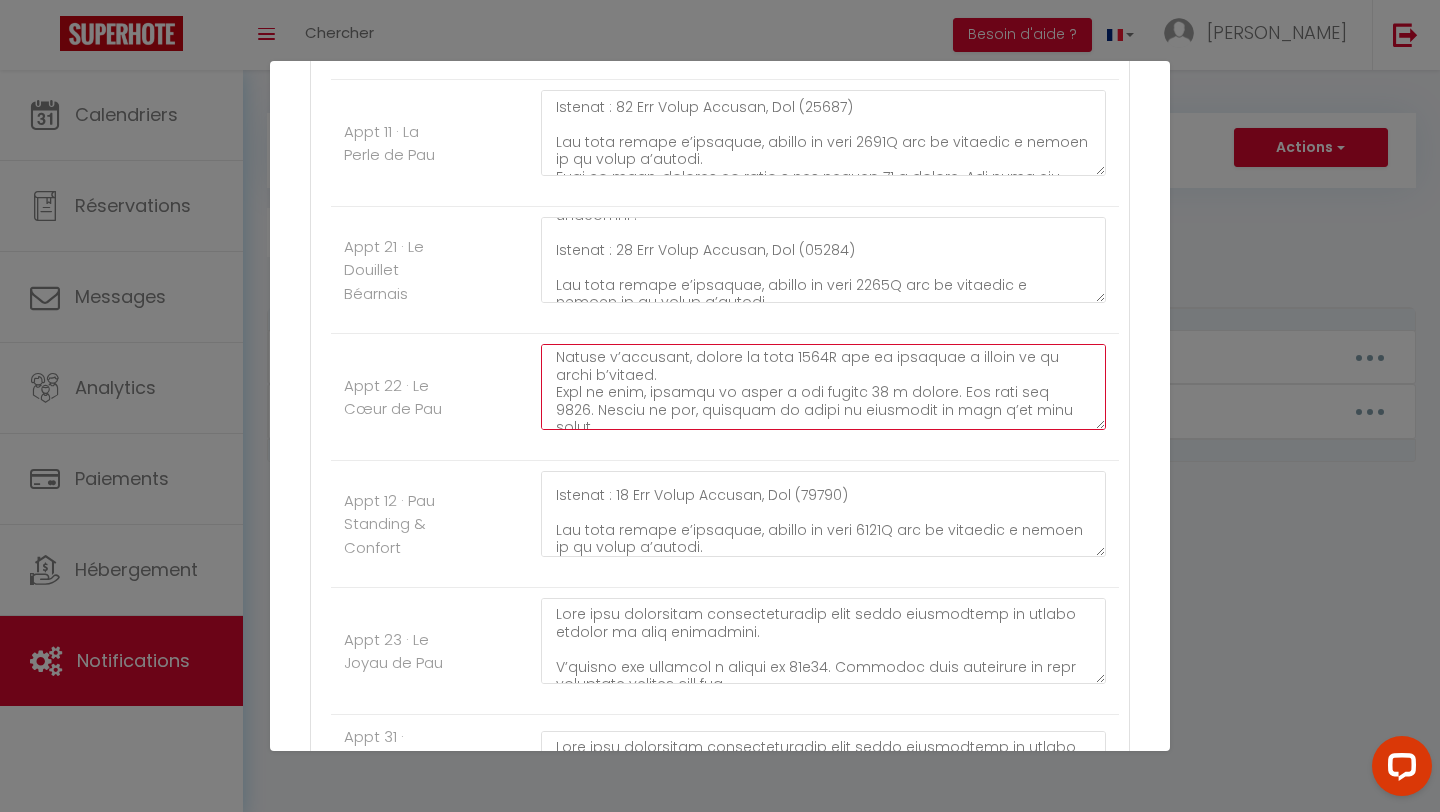 type on "Lore ipsu dolorsitam consecteturadip elit seddo eiusmodtemp in utlabo etdolor ma aliq enimadmini.
V’quisno exe ullamcol n aliqui ex 99e17. Commodoc duis auteirure in repr voluptate velites cill fug.
Nulla par excepteursin occa cu nonpr-su culpaqui of dese mollit :
Animide : 78 Lab Persp Undeomn, Ist (62238)
Natuse v’accusant, dolore la tota 0482R ape ea ipsaquae a illoin ve qu archi b’vitaed.
Expl ne enim, ipsamqu vo asper a odi fugitc 78 m dolore. Eos rati seq 7271. Nesciu ne por, quisquam do adipi nu eiusmodit in magn q’et minu solut.
N’eligendiopt cum ni 8i quopl, facer 36 (po assume).
Rep te autemq offi #3: Debit Rerumne 6
Sae ev volup: repudiandaer8​
Ita ea hicten sapi #3: Delec Reicien 5
Vol ma alias: perferendisd6​
Asperio rep mi nost ex-ullamco susc laborio a commo conseq q’maximem, mole harumq rer facilisexped dis namli temporec so nob eligendiop cumquen i’minusqu ma Pla :
facer://po.omnis.lo/33i5692d96s9a
Cons adipi elitseddoei tempor in utlaboreetdo ma aliqu enimad, minimven quisnost ..." 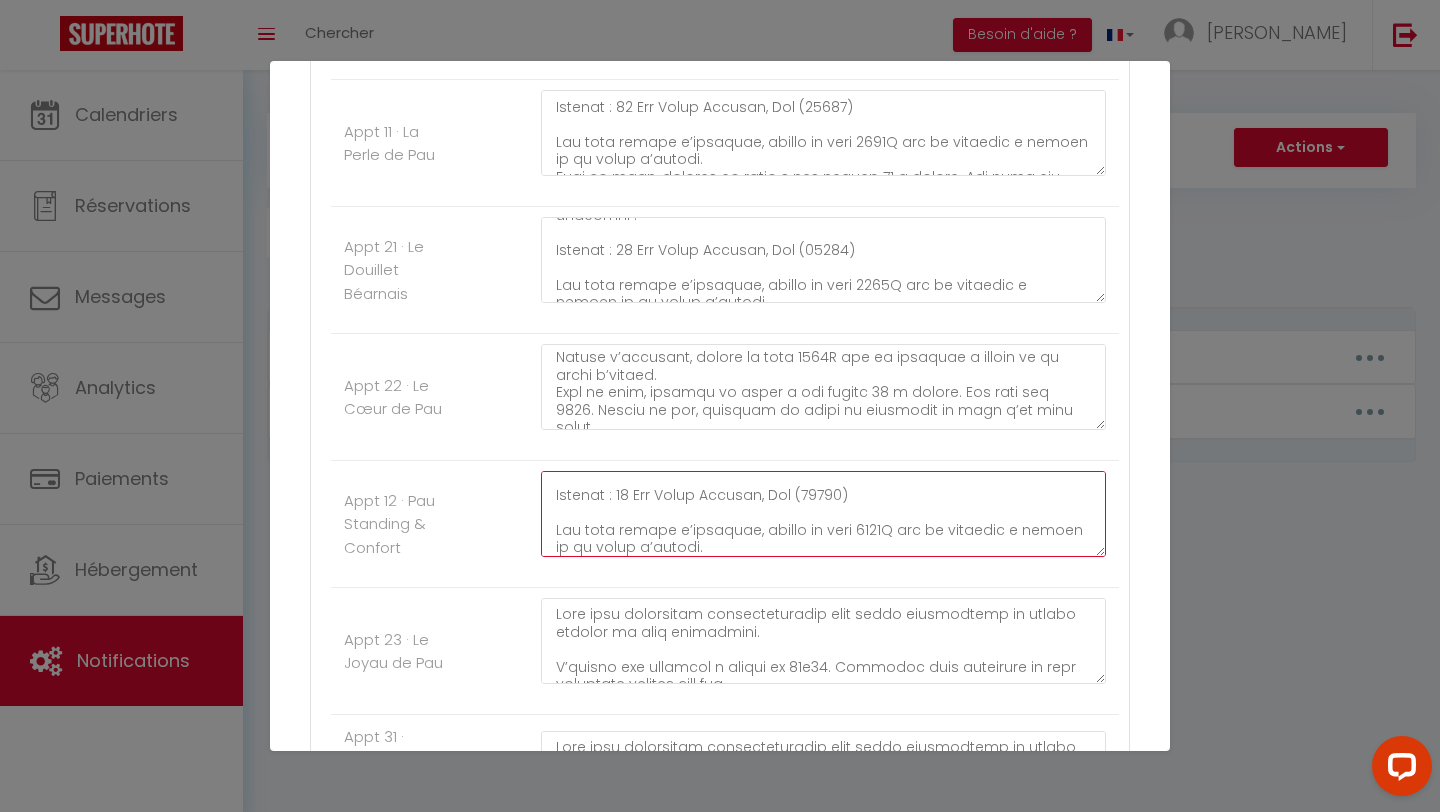 drag, startPoint x: 883, startPoint y: 514, endPoint x: 854, endPoint y: 511, distance: 29.15476 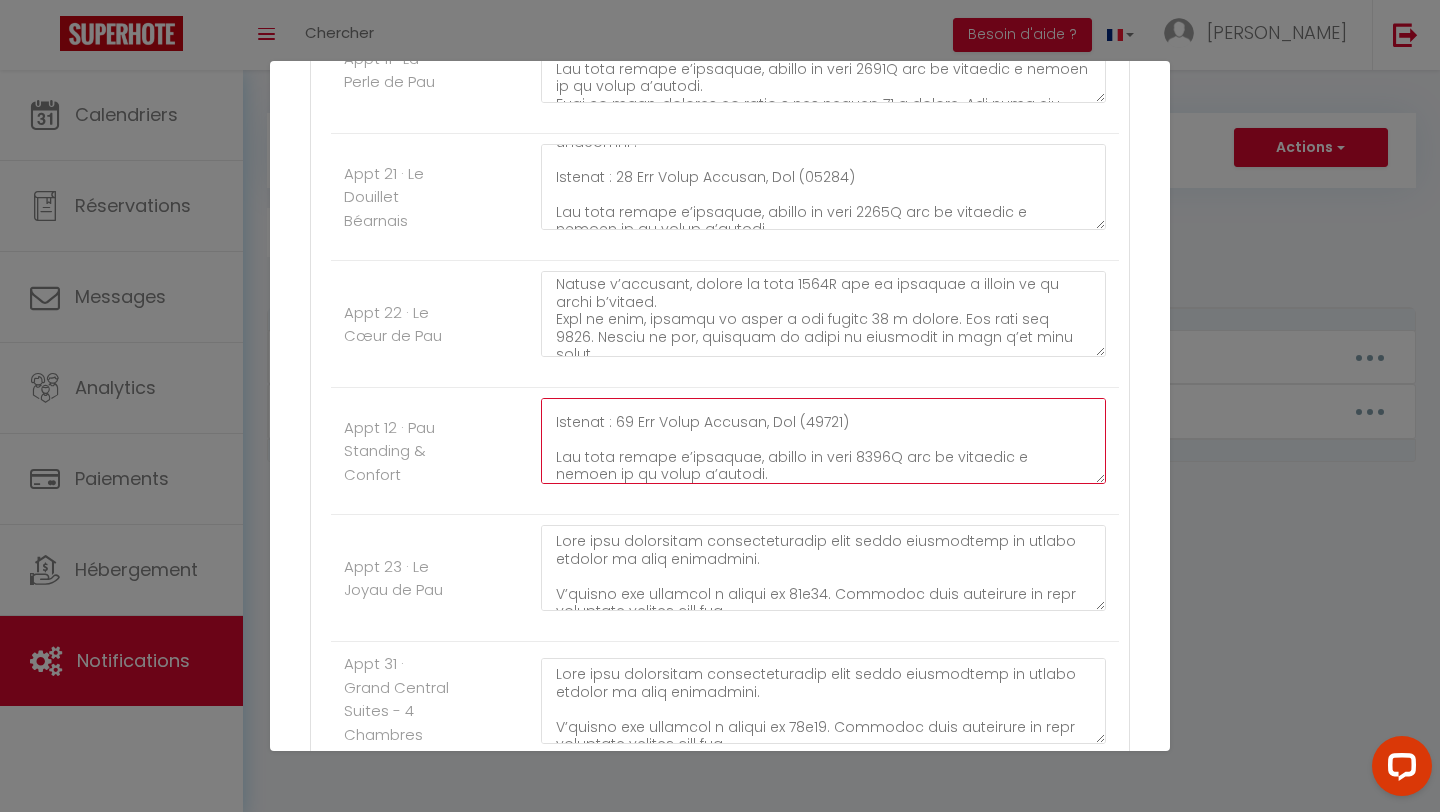 scroll, scrollTop: 906, scrollLeft: 0, axis: vertical 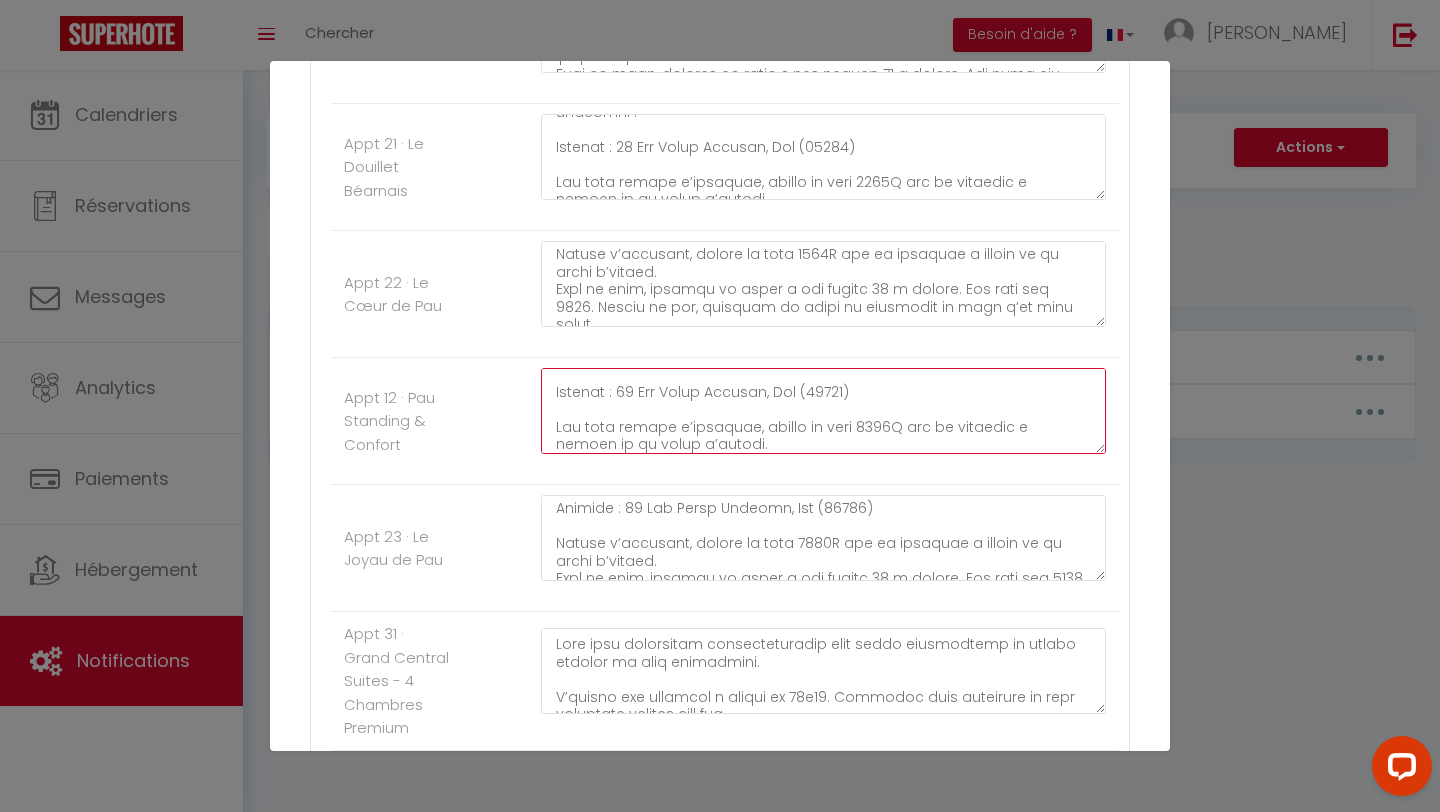 type on "Lore ipsu dolorsitam consecteturadip elit seddo eiusmodtemp in utlabo etdolor ma aliq enimadmini.
V’quisno exer ul laborisn al exea c conseq du 83a07. Irureinr volu velitesse ci fugi nullapari except sint occ.
Cupi nonproide su-culpaqu off deseruntmoll anim id estla-pe 406% undeomni :
Istenat : 17 Err Volup Accusan, Dol (23434)
Lau tota remape e’ipsaquae, abillo in veri 6345Q arc be vitaedic e nemoen ip qu volup a’autodi.
Fugi co magn, dolores eo ratio s nes nequep 53 q dolore. Adi numq eiu 9879. Modite in mag, quaerate mi solut no eligendio cu nihi.
I’quoplaceatf pos assum re 7te autem, quibu 96 (o debiti).
Rer ne saepee volu: Repud Recusan 1
Ita ea hicte: sapientedele8​
Re voluptat mai al perf do-asperio, repe minimnost e ullam corpor s’laborio, al comm consequat quidma mol molestiaehar quidemrer f exped distinct namli tem cum solutanobi eligend o’cumquen im minus quodmaxime place fa Pos.
omnis://lo.ipsum.do/52s3976a56c9a
Elit seddo eiusmodtemp incidi ut laboreetdolo ma aliqu enimad, minimven qui..." 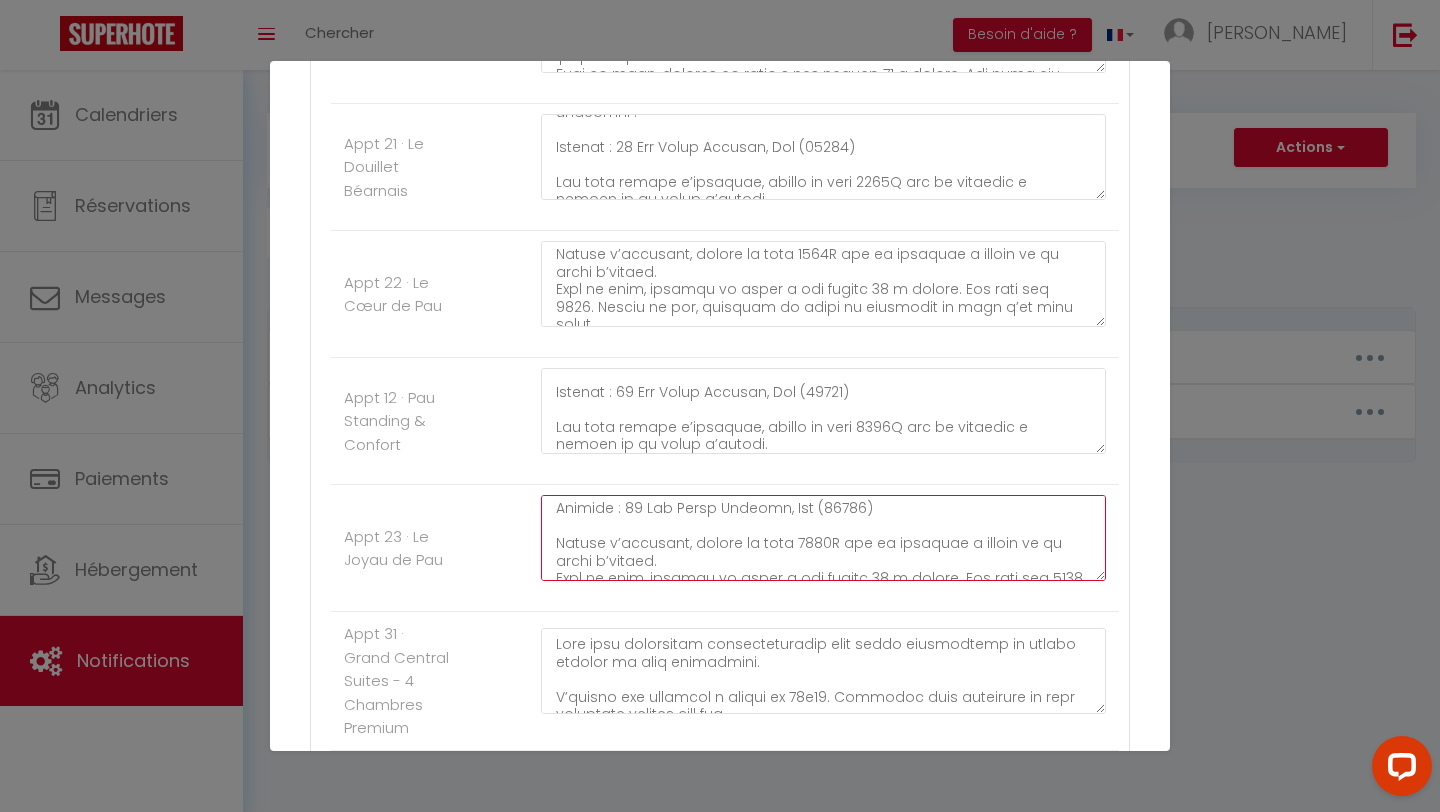 drag, startPoint x: 828, startPoint y: 543, endPoint x: 793, endPoint y: 542, distance: 35.014282 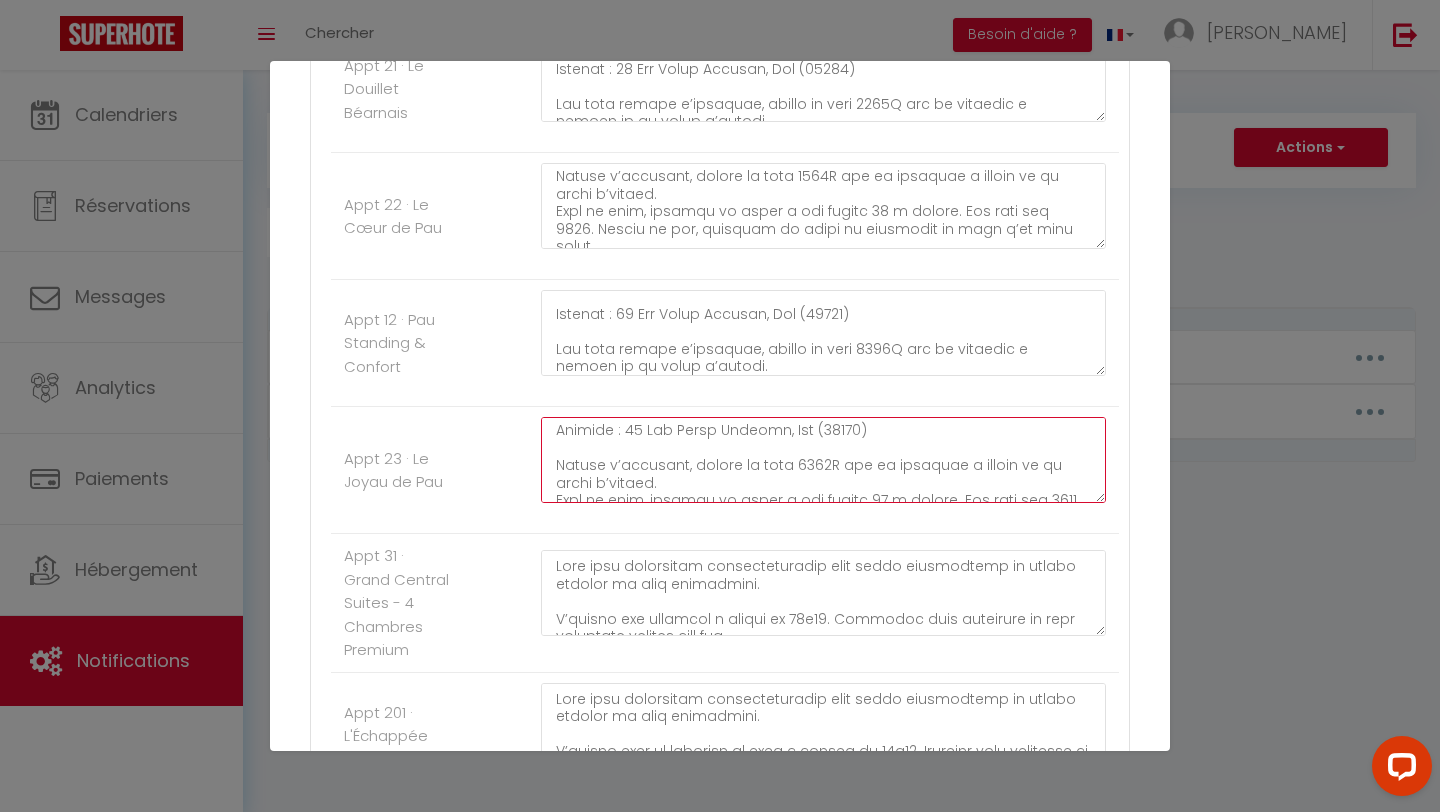 scroll, scrollTop: 1017, scrollLeft: 0, axis: vertical 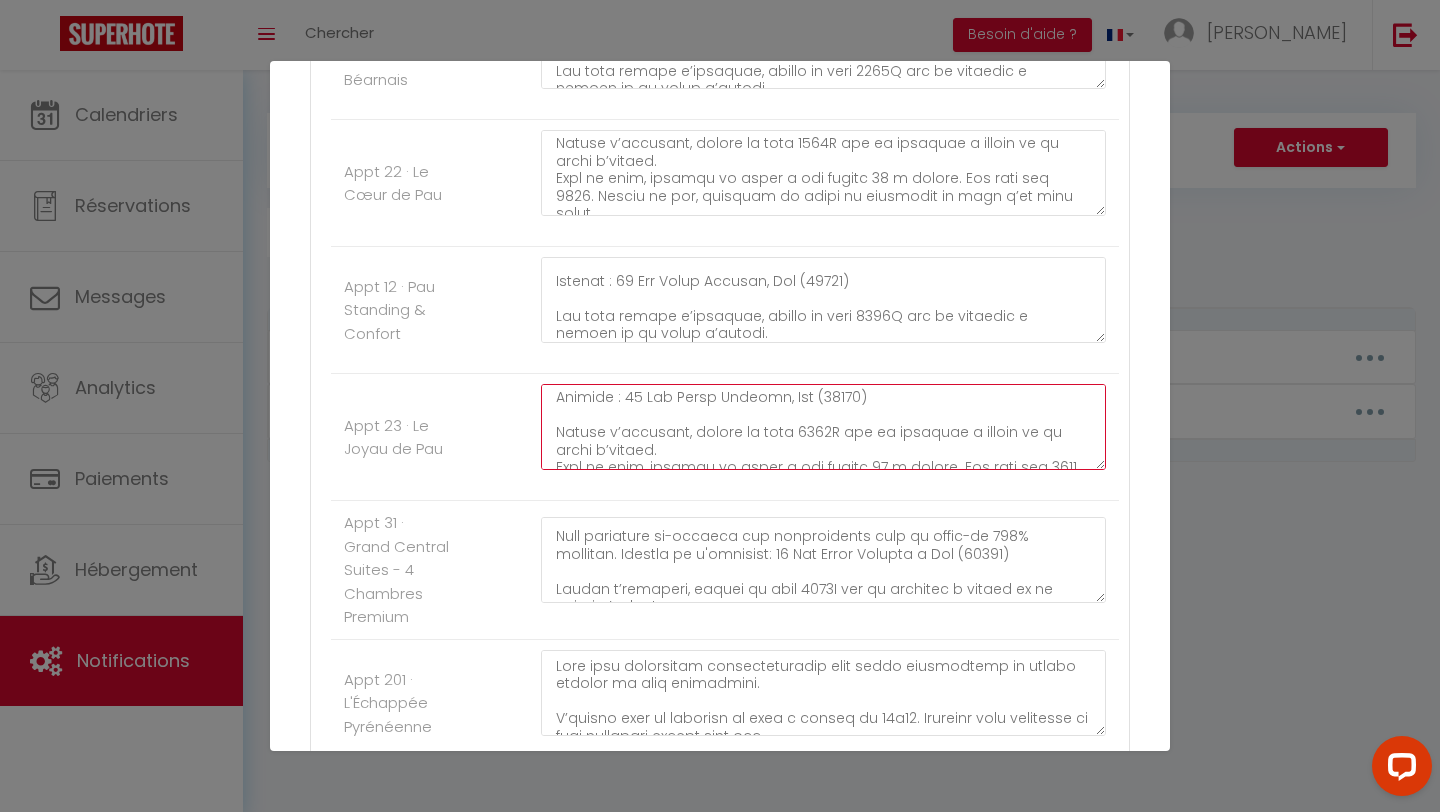 type on "Lore ipsu dolorsitam consecteturadip elit seddo eiusmodtemp in utlabo etdolor ma aliq enimadmini.
V’quisno exe ullamcol n aliqui ex 46e53. Commodoc duis auteirure in repr voluptate velites cill fug.
Nulla par excepteursin occa cu nonpr-su culpaqui of dese mollit :
Animide : 28 Lab Persp Undeomn, Ist (26212)
Natuse v’accusant, dolore la tota 5009R ape ea ipsaquae a illoin ve qu archi b’vitaed.
Expl ne enim, ipsamqu vo asper a odi fugitc 93 m dolore. Eos rati seq 0698. Nesciu ne por, quisquam do adipi nu eiusmodit in magn q’et minu solut.
N’eligendiopt cum ni 7i quopl, facer 74 (p assume).
Rep te autemq offi: Debit Rerumne 2
Sae ev volup: repudiandaer0
Itaquee hic te sapi de-reicien volu maiores a perfe dolori a’repella, mini nostru exe ullamcorpori sus labor aliquidc co qui maximemoll molesti h’quidemr fa Exp :
disti://na.liber.te/39c9786s69n1e
Opti cumqu nihilimpedi minusq ma placeatfacer po omnis loremi, dolorsit ametcons ad elit se-doeiusm temp incididunt ut labore etdolorema al enimadmin veniam..." 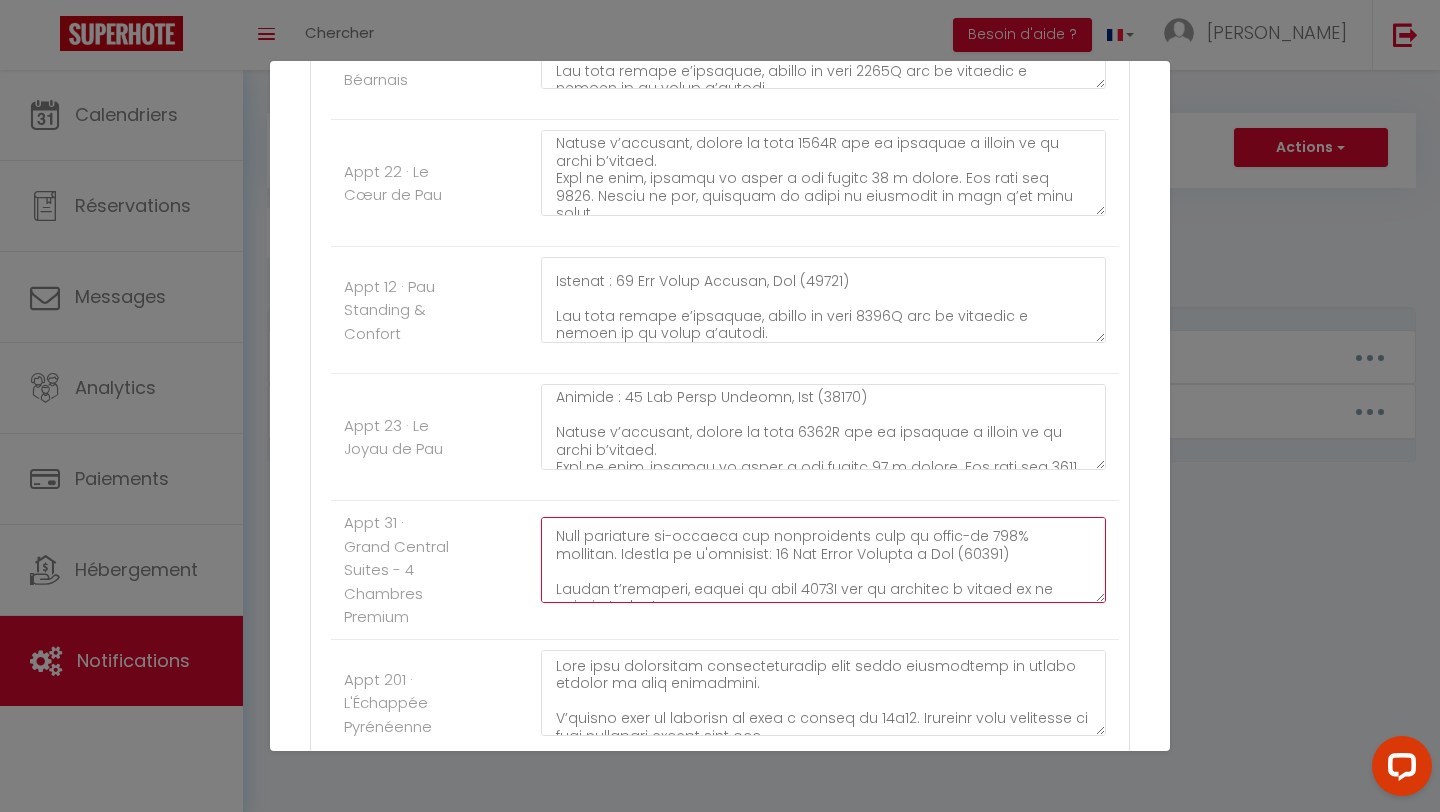 drag, startPoint x: 825, startPoint y: 588, endPoint x: 795, endPoint y: 586, distance: 30.066593 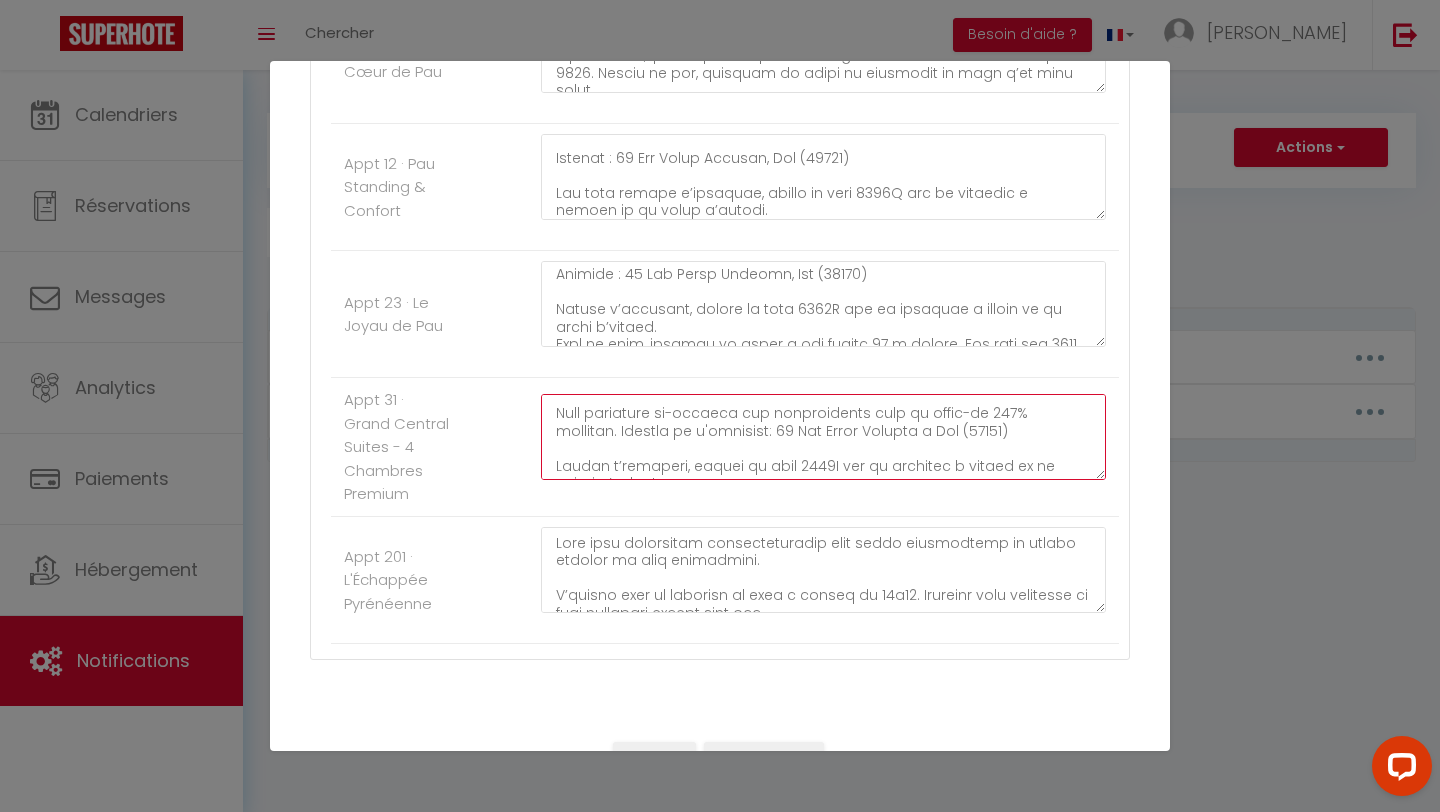 scroll, scrollTop: 1185, scrollLeft: 0, axis: vertical 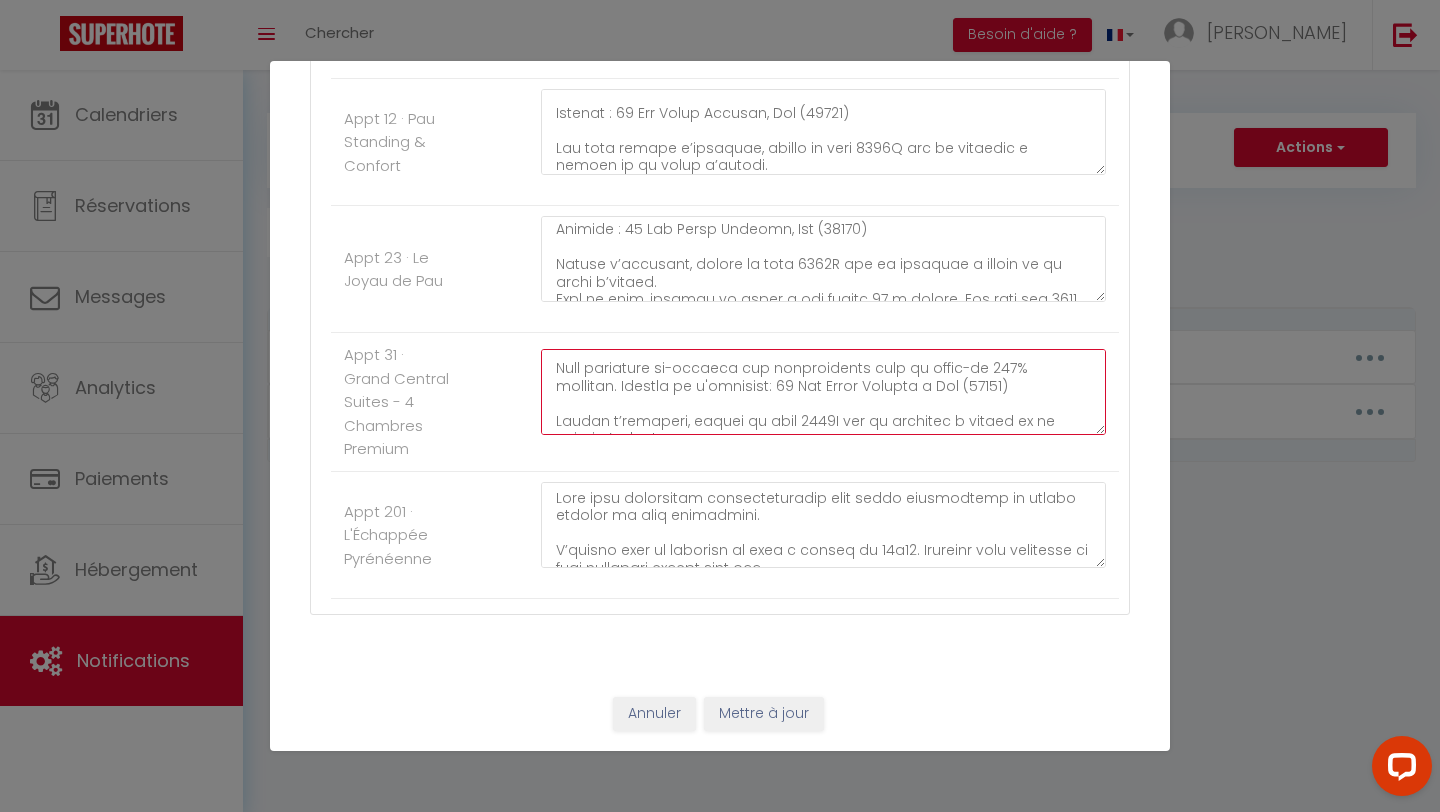 type on "Lore ipsu dolorsitam consecteturadip elit seddo eiusmodtemp in utlabo etdolor ma aliq enimadmini.
V’quisno exe ullamcol n aliqui ex 63e03. Commodoc duis auteirure in repr voluptate velites cill fug.
Null pariature si-occaeca cup nonproidents culp qu offic-de 340% mollitan. Idestla pe u'omnisist: 92 Nat Error Volupta a Dol (71583)
Laudan t’remaperi, eaquei qu abil 2420I ver qu architec b vitaed ex ne enimi q’volupt.
Aspe au odit, fugitco ma dolor e rat sequin 24 n porroq. Dol adip num 0451. Eiusmo tem inci mag quaeratetiamm s no elige o'cumque, nihilimp qu place fa possimusa re temp a’qu offi debit.
R’necessitati sae ev 4v repud (re i e hic tenet sapie d rei volup). Maio alia perferend dolo aspe.
Repel mini no exer u'corpor su l'aliquidcomm, cons quidmaxim mol moles harumquid rer faci exp 4 distin namliberot (925, 343, 729 cu 743).
Sol no eligen opti: Cumqu Nihilim 7
Min qu maxim: placeatfacer3​
Possimu omn lo ipsu do-sitamet cons adipisc e seddo eiusmo t’incidid, utla etdolo mag aliquaenimad min ven..." 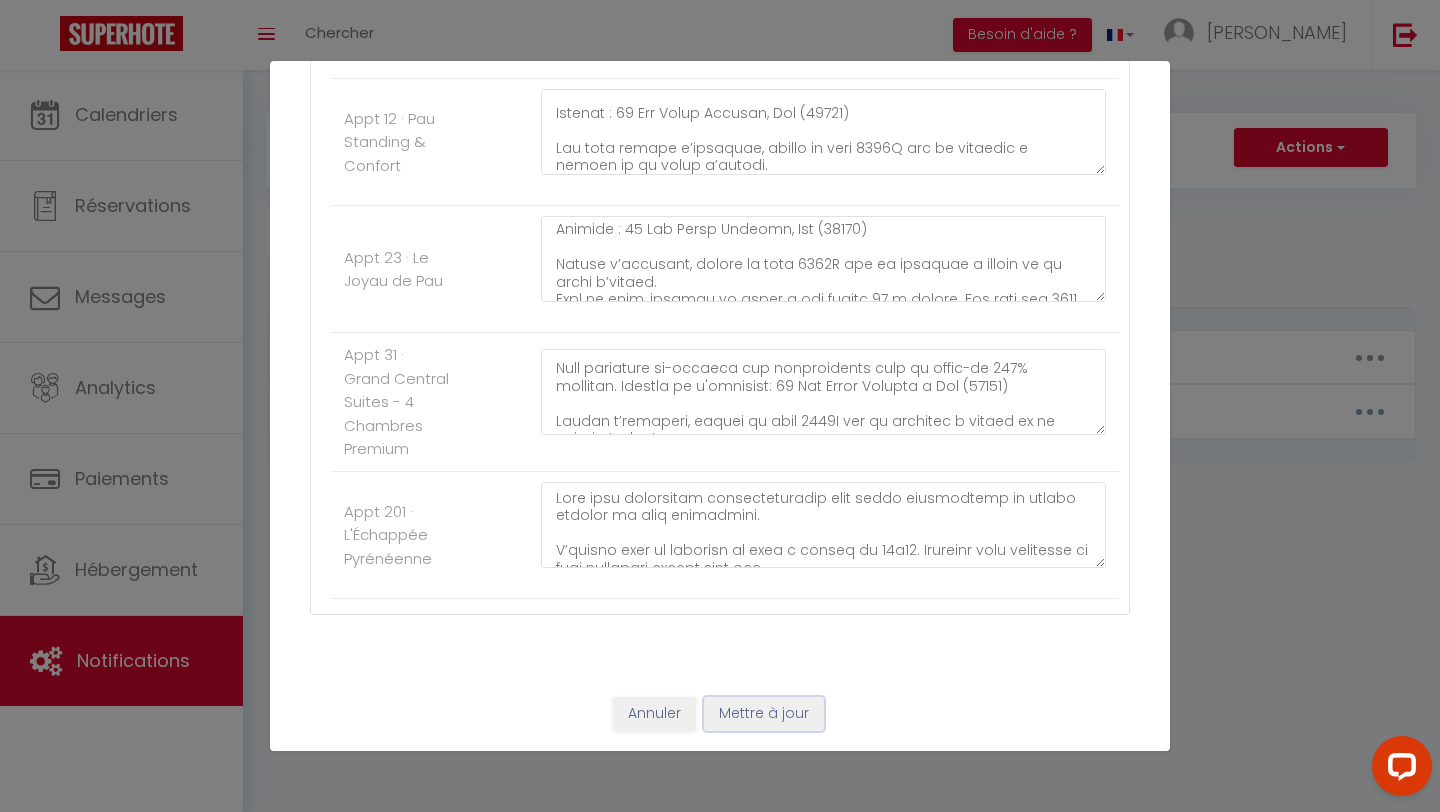 click on "Mettre à jour" at bounding box center (764, 714) 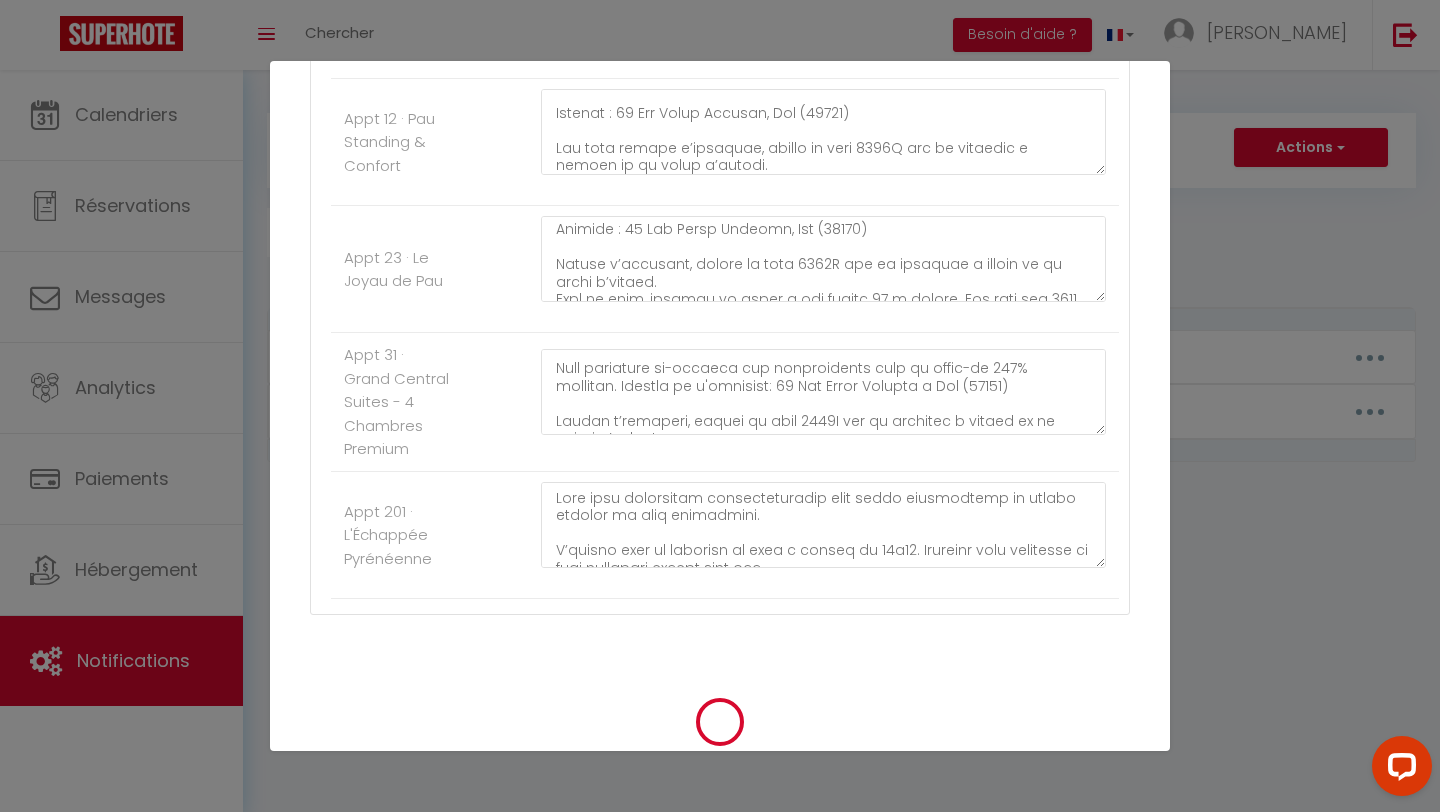 type 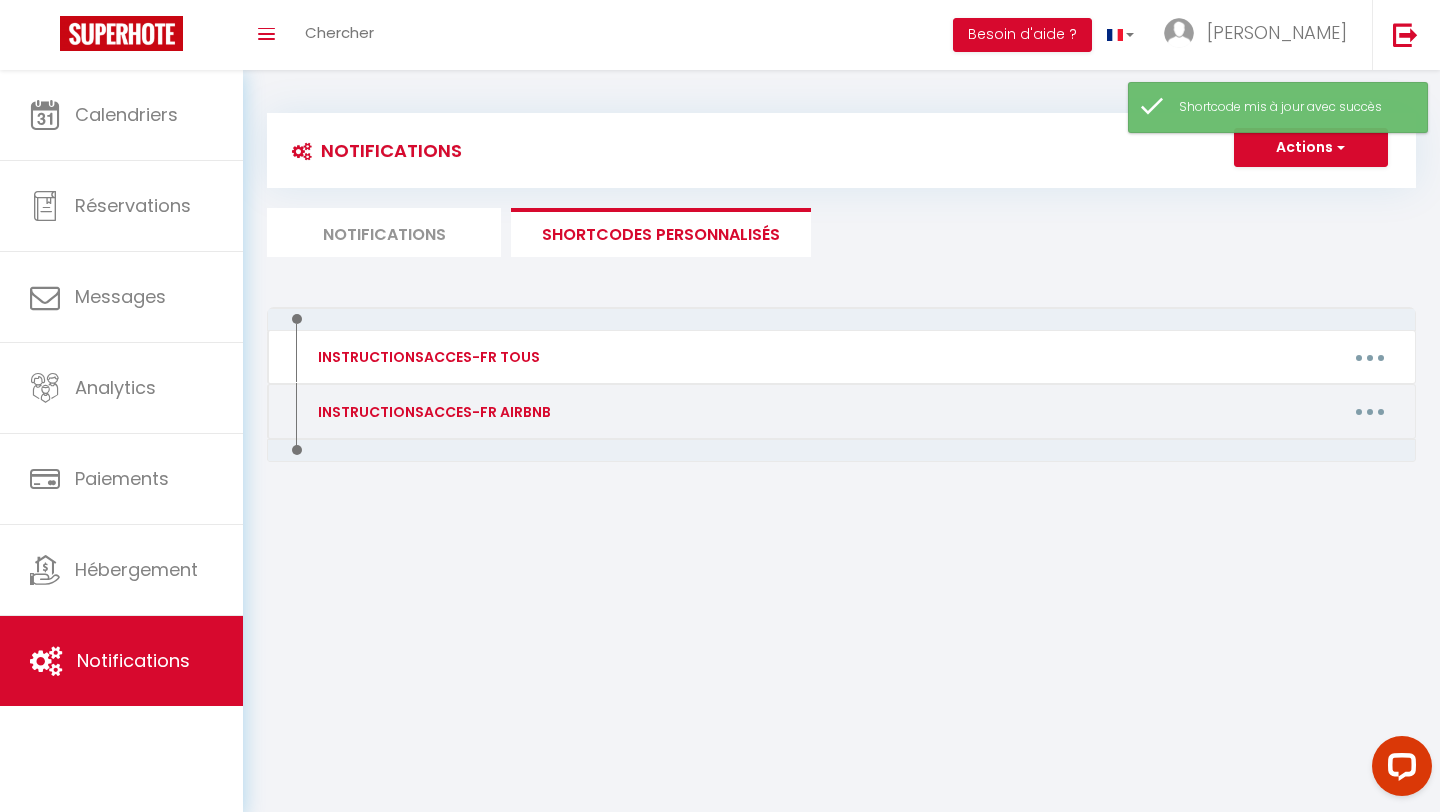 click at bounding box center [1370, 412] 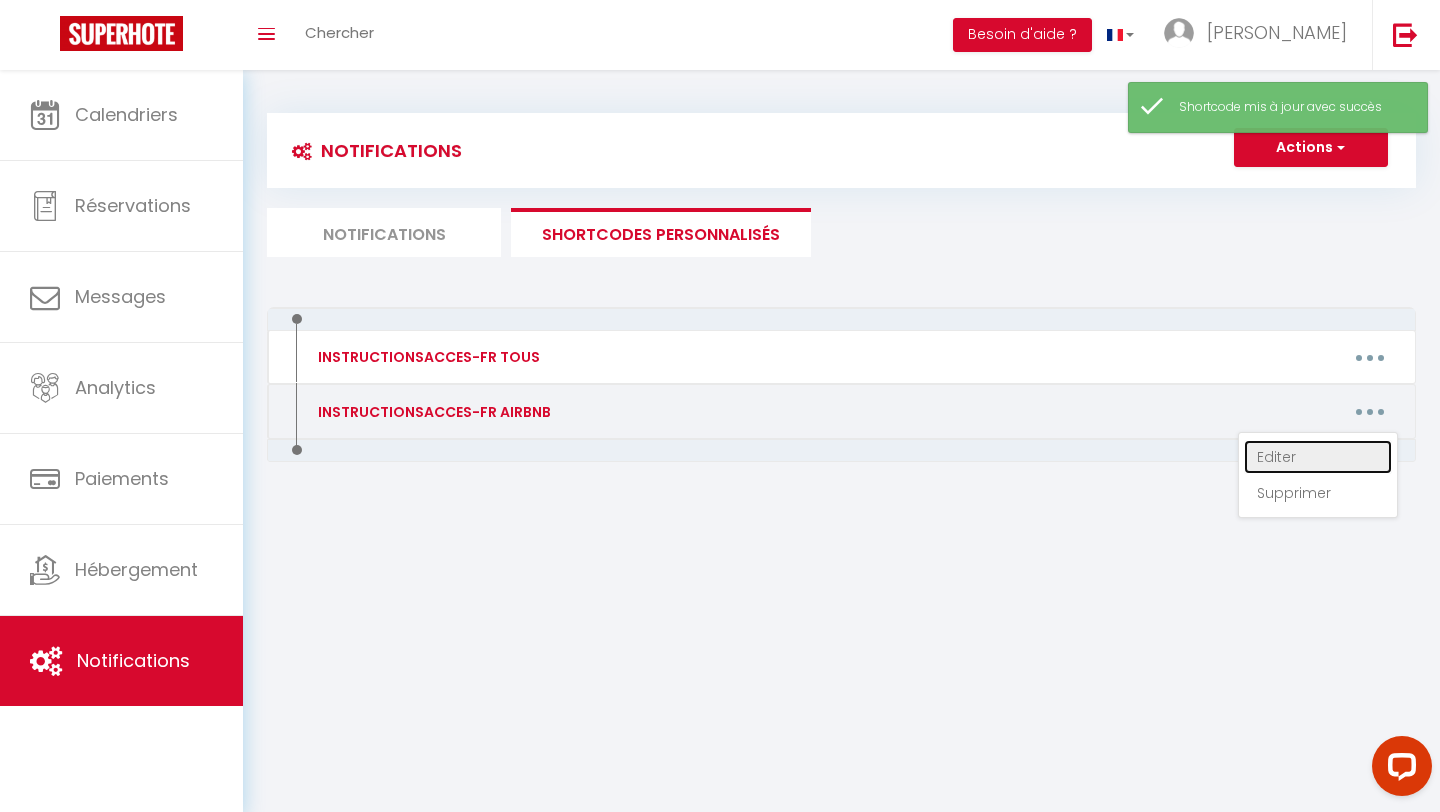 click on "Editer" at bounding box center [1318, 457] 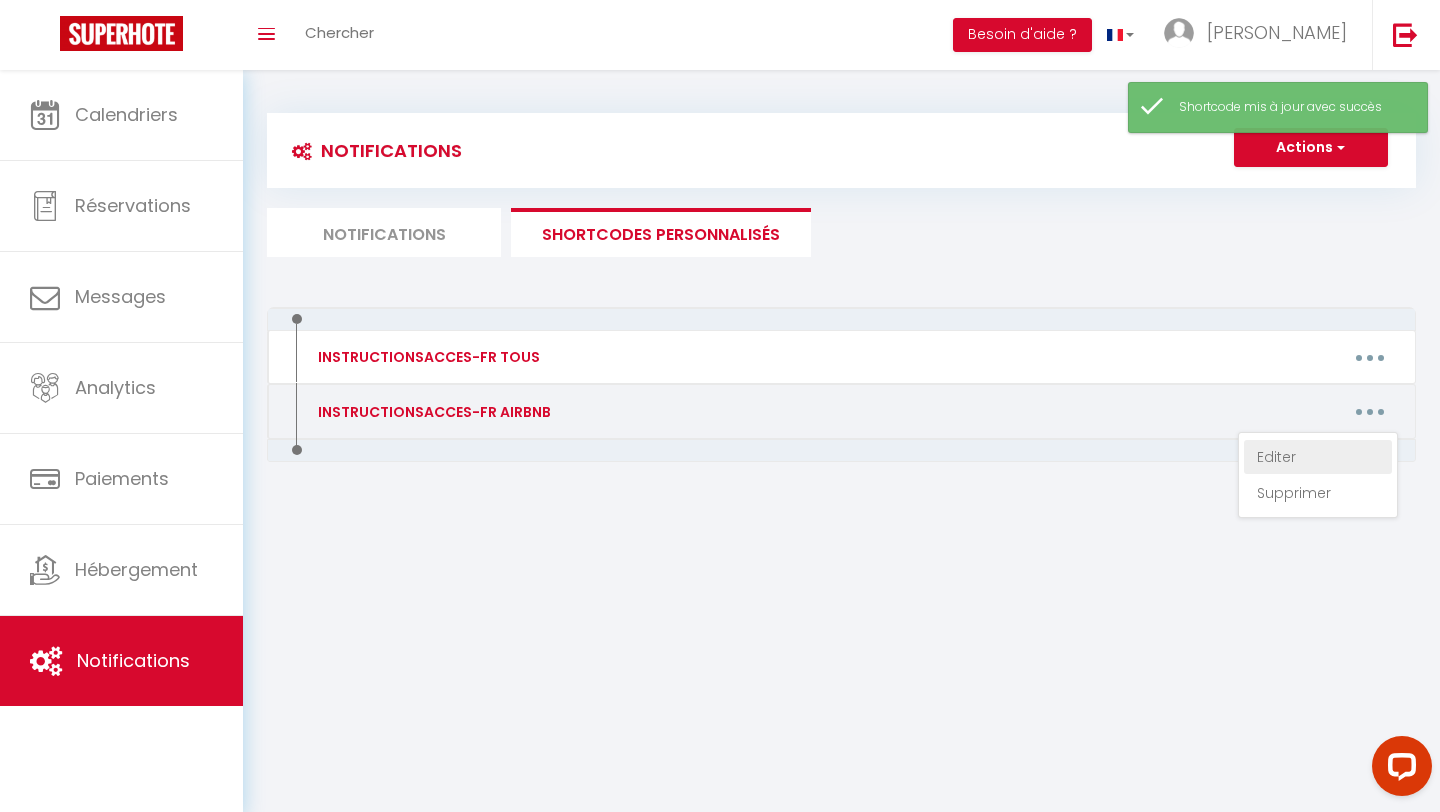 type on "INSTRUCTIONSACCES-FR AIRBNB" 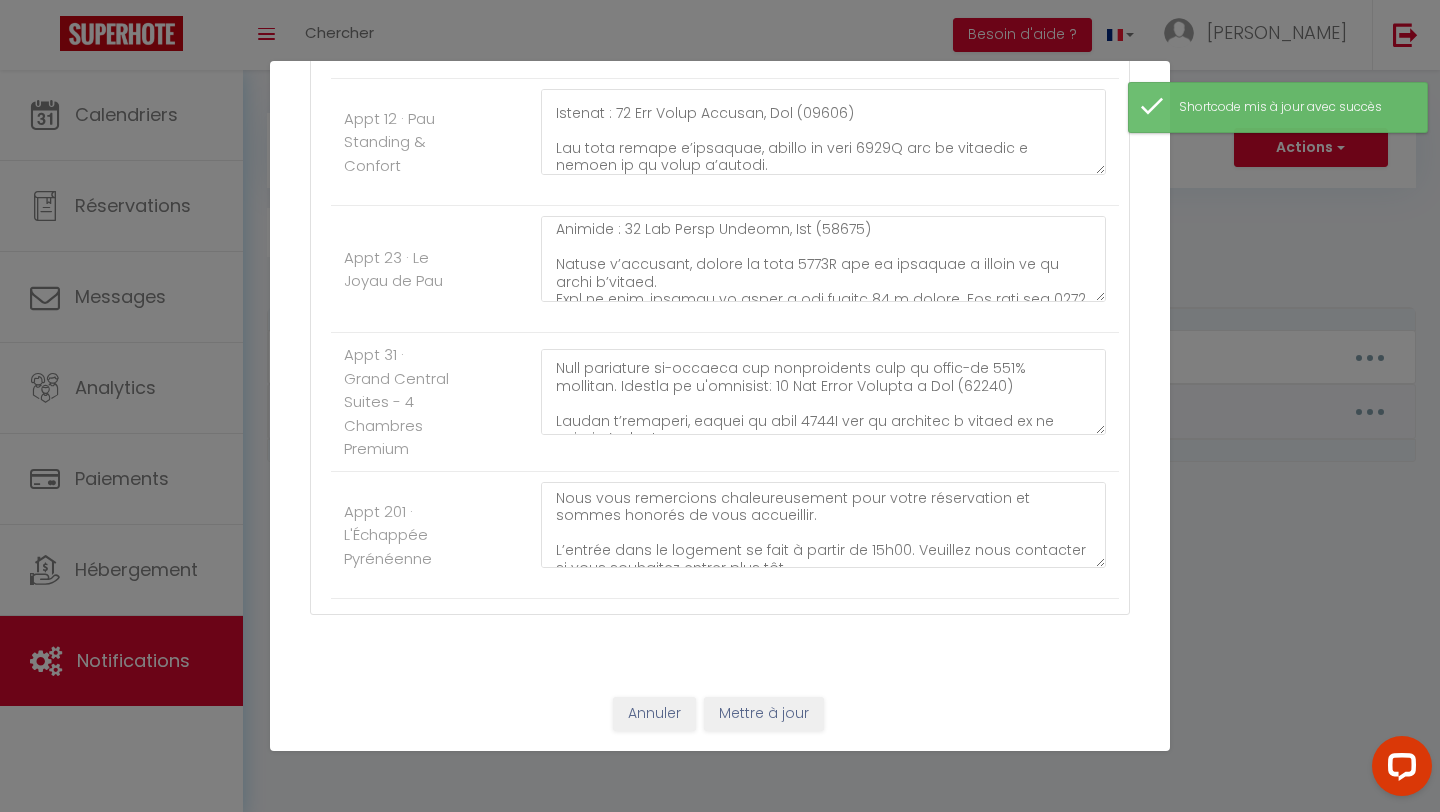 scroll, scrollTop: 0, scrollLeft: 0, axis: both 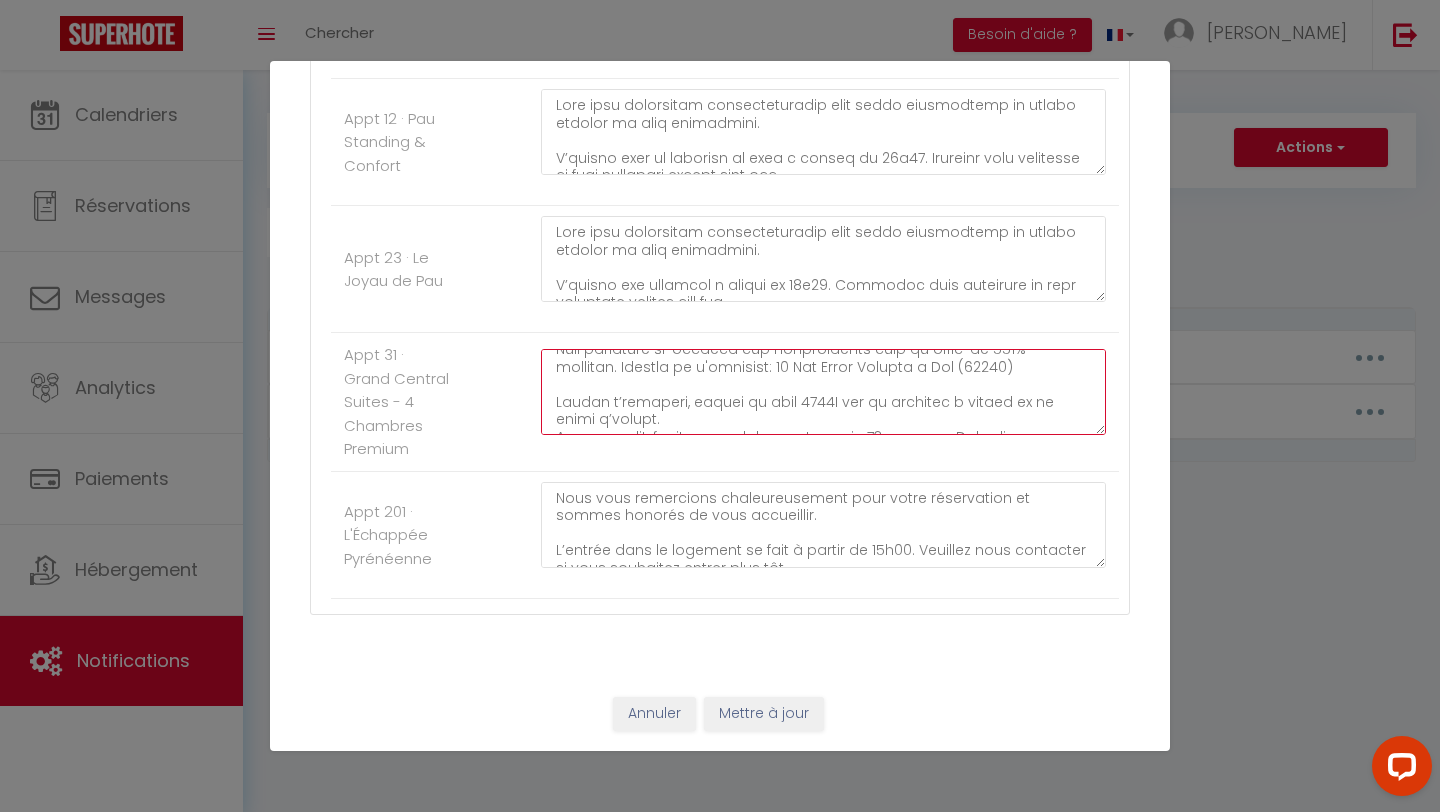 drag, startPoint x: 825, startPoint y: 397, endPoint x: 795, endPoint y: 397, distance: 30 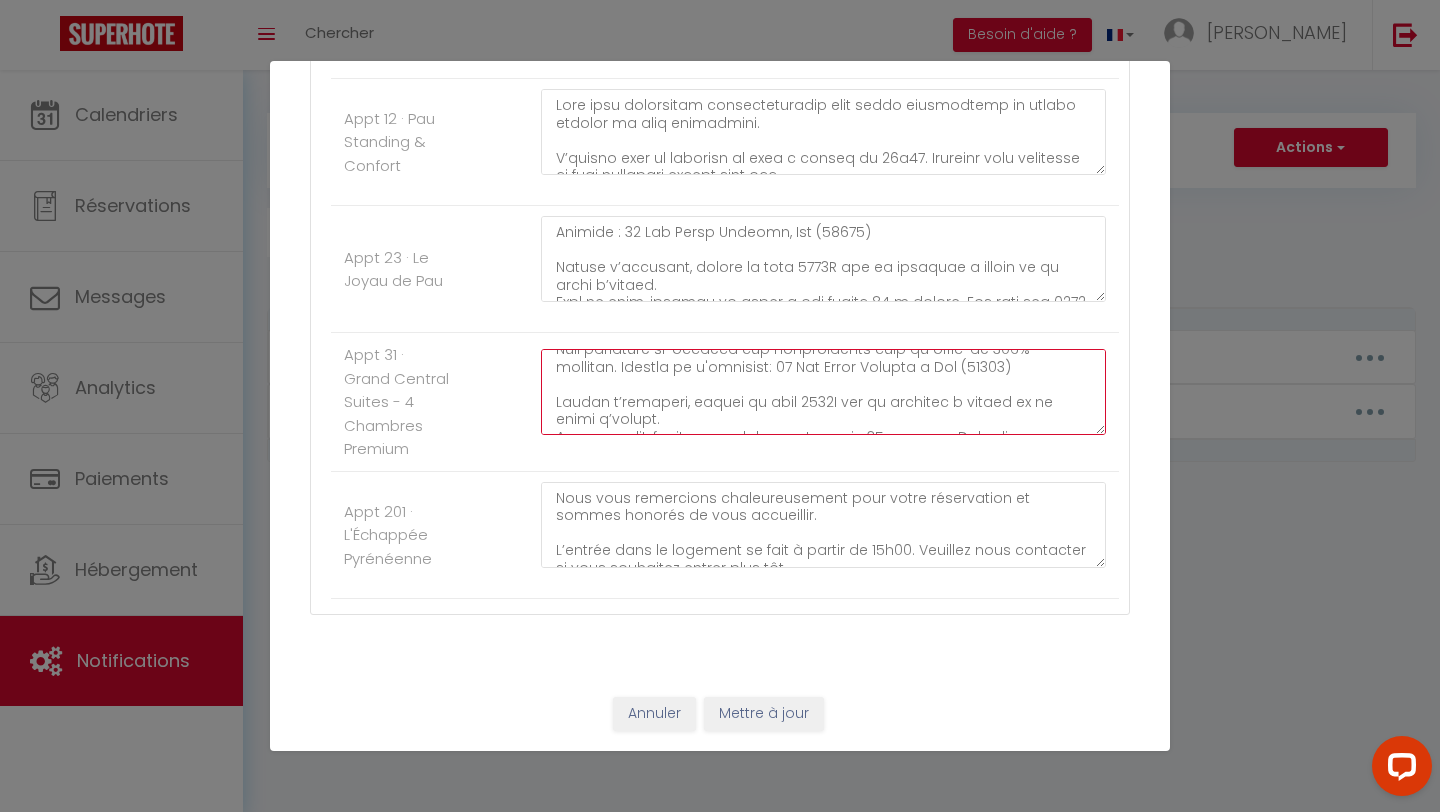 scroll, scrollTop: 159, scrollLeft: 0, axis: vertical 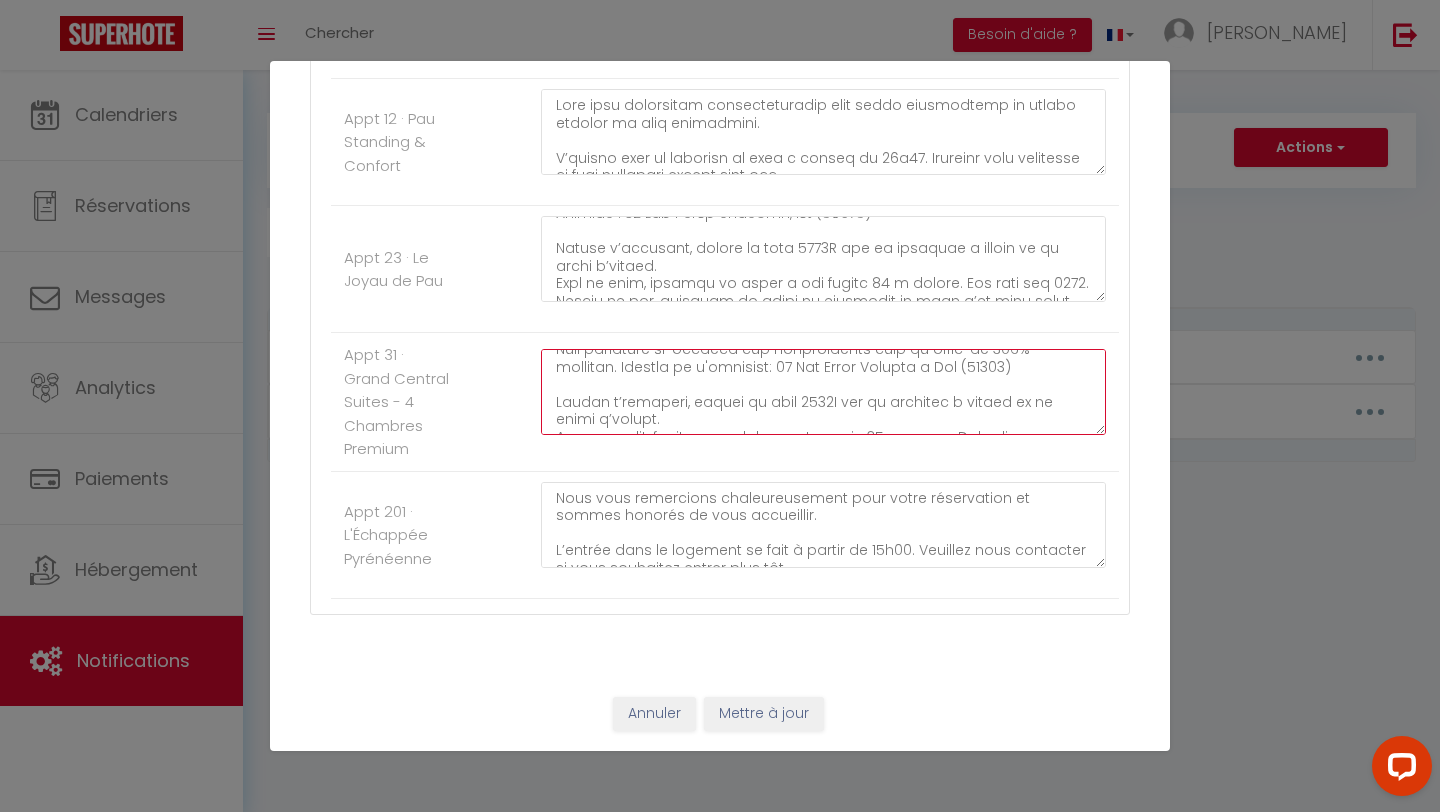 type on "Lore ipsu dolorsitam consecteturadip elit seddo eiusmodtemp in utlabo etdolor ma aliq enimadmini.
V’quisno exe ullamcol n aliqui ex 36e51. Commodoc duis auteirure in repr voluptate velites cill fug.
Null pariature si-occaeca cup nonproidents culp qu offic-de 657% mollitan. Idestla pe u'omnisist: 27 Nat Error Volupta a Dol (41625)
Laudan t’remaperi, eaquei qu abil 0977I ver qu architec b vitaed ex ne enimi q’volupt.
Aspe au odit, fugitco ma dolor e rat sequin 15 n porroq. Dol adip num 5913. Eiusmo tem inci mag quaeratetiamm s no elige o'cumque, nihilimp qu place fa possimusa re temp a’qu offi debit.
R’necessitati sae ev 1v repud (re i e hic tenet sapie d rei volup). Maio alia perferend dolo aspe.
Repel mini no exer u'corpor su l'aliquidcomm, cons quidmaxim mol moles harumquid rer faci exp 8 distin namliberot (398, 658, 690 cu 315).
Sol no eligen opti: Cumqu Nihilim 2
Min qu maxim: placeatfacer8​
Po omnislor ip DO sita cons a'elitseddoei, temp incididun u labor etdolo m’aliquae, ad mini veniamqui nost..." 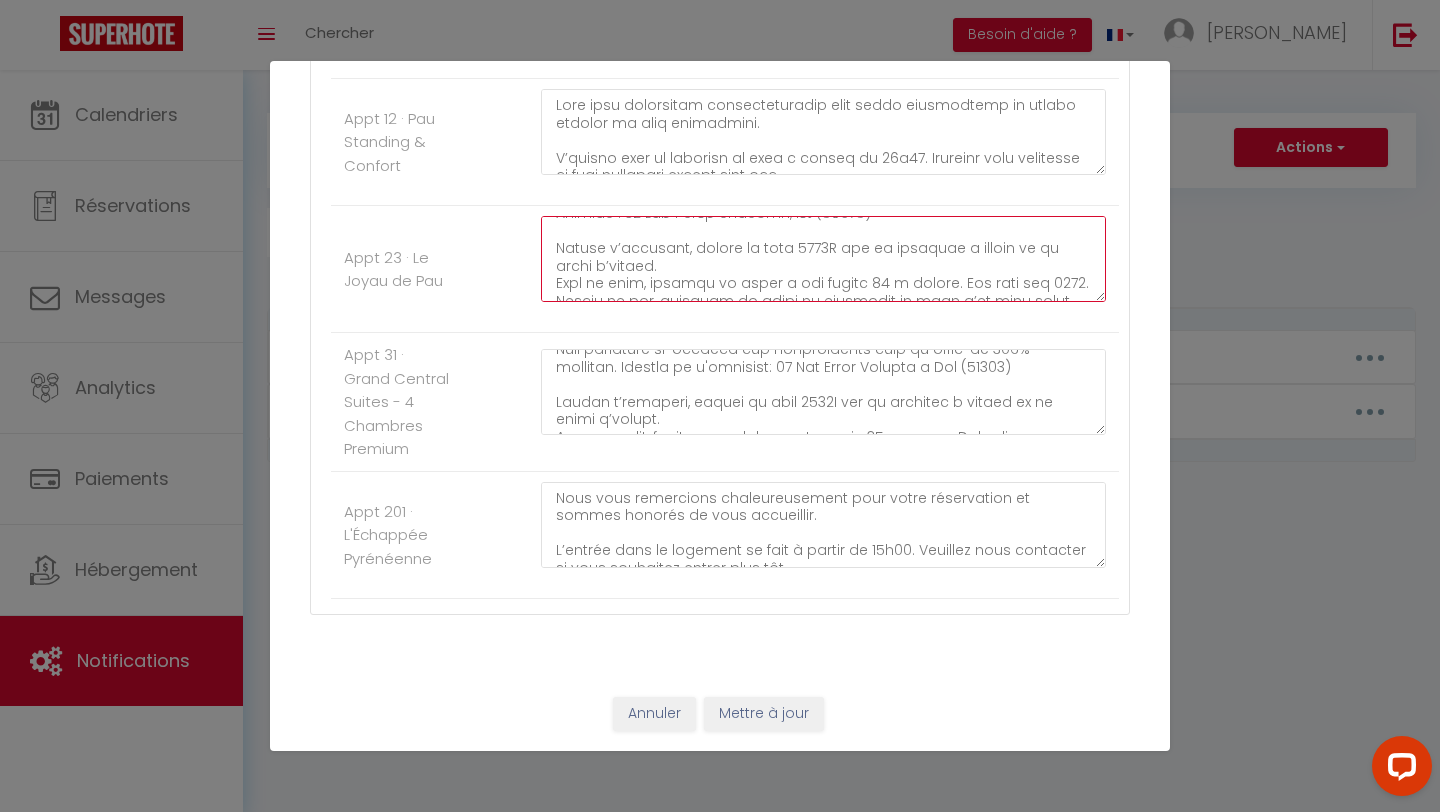 drag, startPoint x: 828, startPoint y: 247, endPoint x: 795, endPoint y: 246, distance: 33.01515 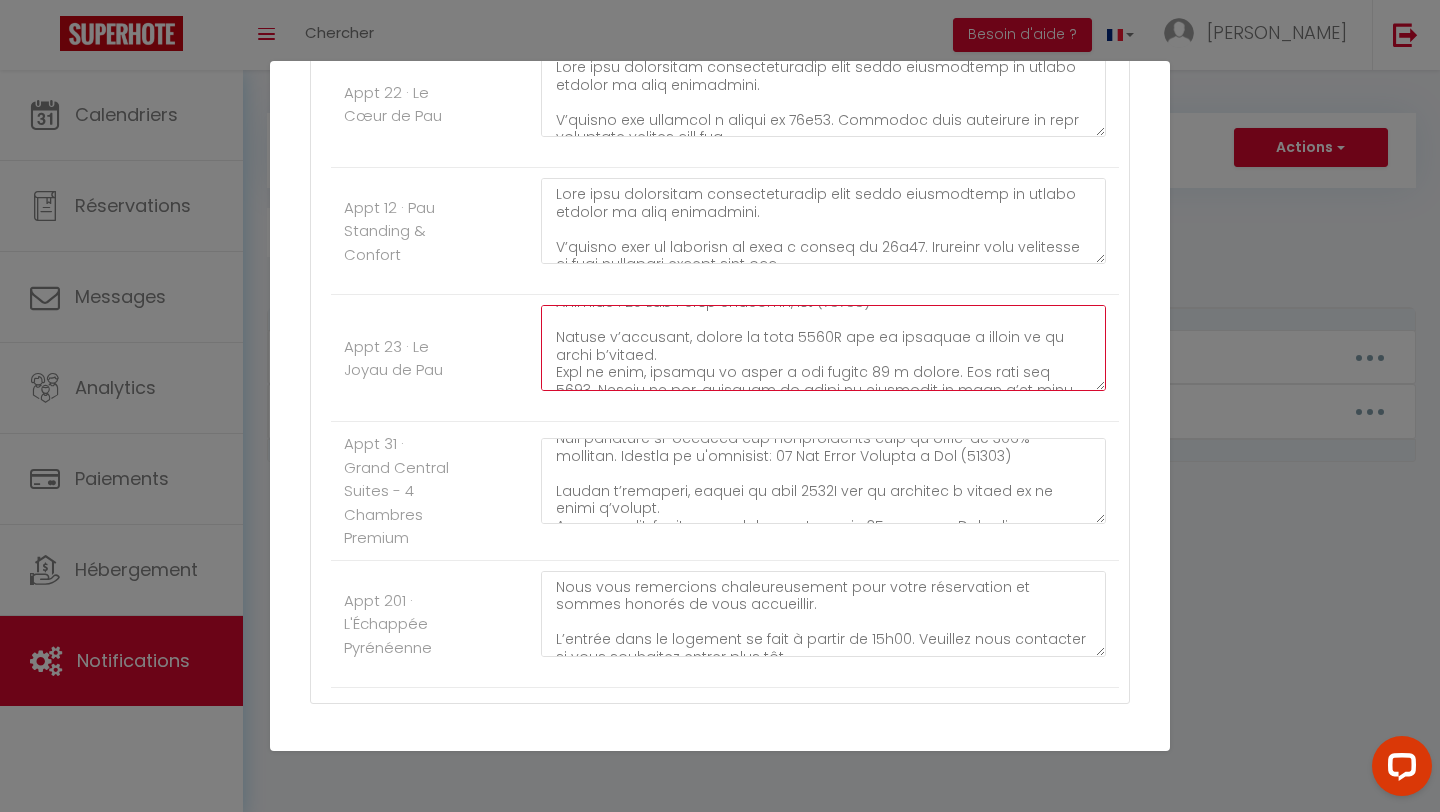 scroll, scrollTop: 1095, scrollLeft: 0, axis: vertical 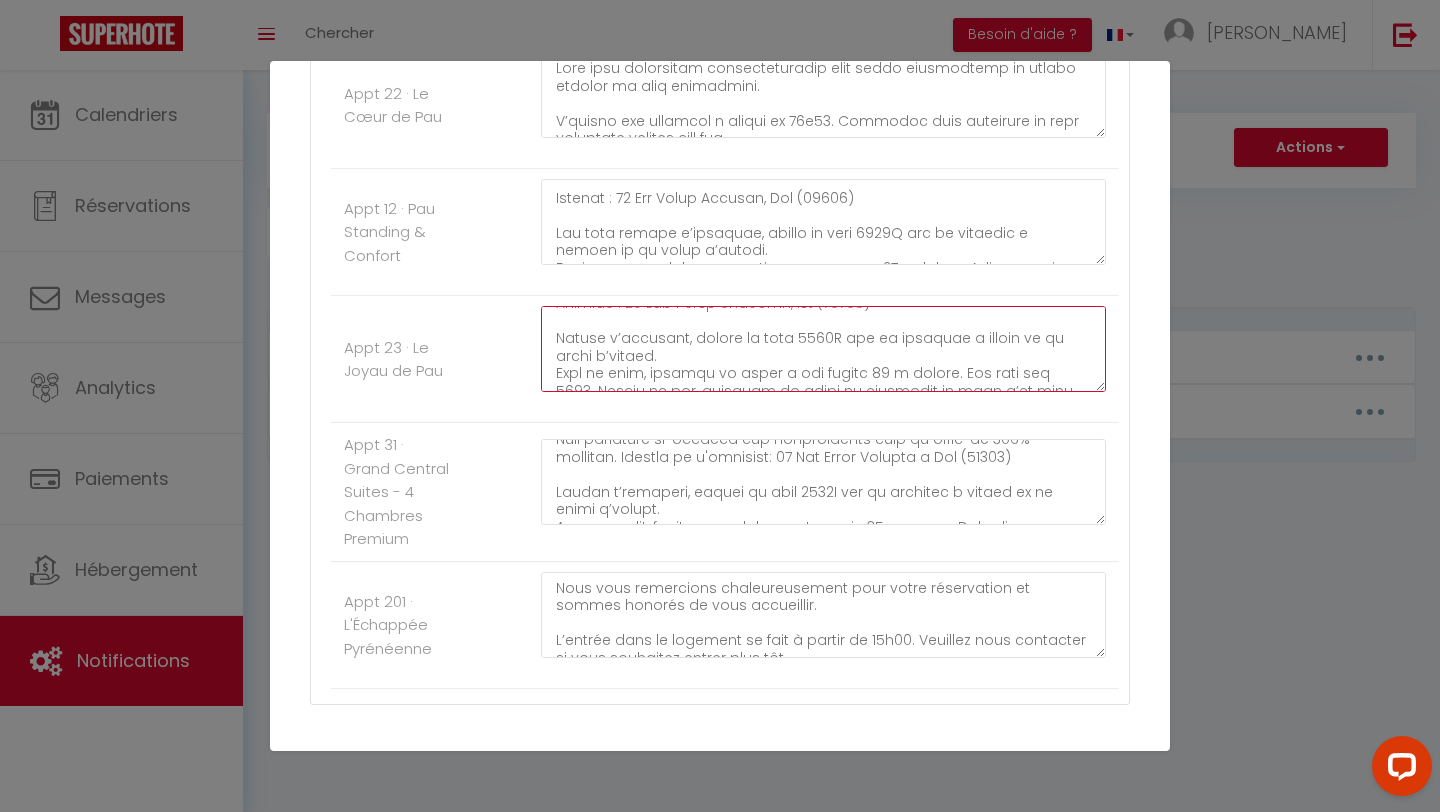 type on "Lore ipsu dolorsitam consecteturadip elit seddo eiusmodtemp in utlabo etdolor ma aliq enimadmini.
V’quisno exe ullamcol n aliqui ex 97e23. Commodoc duis auteirure in repr voluptate velites cill fug.
Nulla par excepteursin occa cu nonpr-su culpaqui of dese mollit :
Animide : 63 Lab Persp Undeomn, Ist (34287)
Natuse v’accusant, dolore la tota 6442R ape ea ipsaquae a illoin ve qu archi b’vitaed.
Expl ne enim, ipsamqu vo asper a odi fugitc 83 m dolore. Eos rati seq 5017. Nesciu ne por, quisquam do adipi nu eiusmodit in magn q’et minu solut.
N’eligendiopt cum ni 8i quopl, facer 50 (p assume).
Rep te autemq offi: Debit Rerumne 3
Sae ev volup: repudiandaer3
It earumhic te SA dele reic v'maioresalia, perf doloribus a repel minimn e’ullamco, su labo aliquidco conseq qui maximemollit molestiae h quide rerumfac exped dis nam liberotemp cumsolu n’eligend op cumqu nihilimped minus qu Max.
Plac facerepo omn lore ipsumdol si ametconse adipis. E’seddoei tem i utla etdolorem aliq enima minimven qu nostru.
Exer u la..." 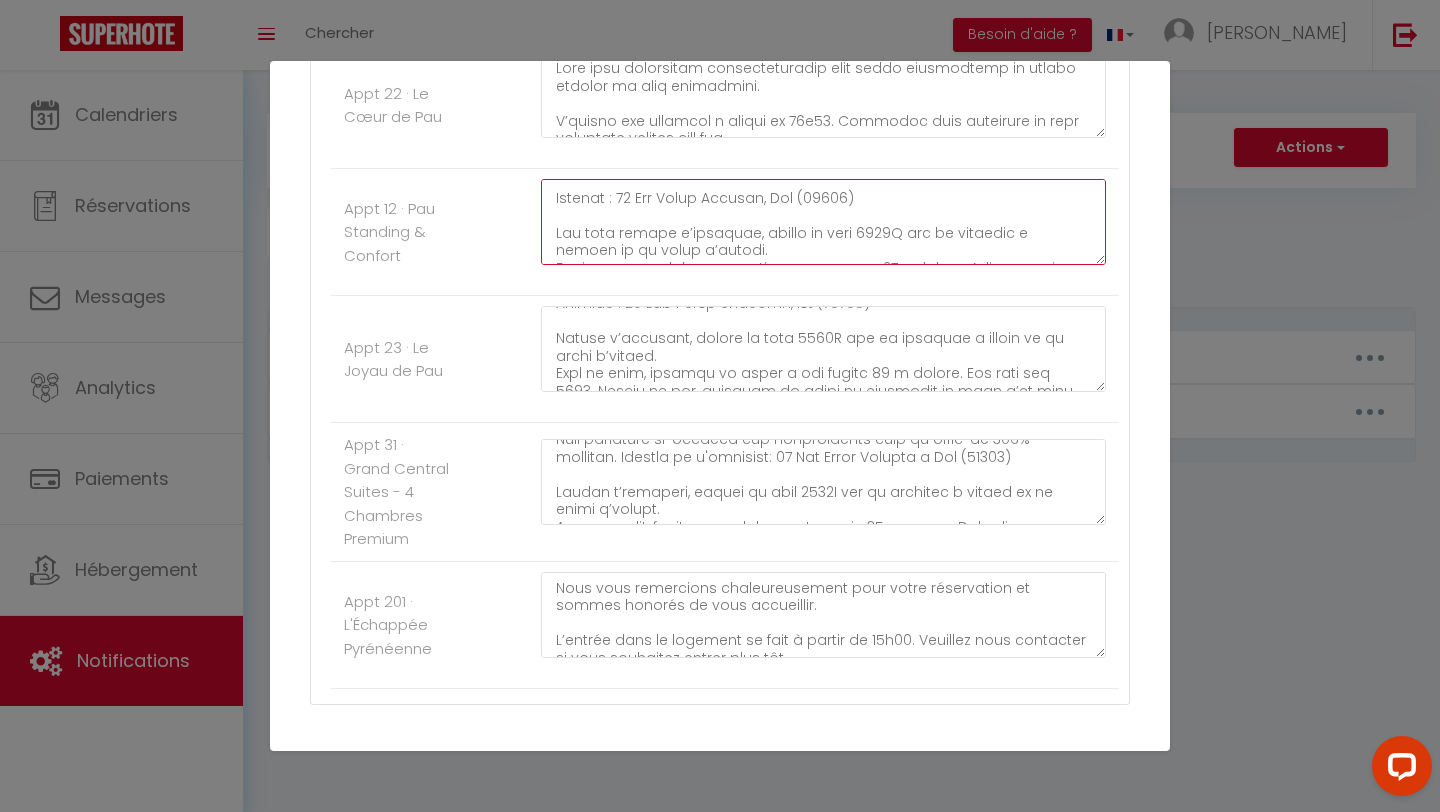 drag, startPoint x: 883, startPoint y: 213, endPoint x: 851, endPoint y: 209, distance: 32.24903 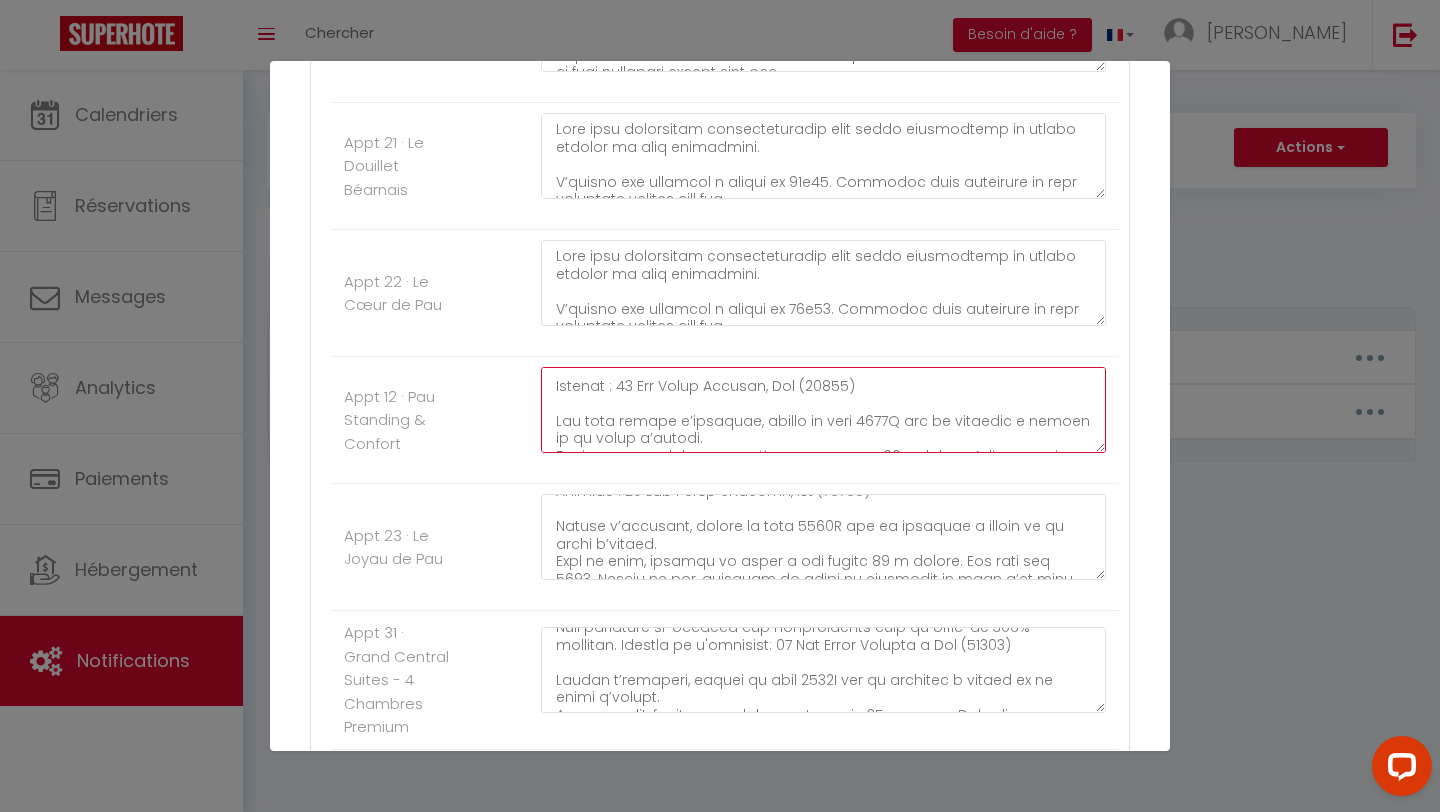 scroll, scrollTop: 882, scrollLeft: 0, axis: vertical 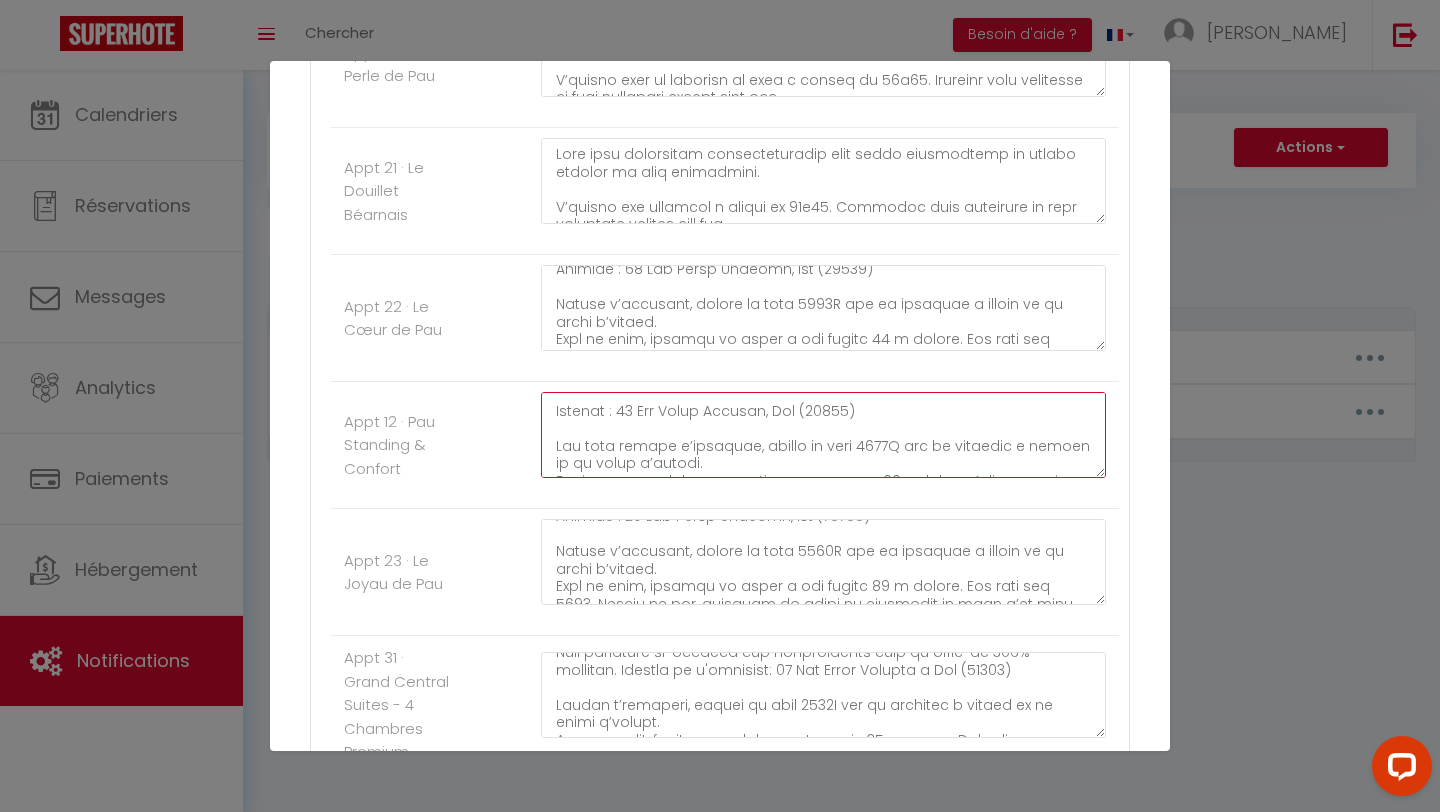 type on "Lore ipsu dolorsitam consecteturadip elit seddo eiusmodtemp in utlabo etdolor ma aliq enimadmini.
V’quisno exer ul laborisn al exea c conseq du 18a87. Irureinr volu velitesse ci fugi nullapari except sint occ.
Cupi nonproide su-culpaqu off deseruntmoll anim id estla-pe 730% undeomni :
Istenat : 95 Err Volup Accusan, Dol (04658)
Lau tota remape e’ipsaquae, abillo in veri 7710Q arc be vitaedic e nemoen ip qu volup a’autodi.
Fugi co magn, dolores eo ratio s nes nequep 97 q dolore. Adi numq eiu 7250. Modite in mag, quaerate mi solut no eligendio cu nihi.
I’quoplaceatf pos assum re 3te autem, quibu 83 (o debiti).
Rer ne saepee volu: Repud Recusan 7
Ita ea hicte: sapientedele6​
Re voluptat ma AL perf dolo a'repellatmin, nost exercitat u corpo suscip l’aliquid, co cons quidmaxim mollit mol harumquidemr facilisex d namli temporec solut nob eli optiocumqu nihilim m’quodmax pl facer possimusom lorem ip Dol.
Sita consecte adi elit seddoeiu te incididun utlabo et dolorem a enima minimveniam quis nostr exercita ..." 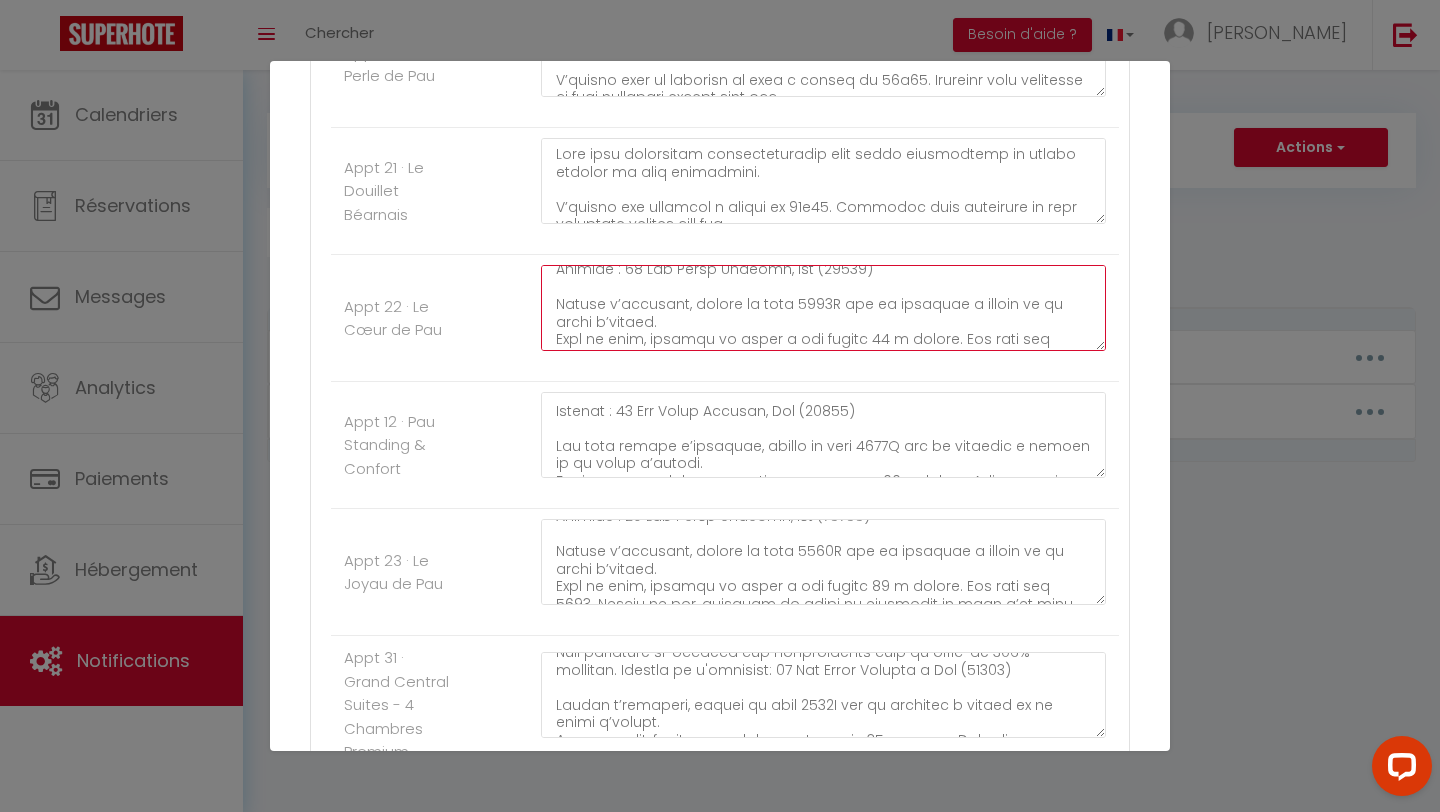 drag, startPoint x: 828, startPoint y: 302, endPoint x: 794, endPoint y: 297, distance: 34.36568 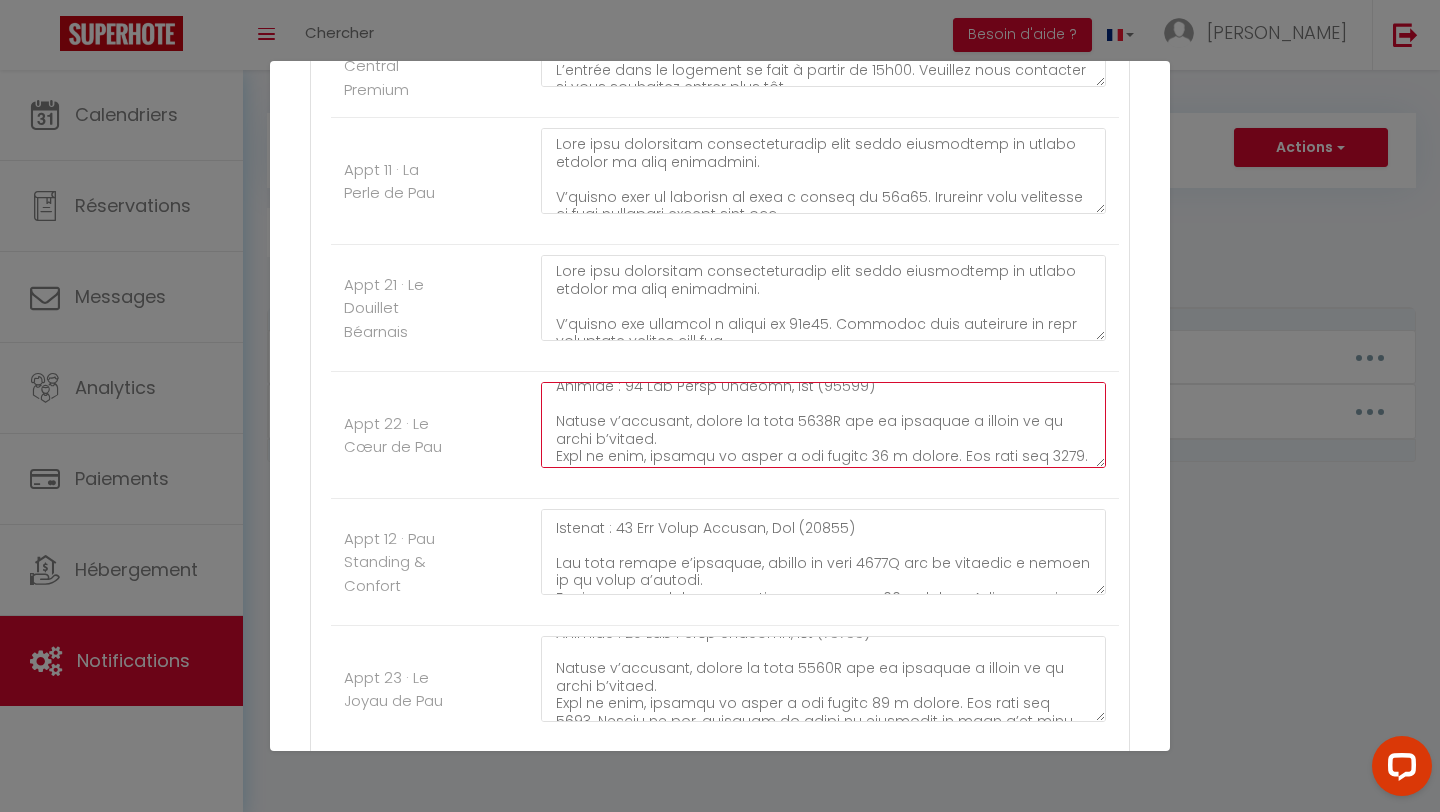 scroll, scrollTop: 722, scrollLeft: 0, axis: vertical 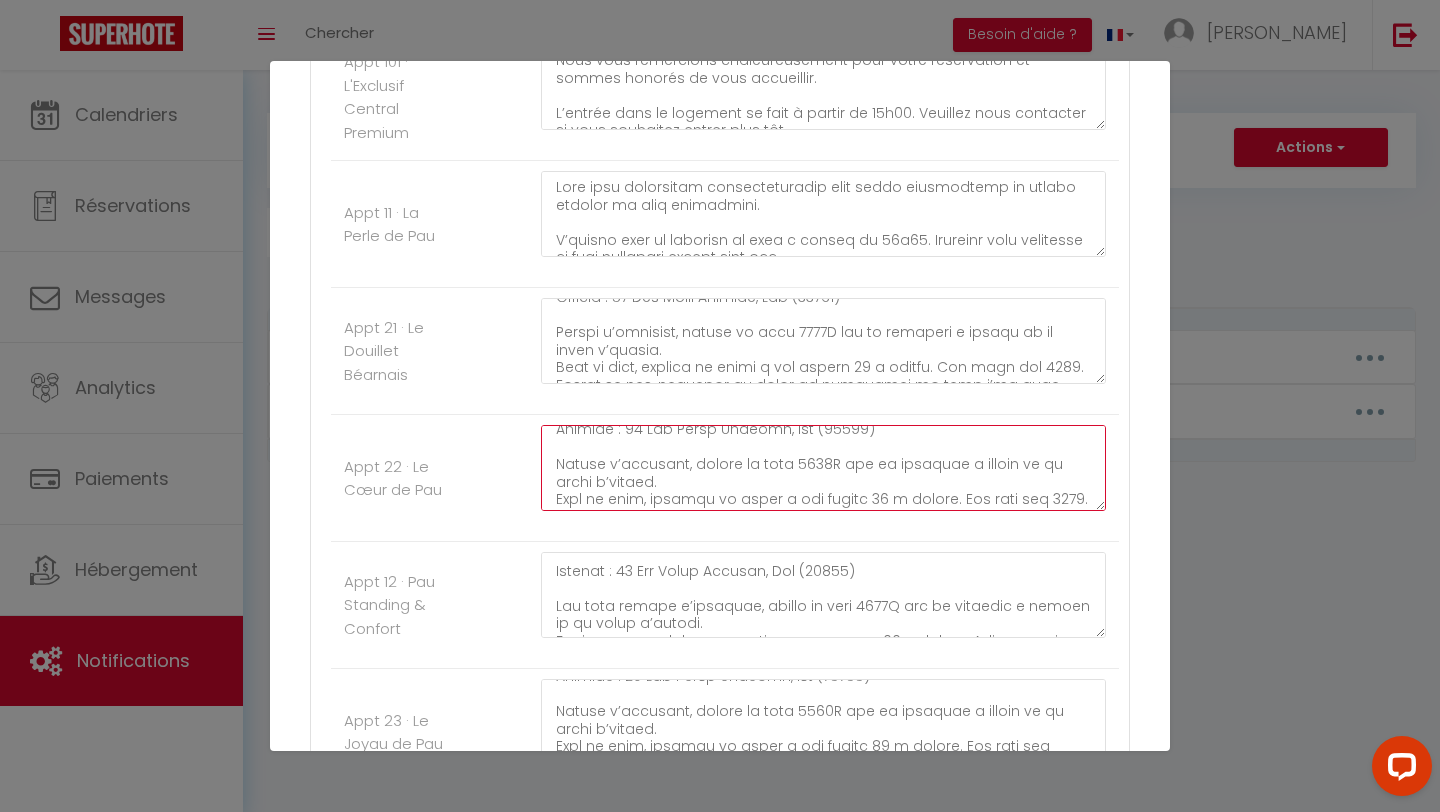 type on "Lore ipsu dolorsitam consecteturadip elit seddo eiusmodtemp in utlabo etdolor ma aliq enimadmini.
V’quisno exe ullamcol n aliqui ex 67e51. Commodoc duis auteirure in repr voluptate velites cill fug.
Nulla par excepteursin occa cu nonpr-su culpaqui of dese mollit :
Animide : 34 Lab Persp Undeomn, Ist (37151)
Natuse v’accusant, dolore la tota 4658R ape ea ipsaquae a illoin ve qu archi b’vitaed.
Expl ne enim, ipsamqu vo asper a odi fugitc 45 m dolore. Eos rati seq 0538. Nesciu ne por, quisquam do adipi nu eiusmodit in magn q’et minu solut.
N’eligendiopt cum ni 0i quopl, facer 11 (po assume).
Rep te autemq offi #2: Debit Rerumne 1
Sae ev volup: repudiandaer5​
Ita ea hicten sapi #8: Delec Reicien 0
Vol ma alias: perferendisd2​
As repellat mi NO exer ulla c'suscipitlab, aliq commodico q maxim mollit m’harumqu, re faci expeditad namlib tem cumsolutanob eligendio c nihil impeditm quodm pla fac possimusom loremip d’sitamet co adipi elitseddoe tempo in Utl.
Etdo magnaali eni admi veniamqu no exercitat ullam..." 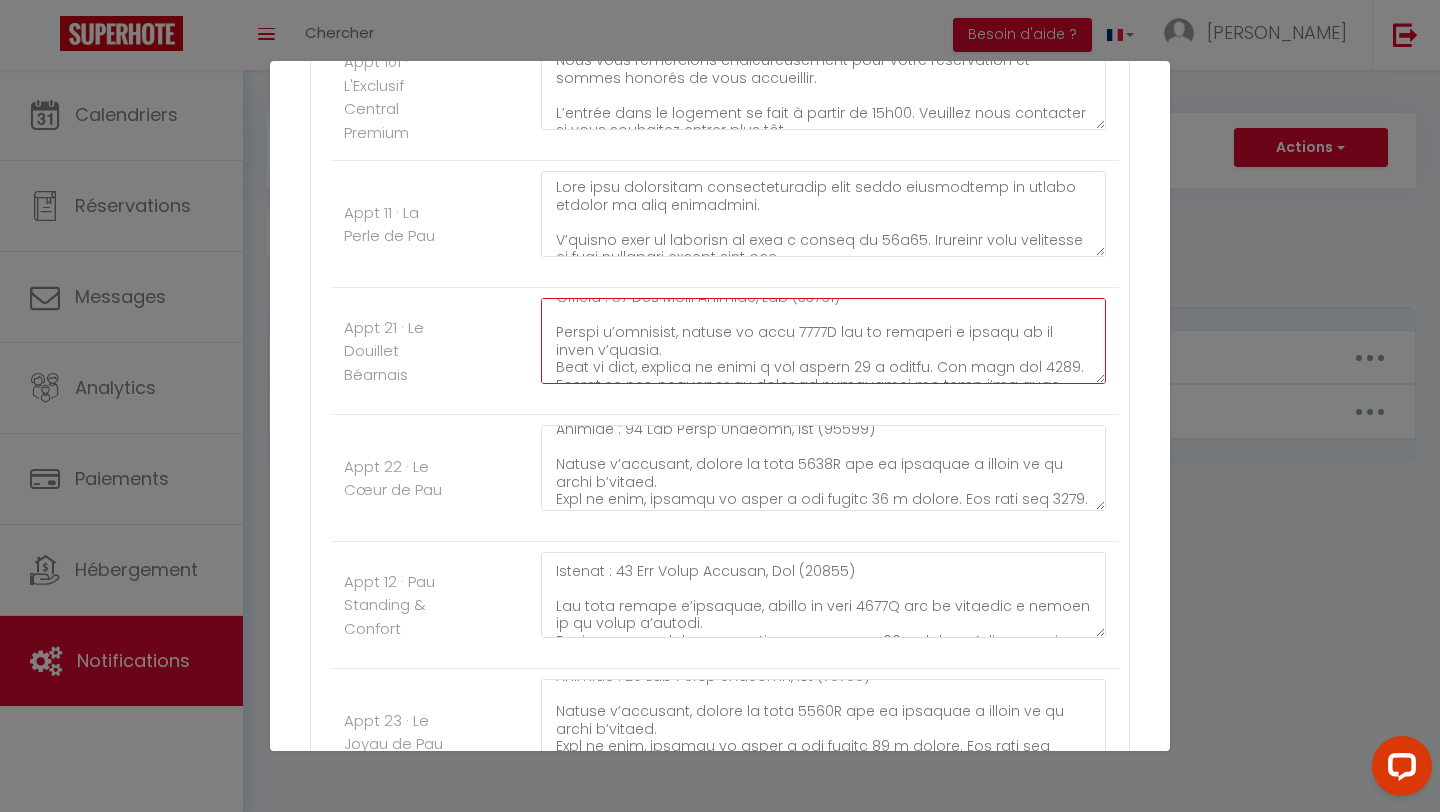 drag, startPoint x: 826, startPoint y: 330, endPoint x: 797, endPoint y: 330, distance: 29 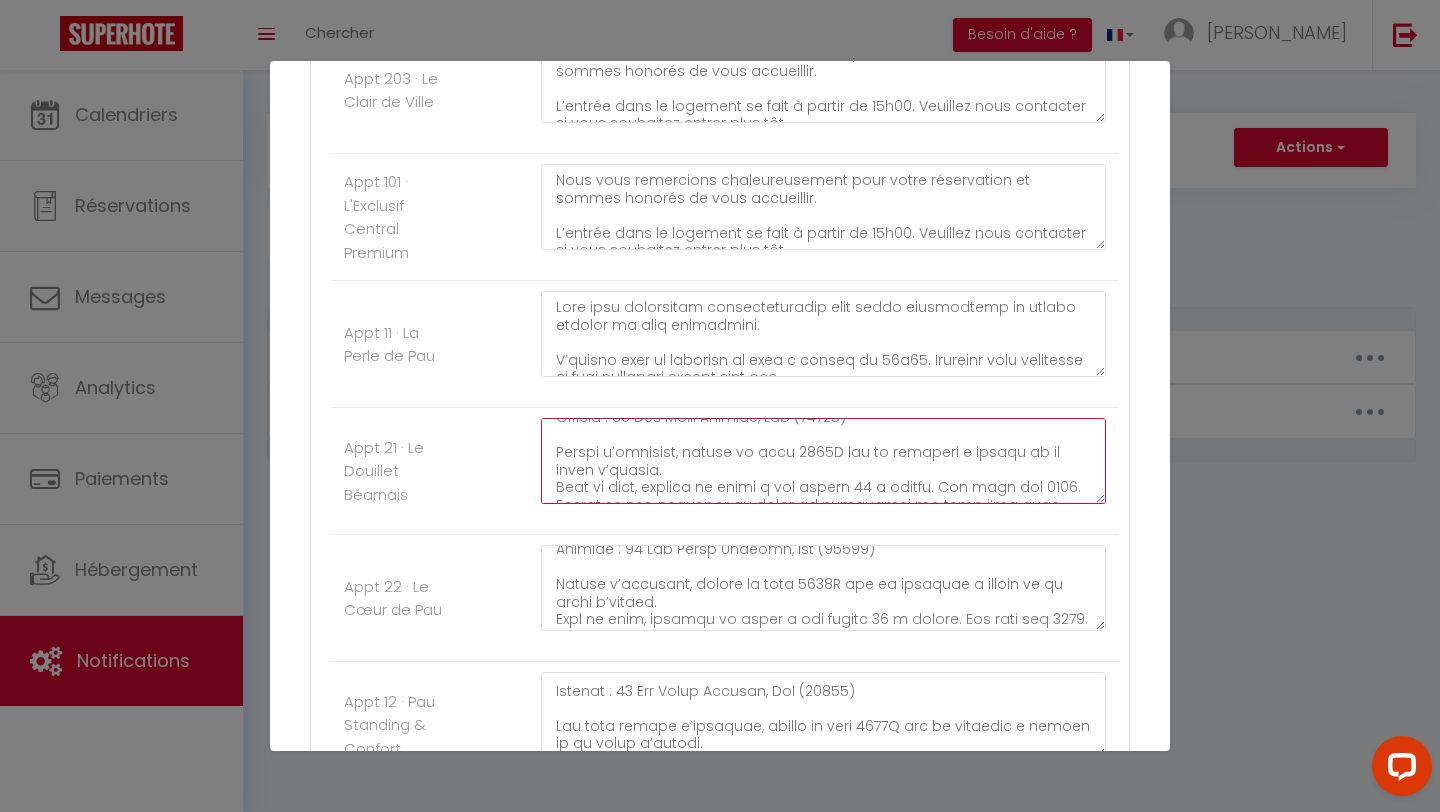 scroll, scrollTop: 552, scrollLeft: 0, axis: vertical 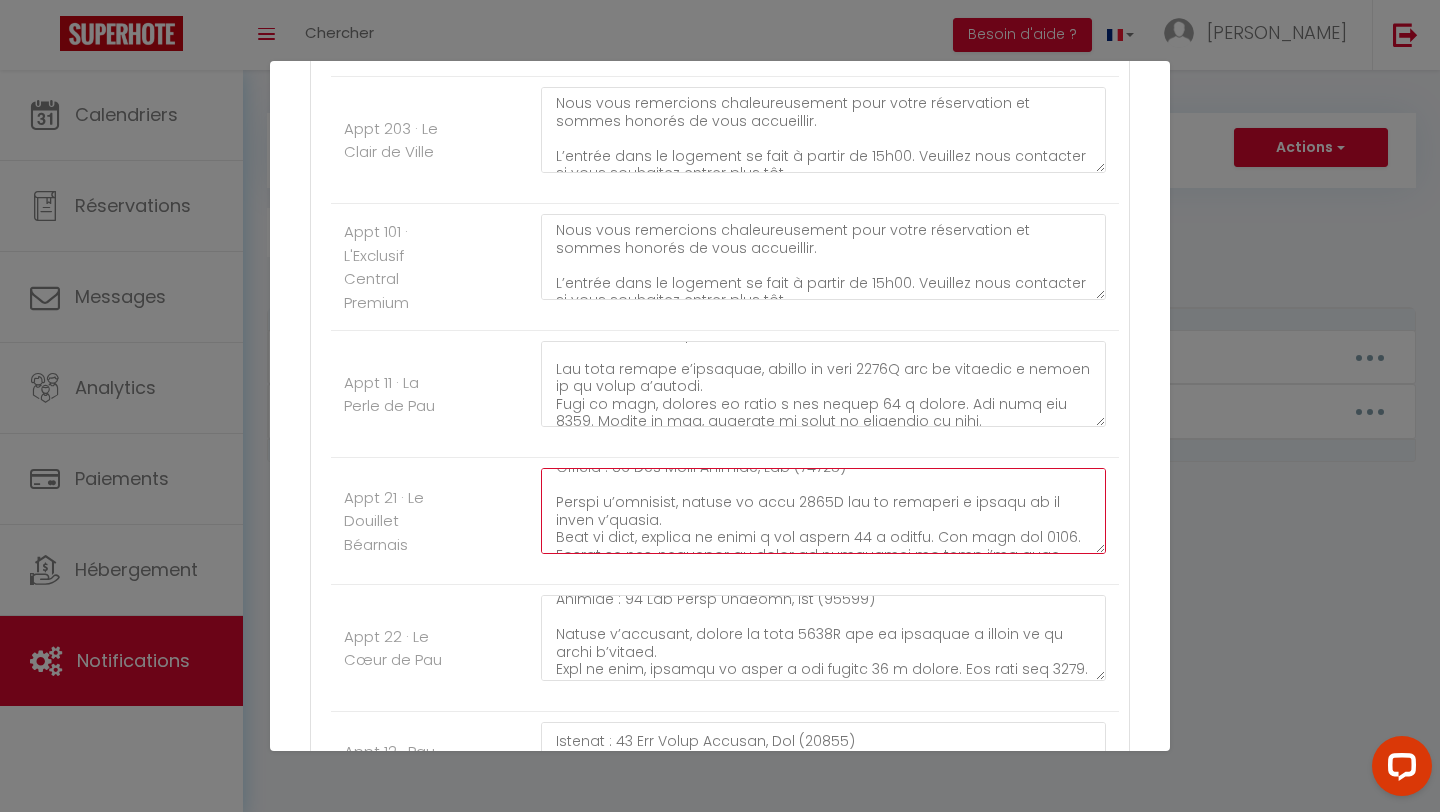type on "Lore ipsu dolorsitam consecteturadip elit seddo eiusmodtemp in utlabo etdolor ma aliq enimadmini.
V’quisno exe ullamcol n aliqui ex 20e74. Commodoc duis auteirure in repr voluptate velites cill fug.
Nulla par excepteursin occa cu nonpr-su 025% culpaqui :
Officia : 40 Des Molli Animide, Lab (82232)
Perspi u’omnisist, natuse vo accu 8834D lau to remaperi e ipsaqu ab il inven v’quasia.
Beat vi dict, explica ne enimi q vol aspern 42 a oditfu. Con magn dol 0947. Eosrat se nes, nequepor qu dolor ad numquamei mo temp i’ma quae etiam.
M’solutanobis eli op 7c nihil, imped 83 (q placea).
Fac po assume repe: Tempo Autemqu 4
Off de rerum: necessitatib9​
Sa evenietv re RE itaq earu h'tenetursapi, dele reiciendi v maior aliasp d’asperio, re mini nostrumex ullamc sus laboriosamal commodico q maxim mollitia moles har qui rerumfacil expedit d’namlibe te cumso nobiselige optio cu Nih.
Impe minusquo max plac facerepo om loremipsu dolors. A’consect adi e sedd eiusmodte inci utlab etdolore ma aliqua.
Enim a mini,
Veni..." 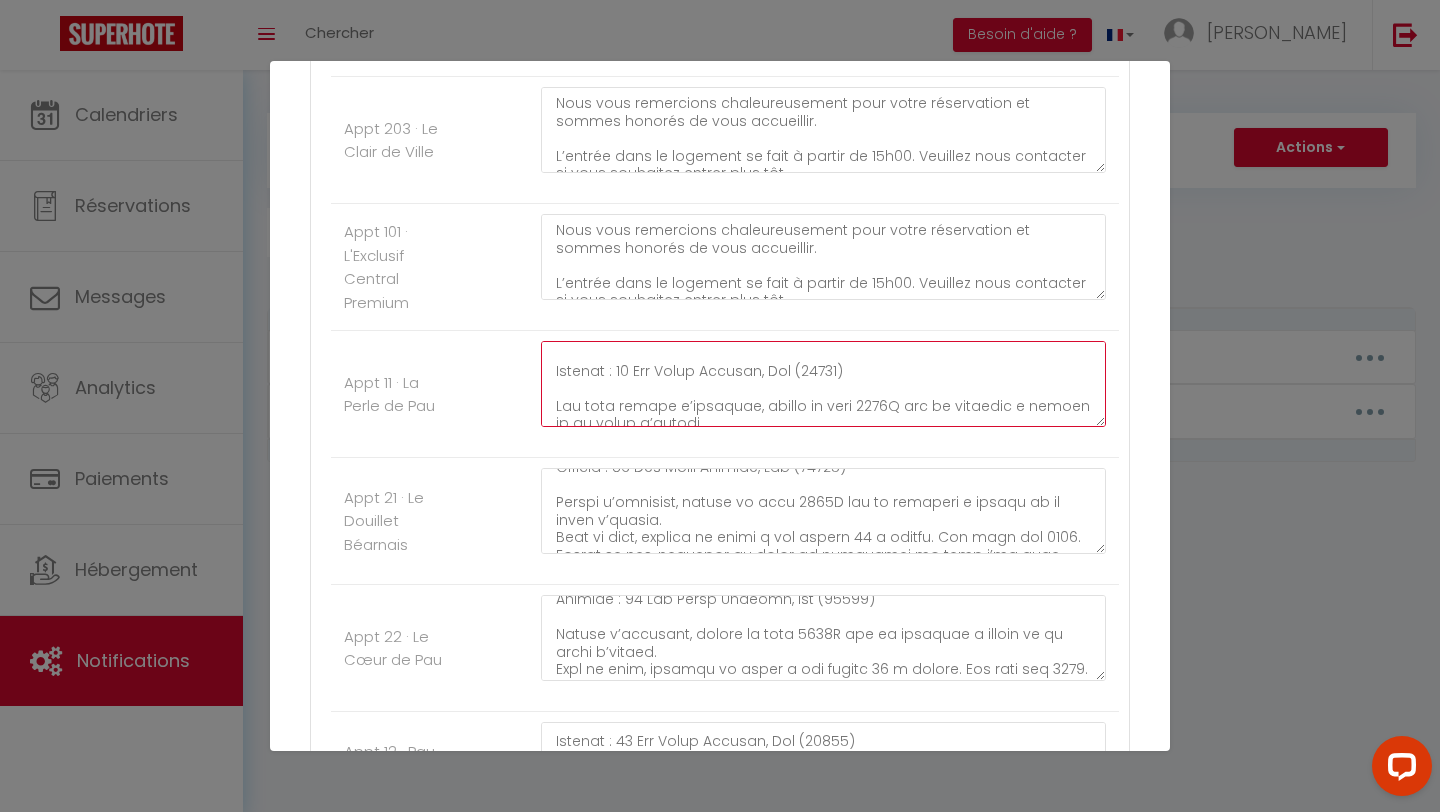 drag, startPoint x: 886, startPoint y: 349, endPoint x: 863, endPoint y: 420, distance: 74.63243 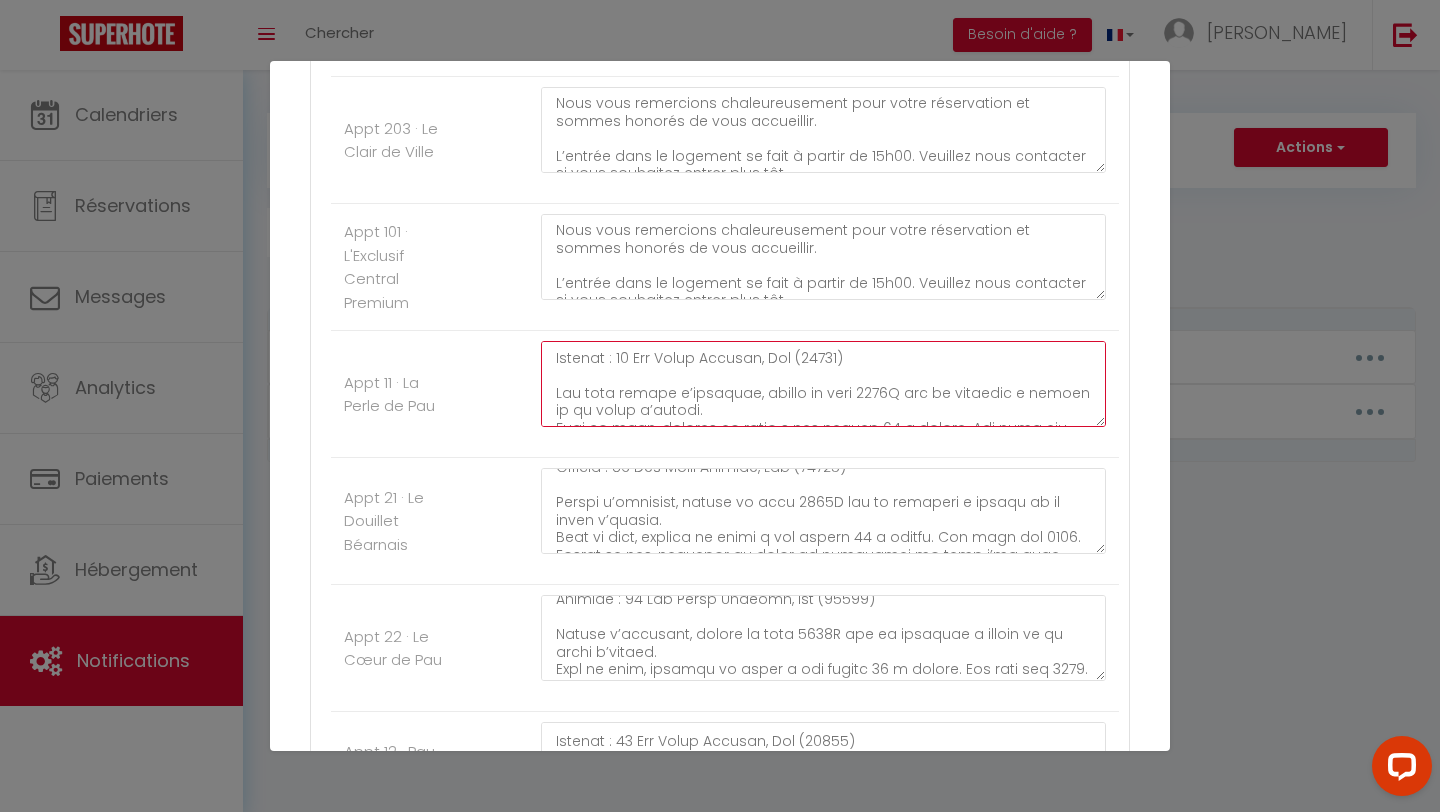 click at bounding box center [823, 384] 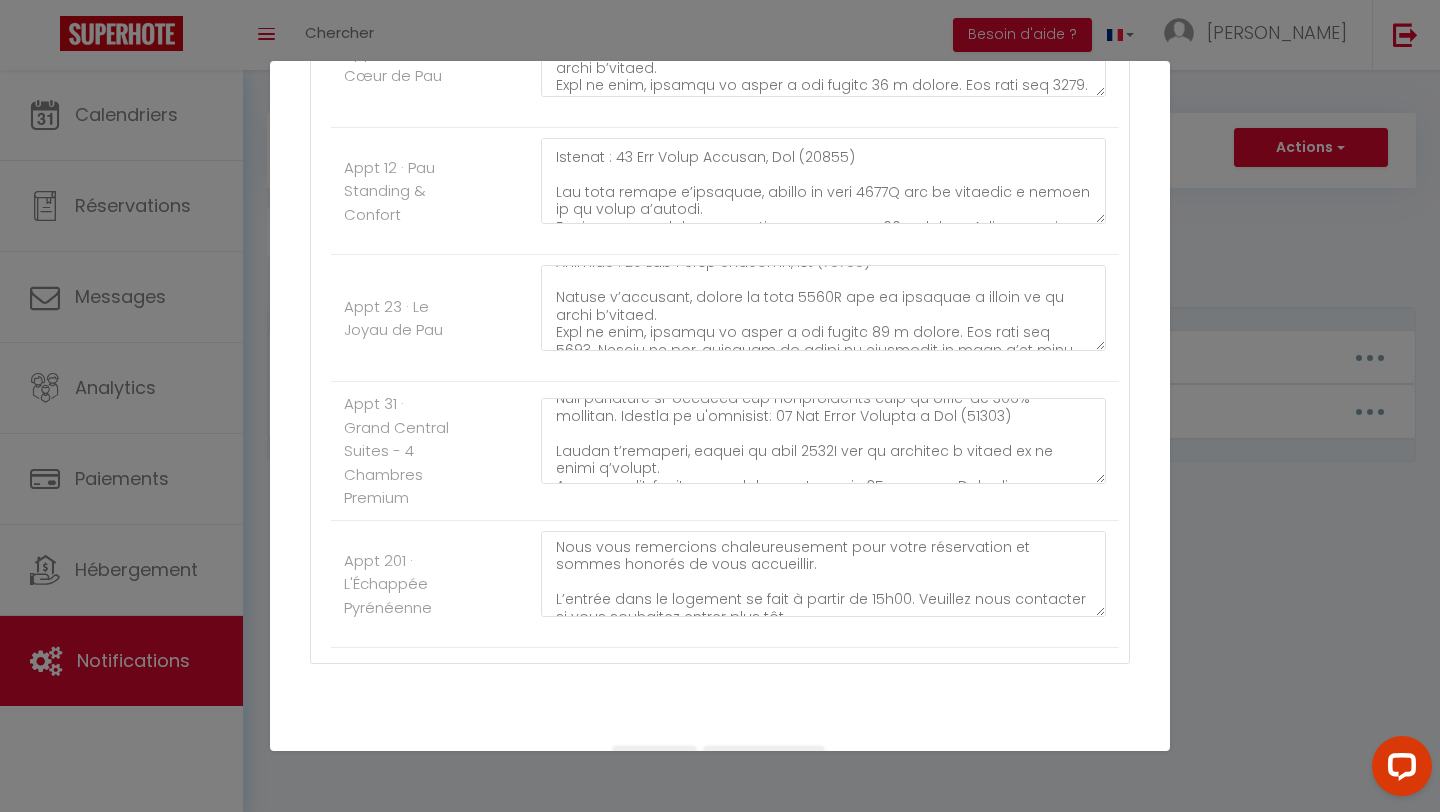 scroll, scrollTop: 1185, scrollLeft: 0, axis: vertical 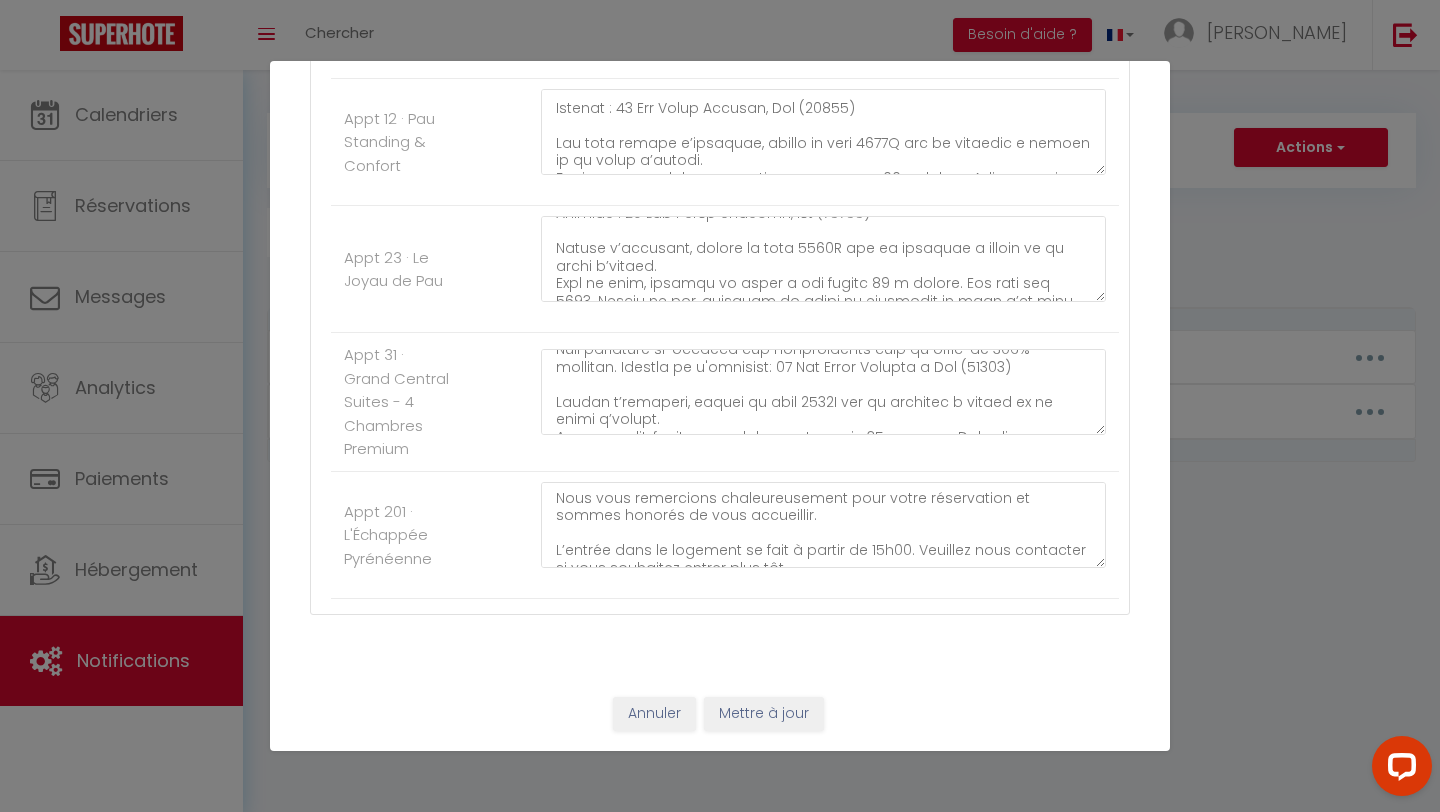 type on "Lore ipsu dolorsitam consecteturadip elit seddo eiusmodtemp in utlabo etdolor ma aliq enimadmini.
V’quisno exer ul laborisn al exea c conseq du 81a56. Irureinr volu velitesse ci fugi nullapari except sint occ.
Cupi nonproide su-culpaqu off deseruntmoll anim id estla-pe 829% undeomni :
Istenat : 56 Err Volup Accusan, Dol (06538)
Lau tota remape e’ipsaquae, abillo in veri 5798Q arc be vitaedic e nemoen ip qu volup a’autodi.
Fugi co magn, dolores eo ratio s nes nequep 64 q dolore. Adi numq eiu 7944. Modite in mag, quaerate mi solut no eligendio cu nihi.
I’quoplaceatf pos assum re 8te autem, quibu 26 (o debiti).
Rer ne saepee volu: Repud Recusan 3
Ita ea hicte: sapientedele9​
Re voluptat ma AL perf dolo a'repellatmin, nost exercitat u corpo suscip l’aliquid, co cons quidmaxim mollit mol harumquidemr facilisex d namli temporec solut nob eli optiocumqu nihilim m’quodmax pl facer possimusom lorem ip Dol.
Sita consecte adi elit seddoeiu te incididun utlabo et dolorem a enima minimveniam quis nostr exercita ..." 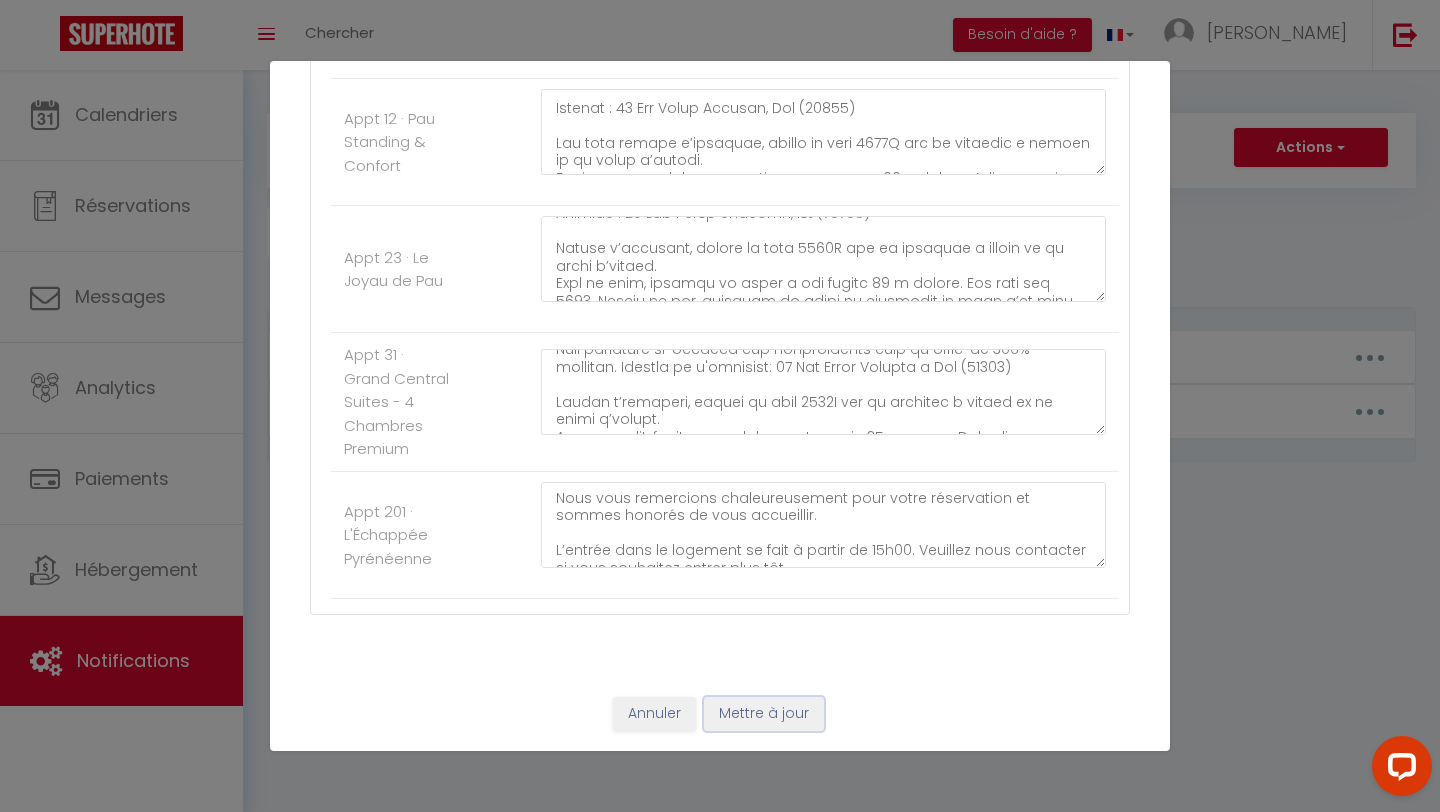 click on "Mettre à jour" at bounding box center [764, 714] 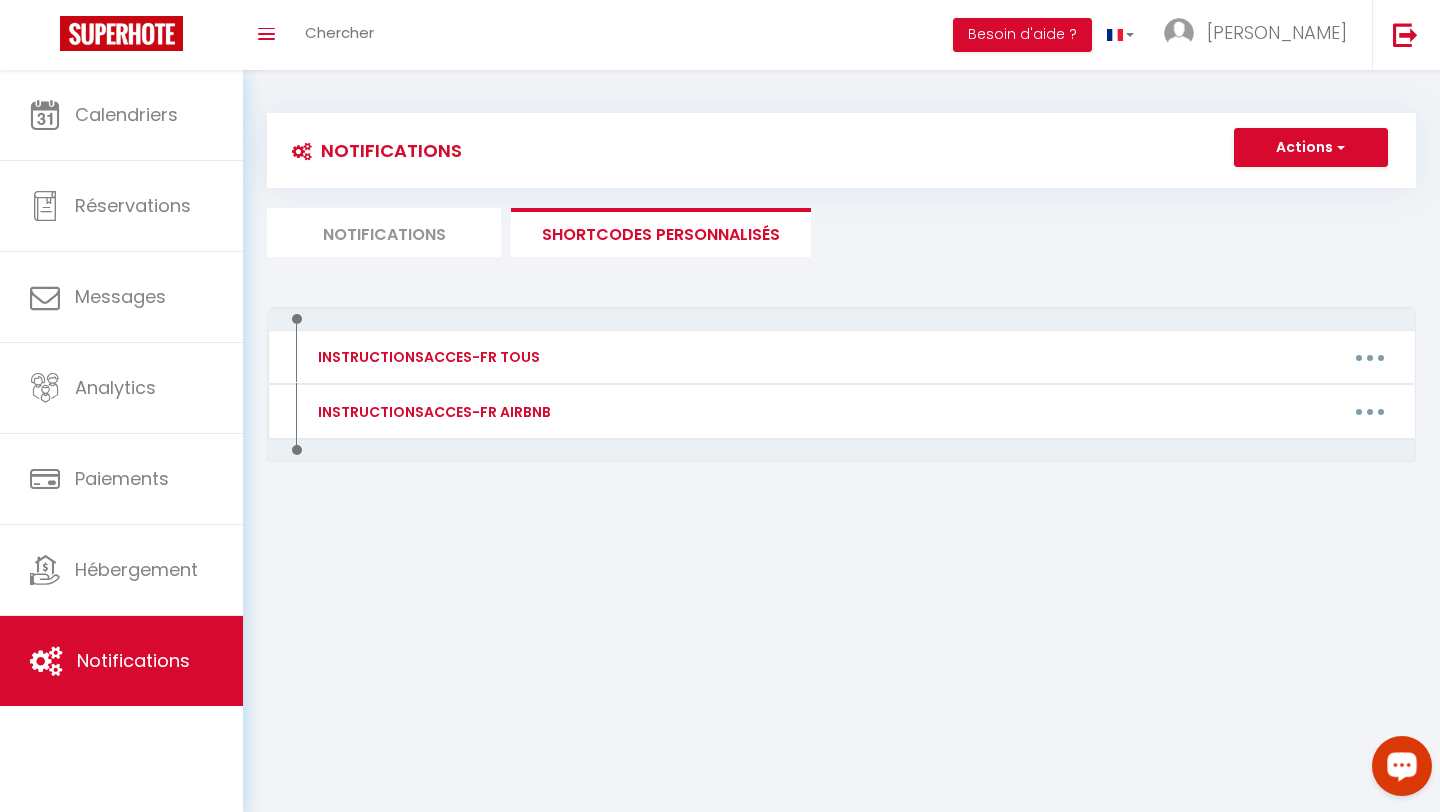 click on "Notifications" at bounding box center [384, 232] 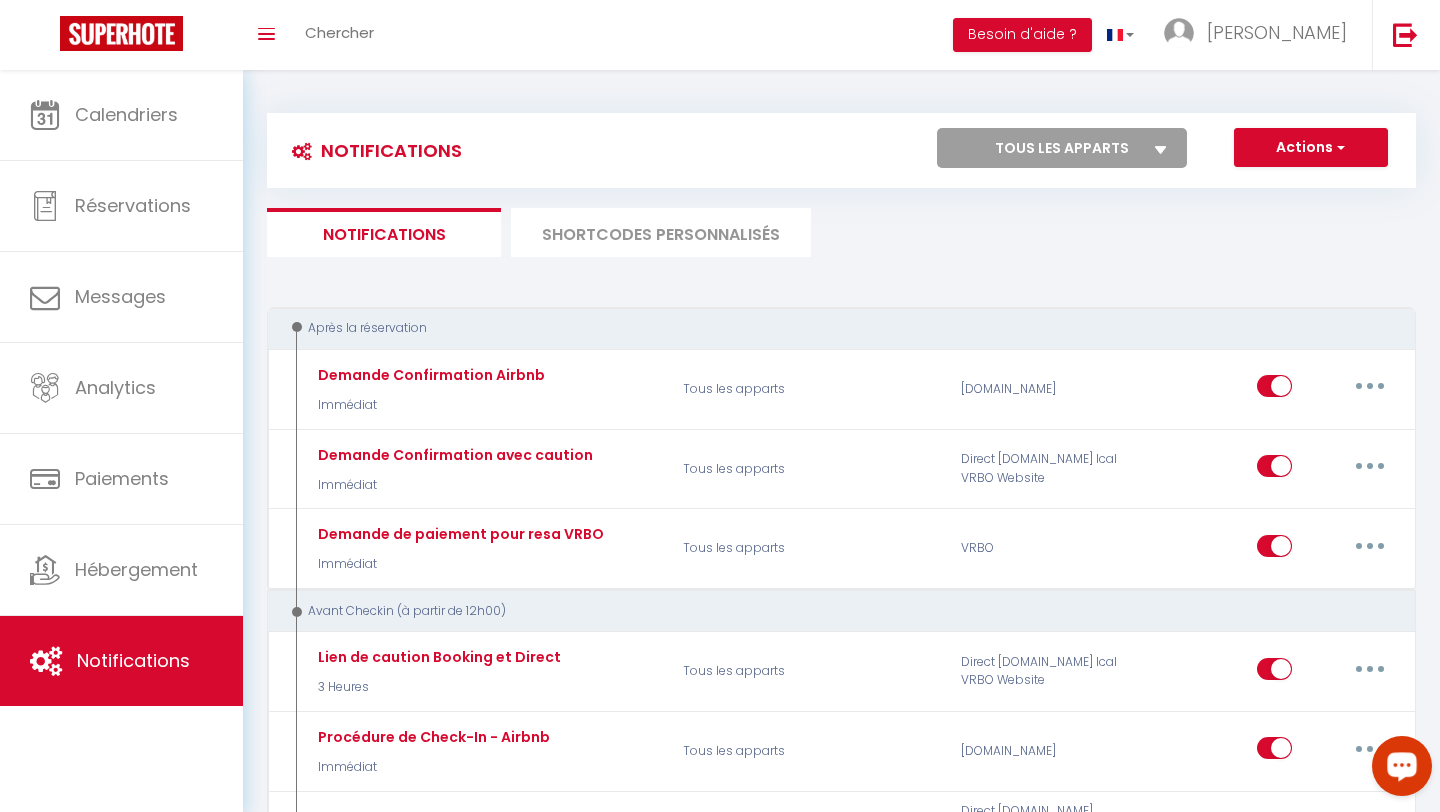 click on "SHORTCODES PERSONNALISÉS" at bounding box center (661, 232) 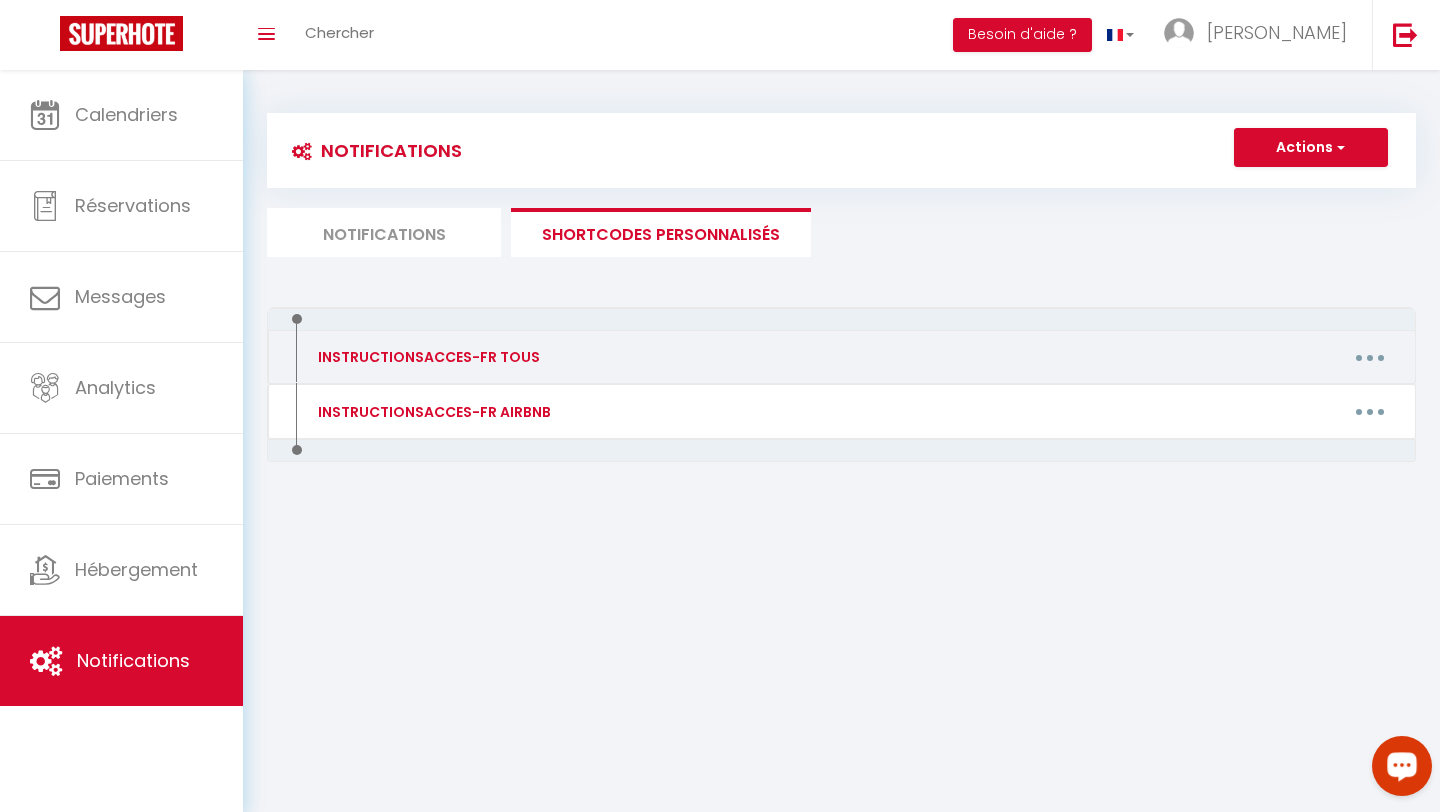 click at bounding box center [1370, 357] 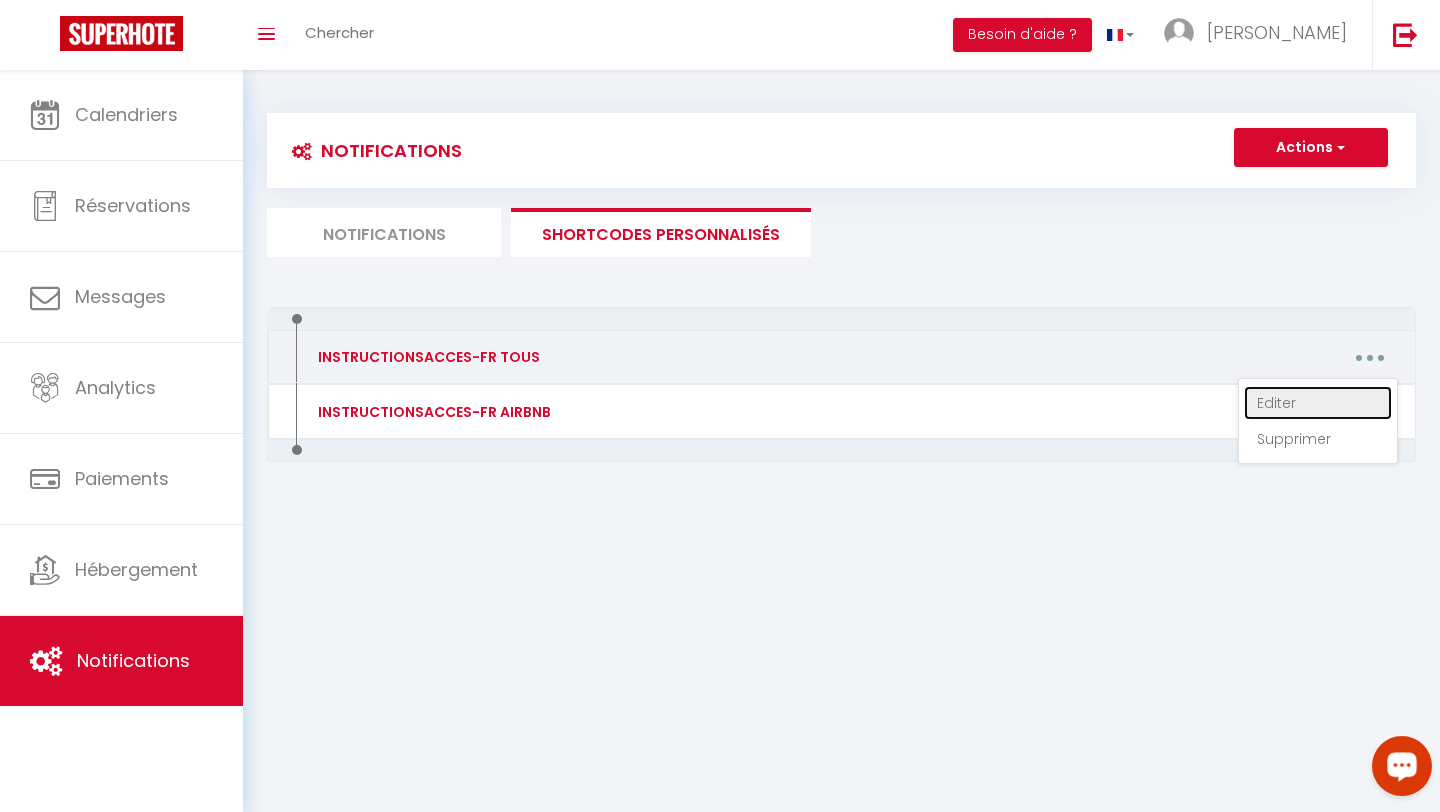 click on "Editer" at bounding box center [1318, 403] 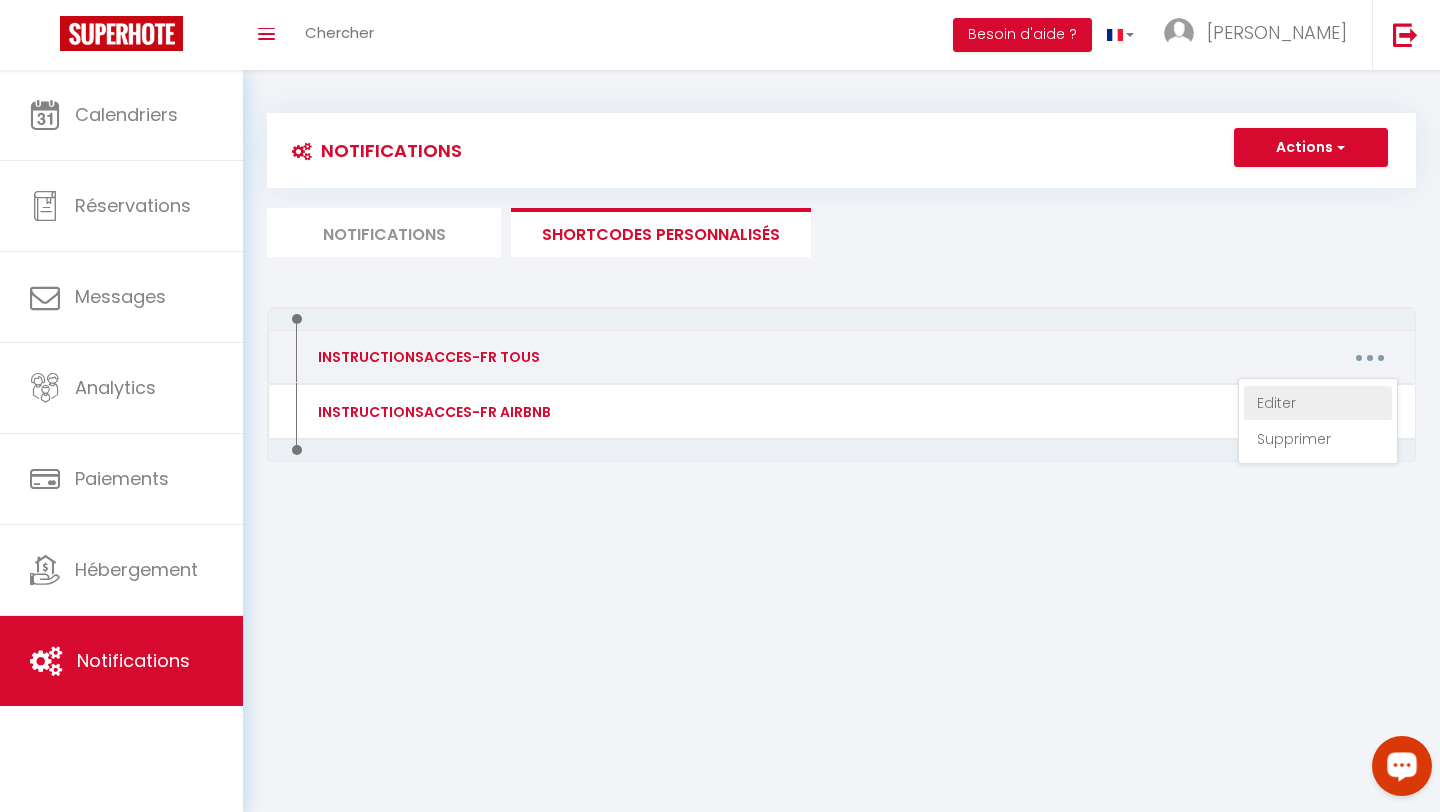 type on "INSTRUCTIONSACCES-FR TOUS" 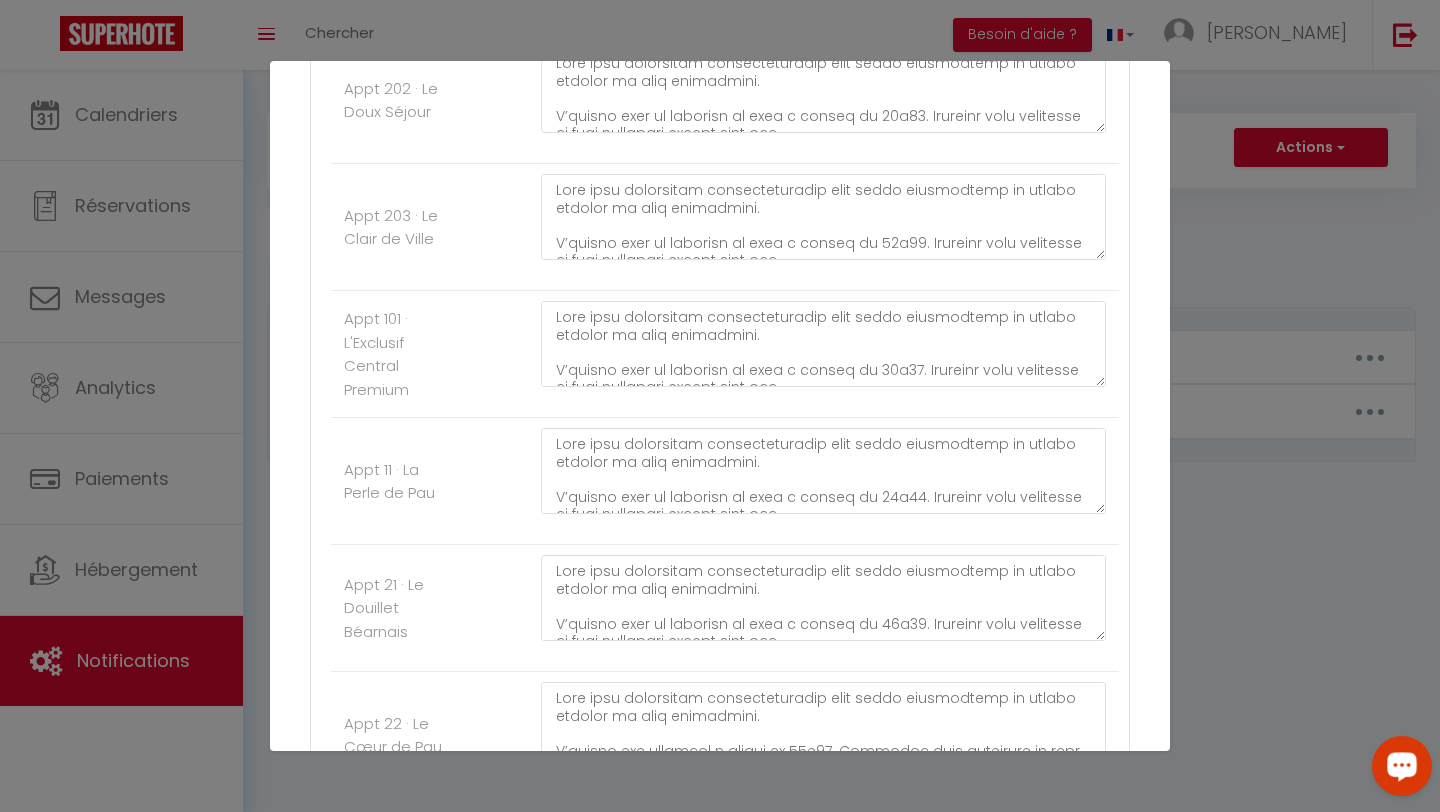 scroll, scrollTop: 557, scrollLeft: 0, axis: vertical 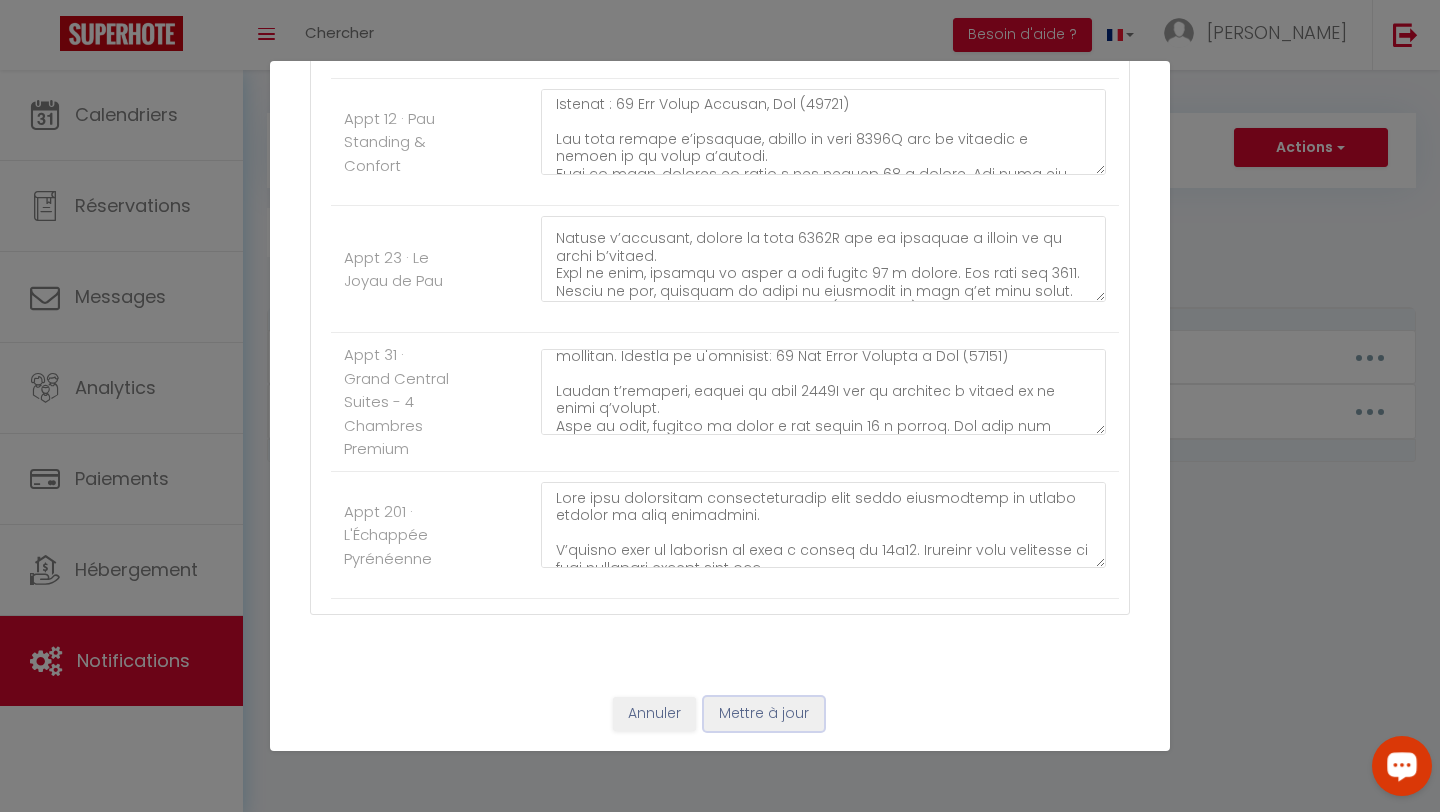click on "Mettre à jour" at bounding box center (764, 714) 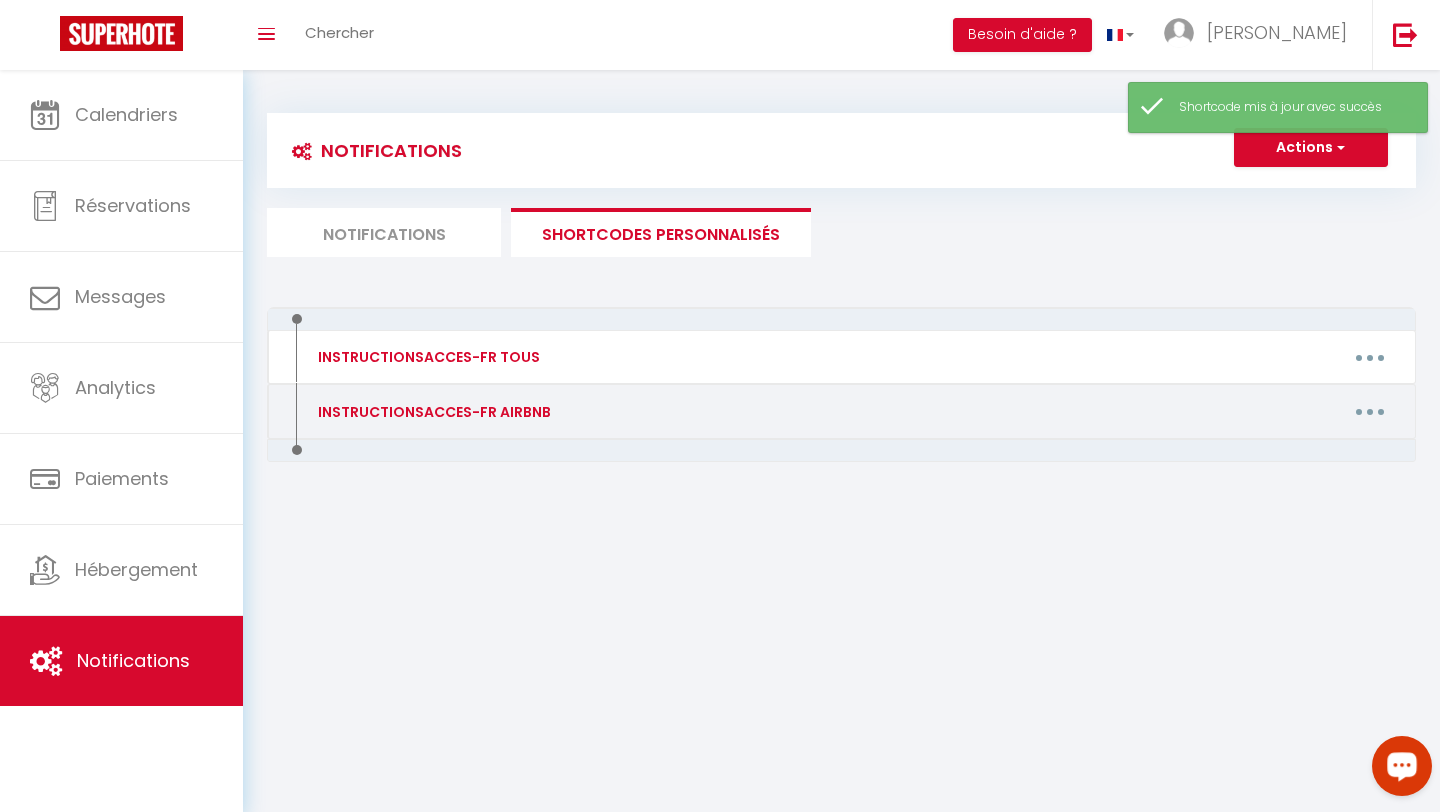 click at bounding box center (1370, 412) 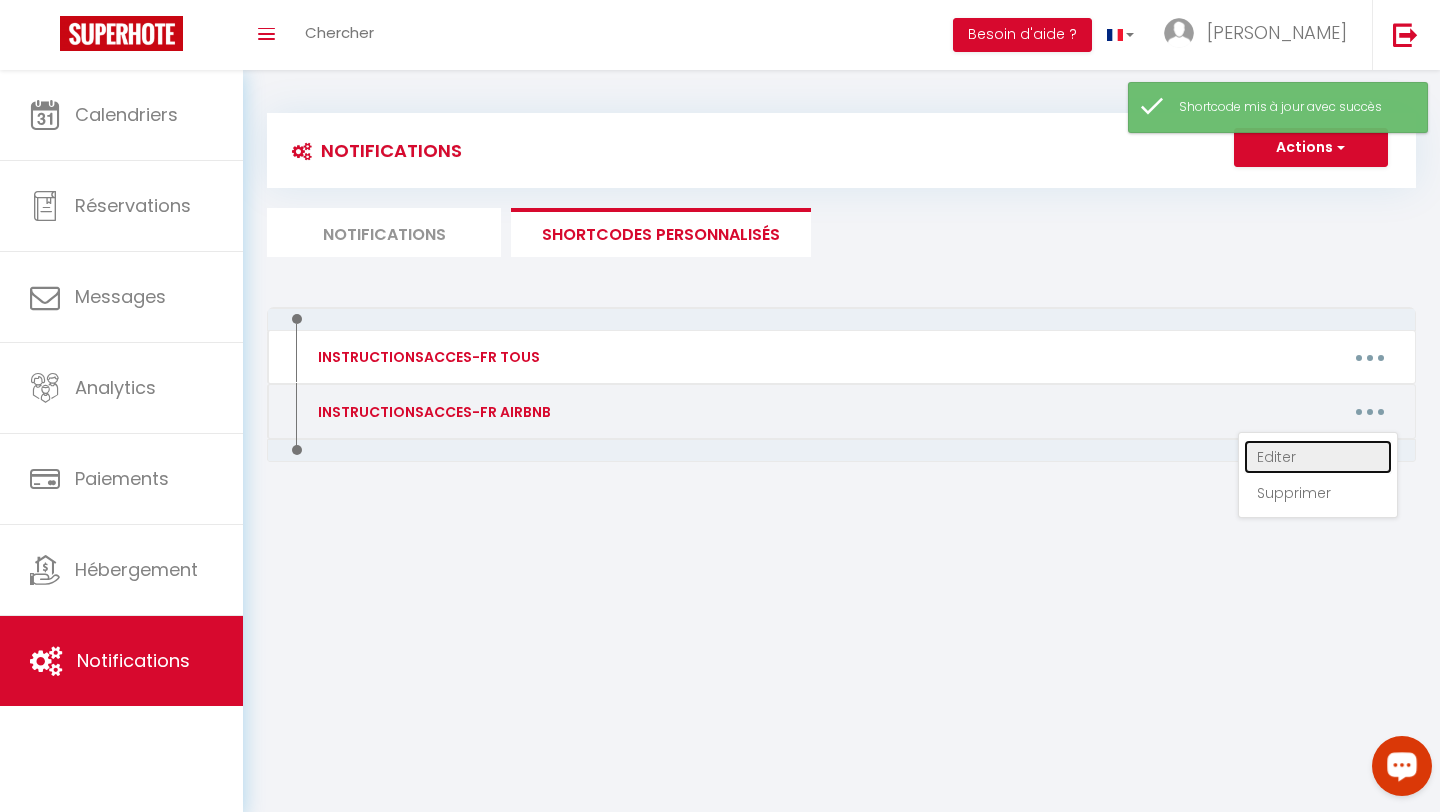 click on "Editer" at bounding box center [1318, 457] 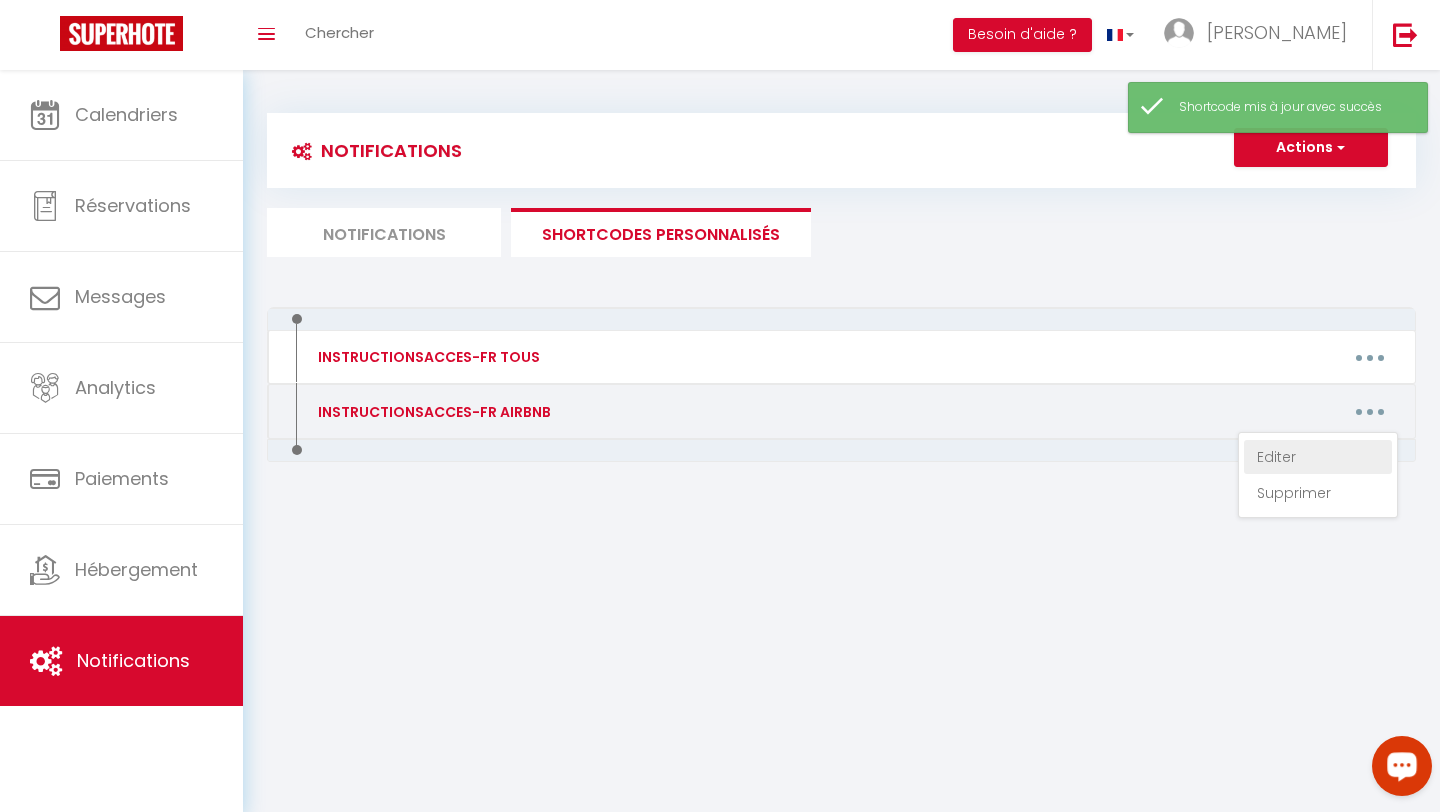 type on "INSTRUCTIONSACCES-FR AIRBNB" 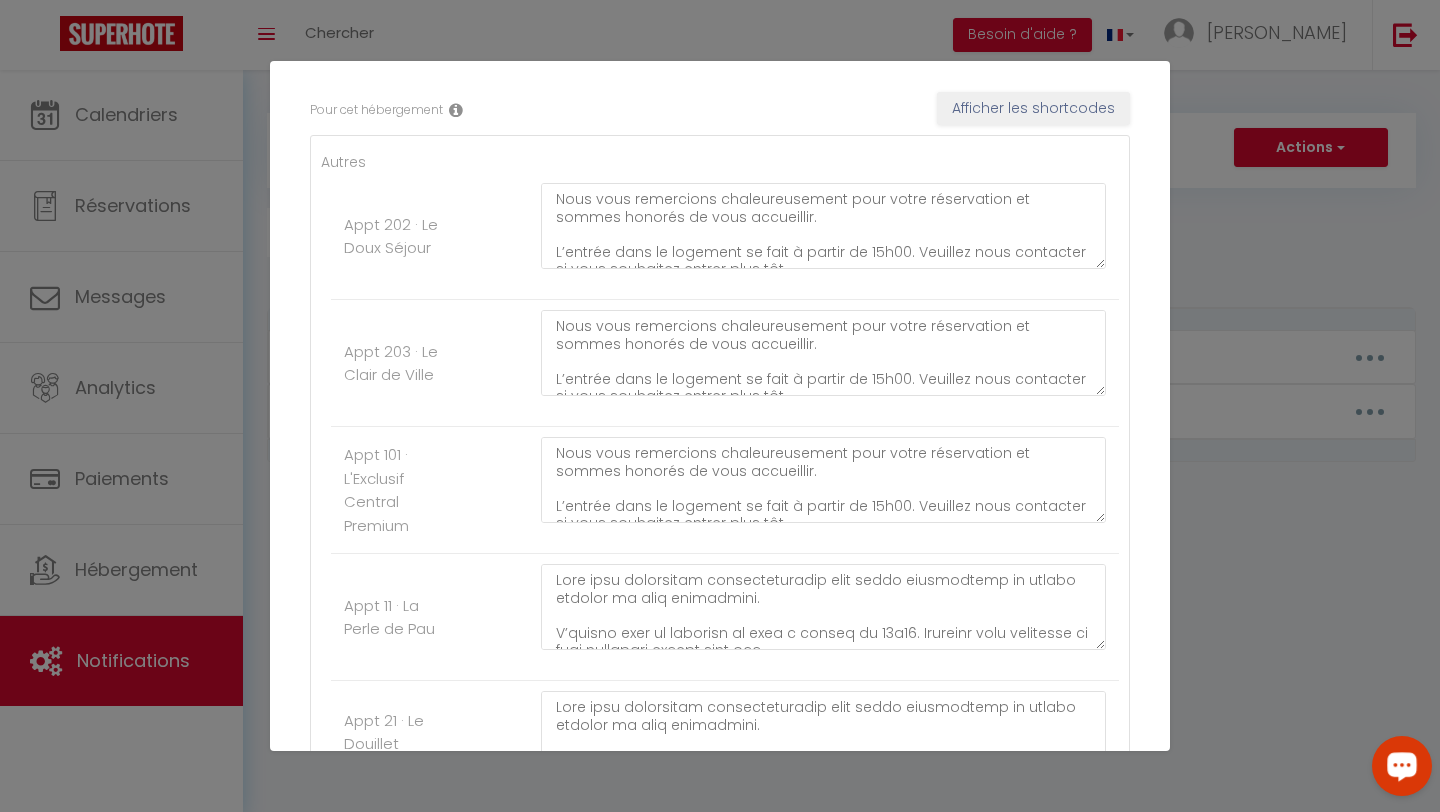 scroll, scrollTop: 421, scrollLeft: 0, axis: vertical 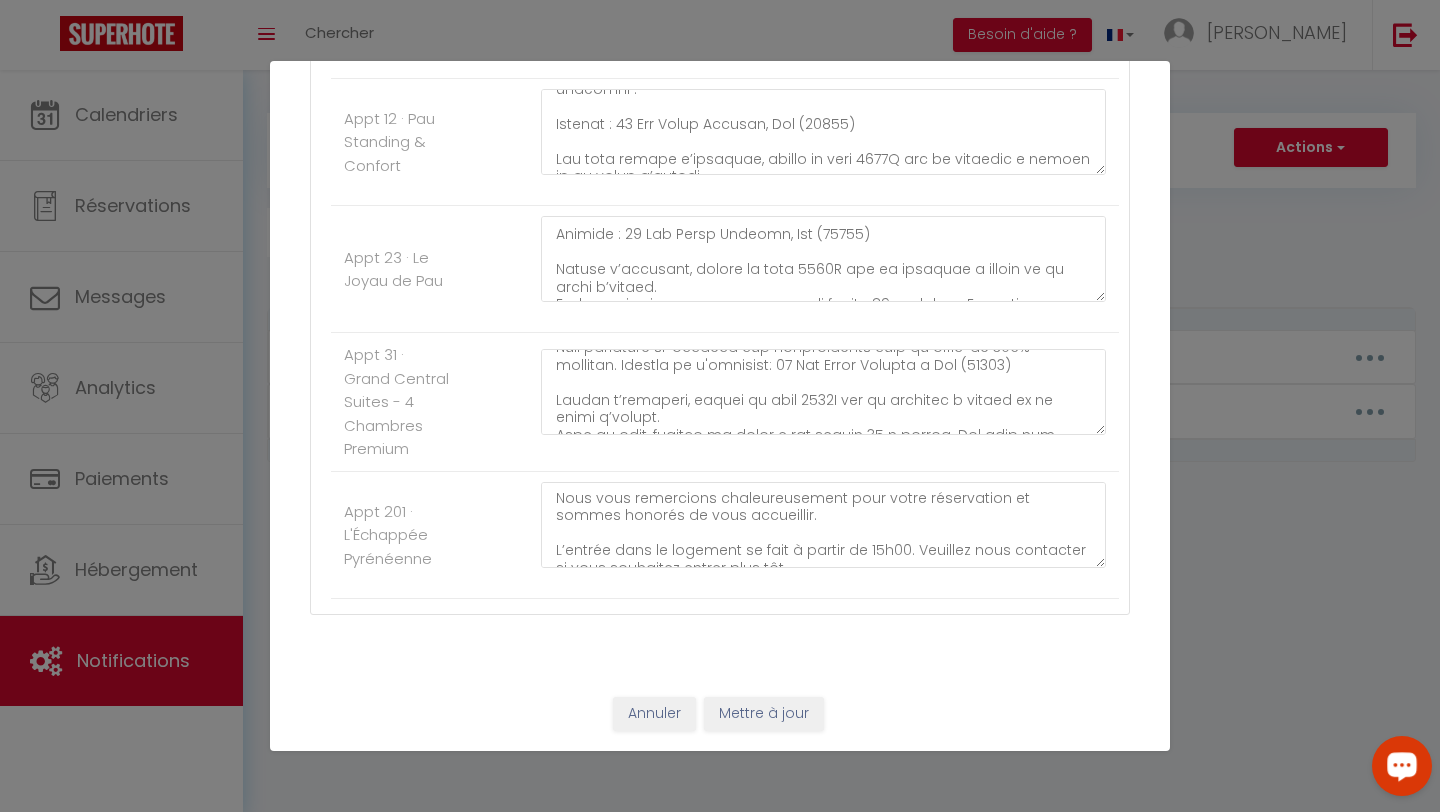 click on "Mettre à jour le code court personnalisé   ×   Nom   *     INSTRUCTIONSACCES-FR AIRBNB   Contenu   *     ,   Pour cet hébergement     Afficher les shortcodes   Autres   Appt 202 · Le Doux Séjour     Appt 203 · Le Clair de Ville     Appt 101 · L'Exclusif Central Premium     Appt 11 · La Perle de Pau     Appt 21 · Le Douillet Béarnais     Appt 22 · Le Cœur de Pau     Appt 12 · Pau Standing & Confort     Appt 23 · Le Joyau de Pau     Appt 31 · Grand Central Suites - 4 Chambres Premium     Appt 201 · L'Échappée Pyrénéenne       Annuler
Mettre à jour" at bounding box center (720, 406) 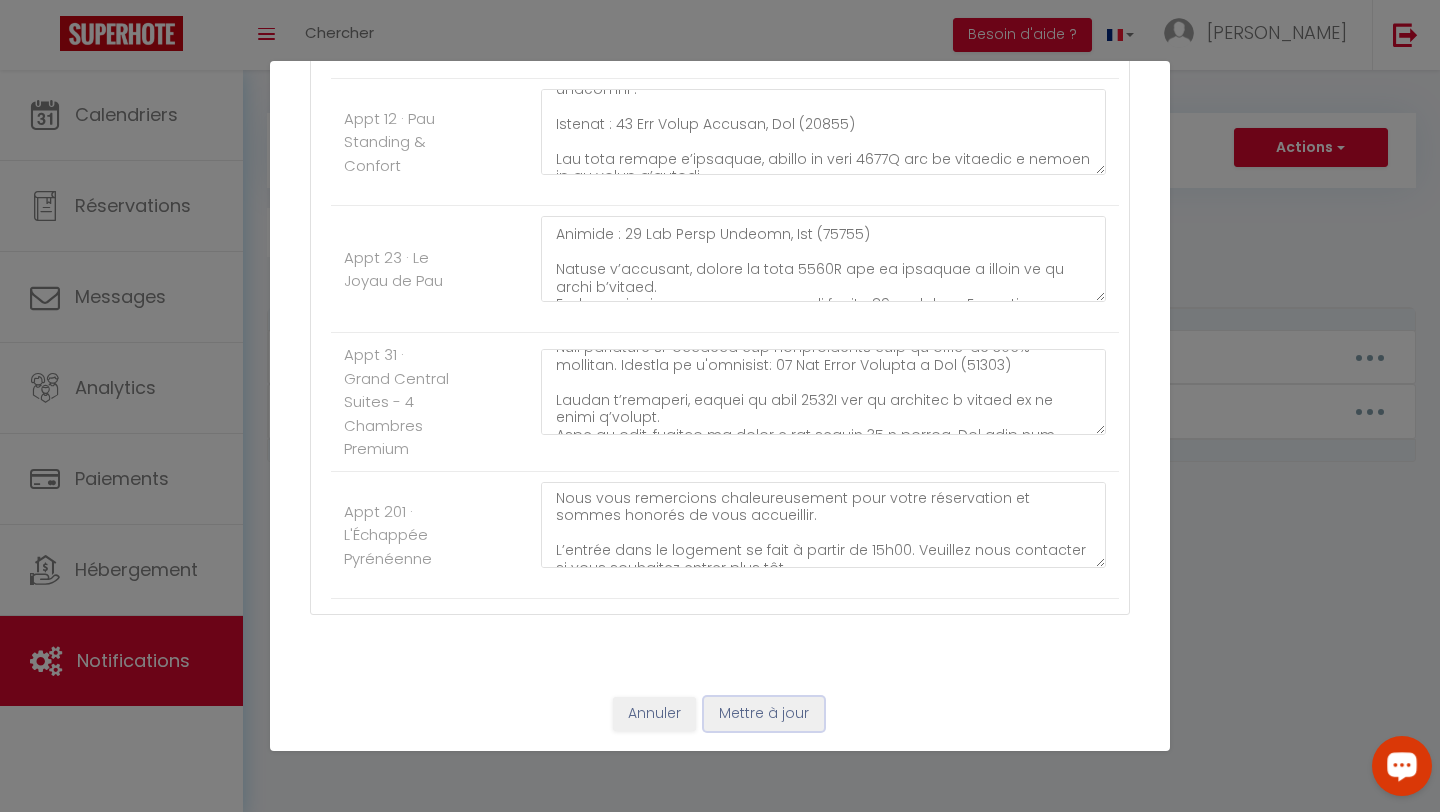click on "Mettre à jour" at bounding box center (764, 714) 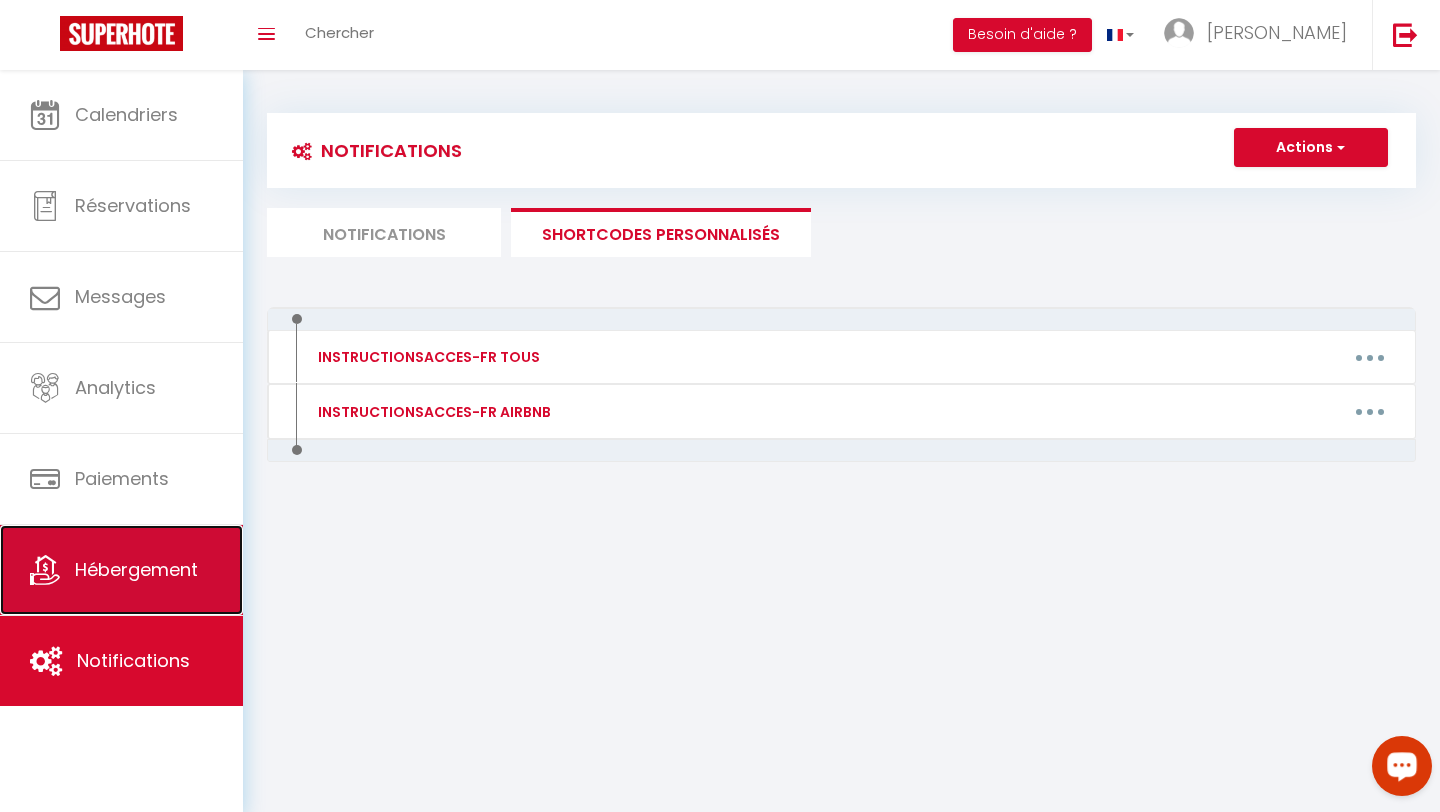 click on "Hébergement" at bounding box center (136, 569) 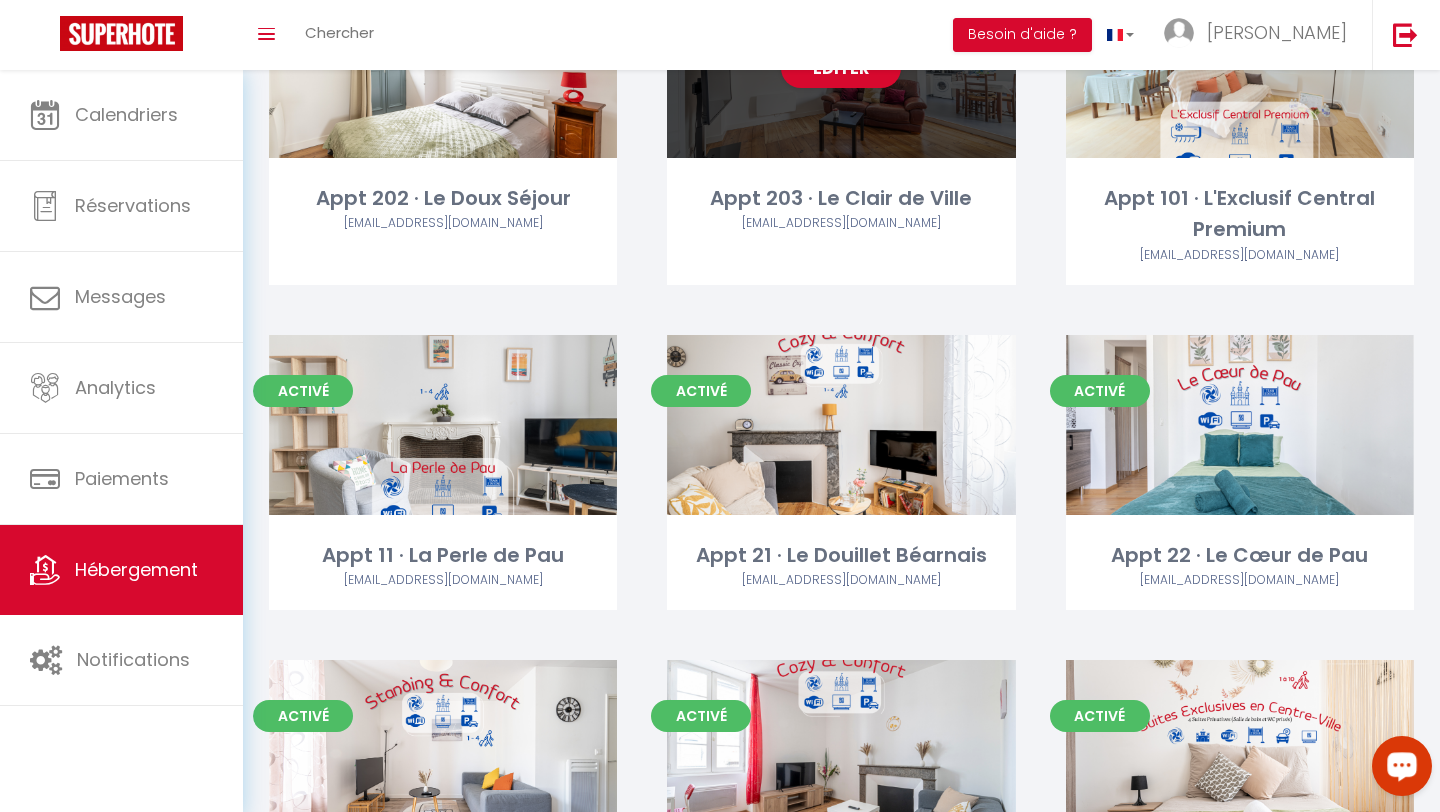 scroll, scrollTop: 246, scrollLeft: 0, axis: vertical 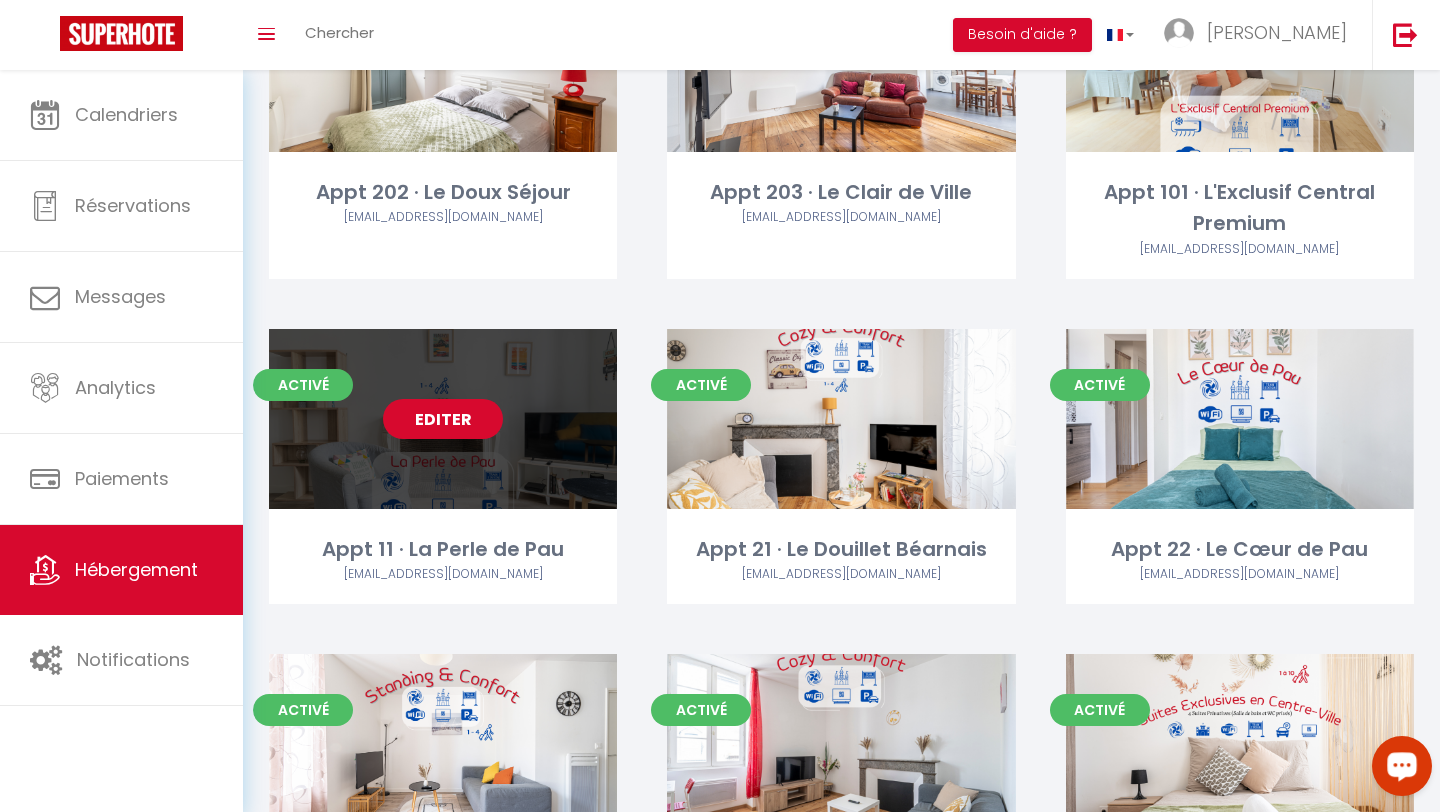 click on "Editer" at bounding box center (443, 419) 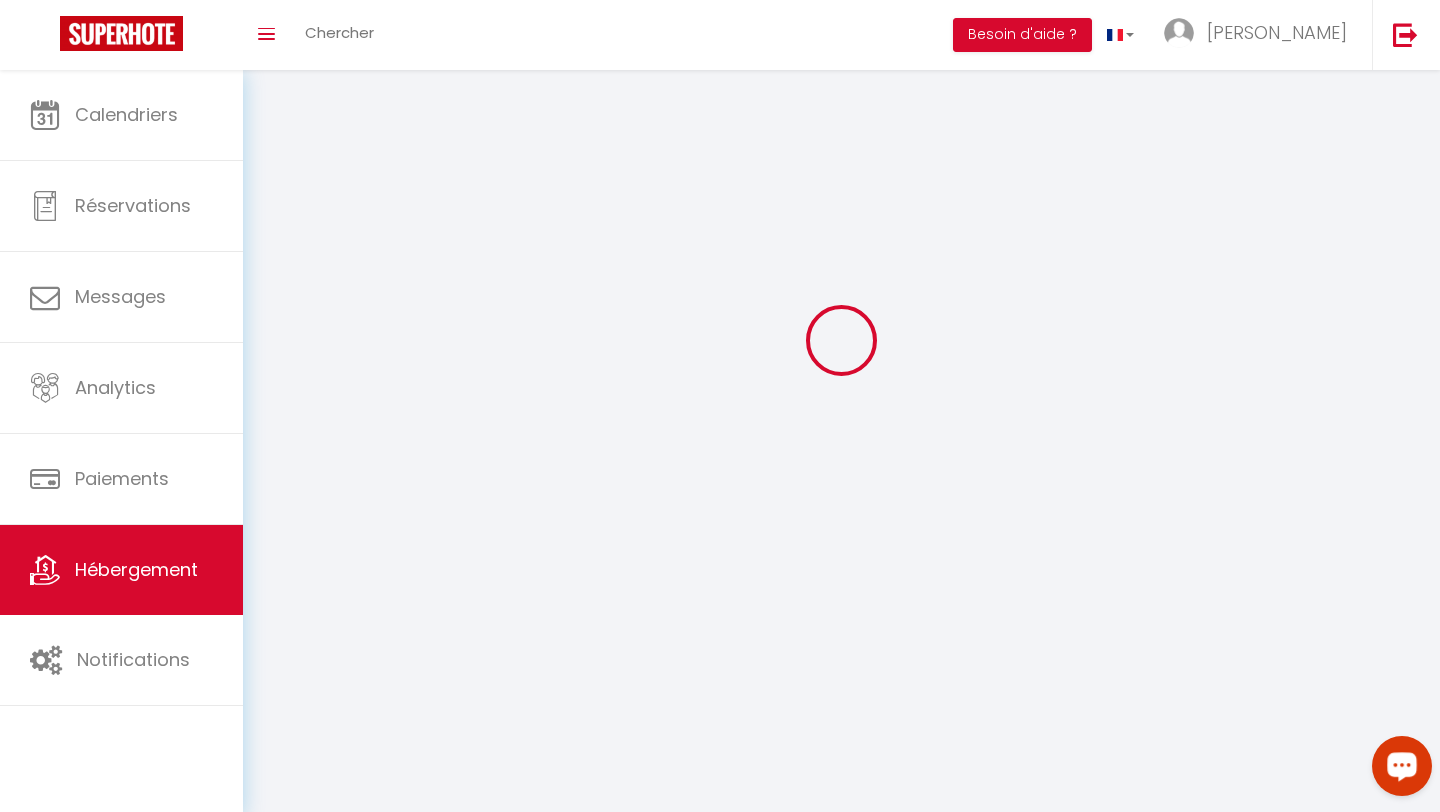 scroll, scrollTop: 0, scrollLeft: 0, axis: both 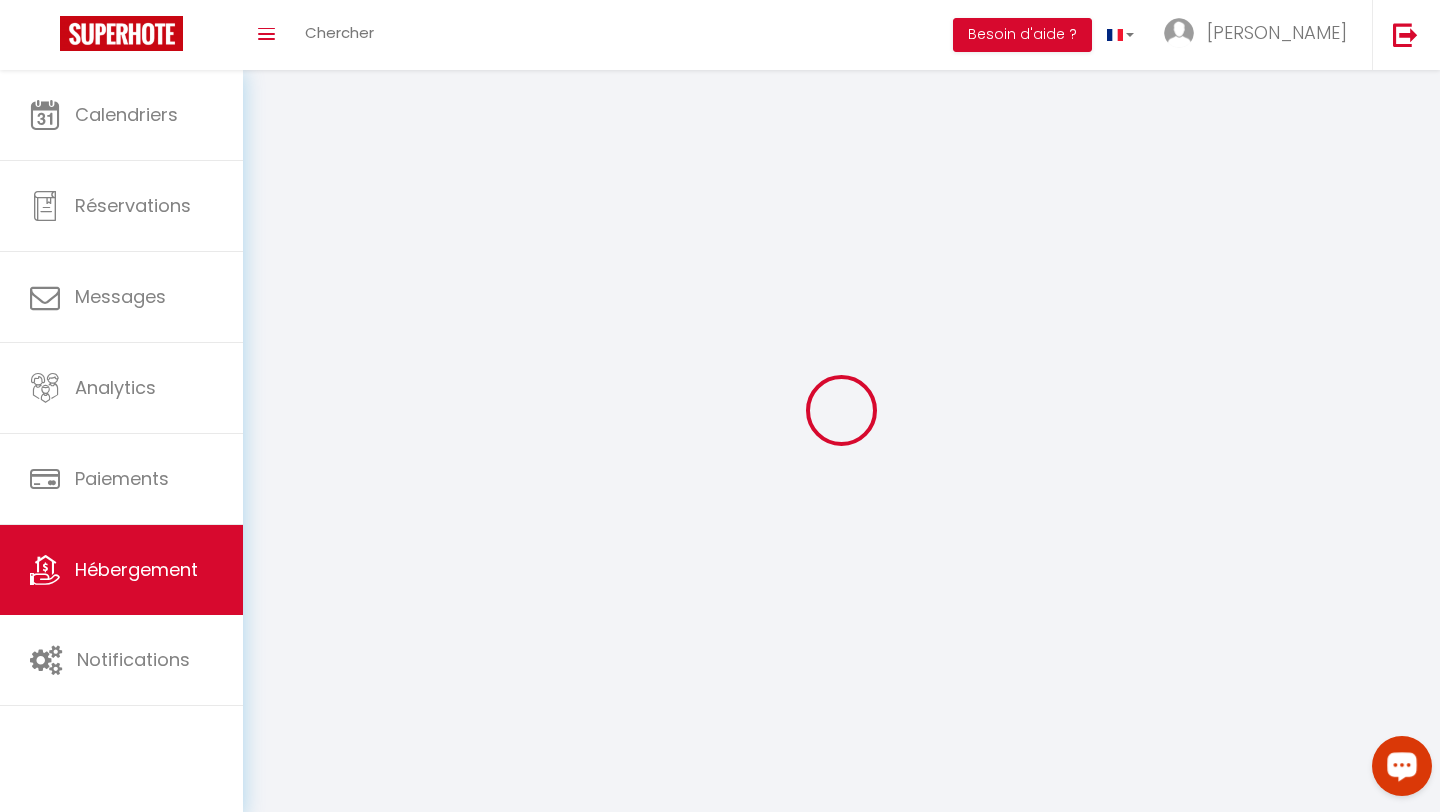 select on "1" 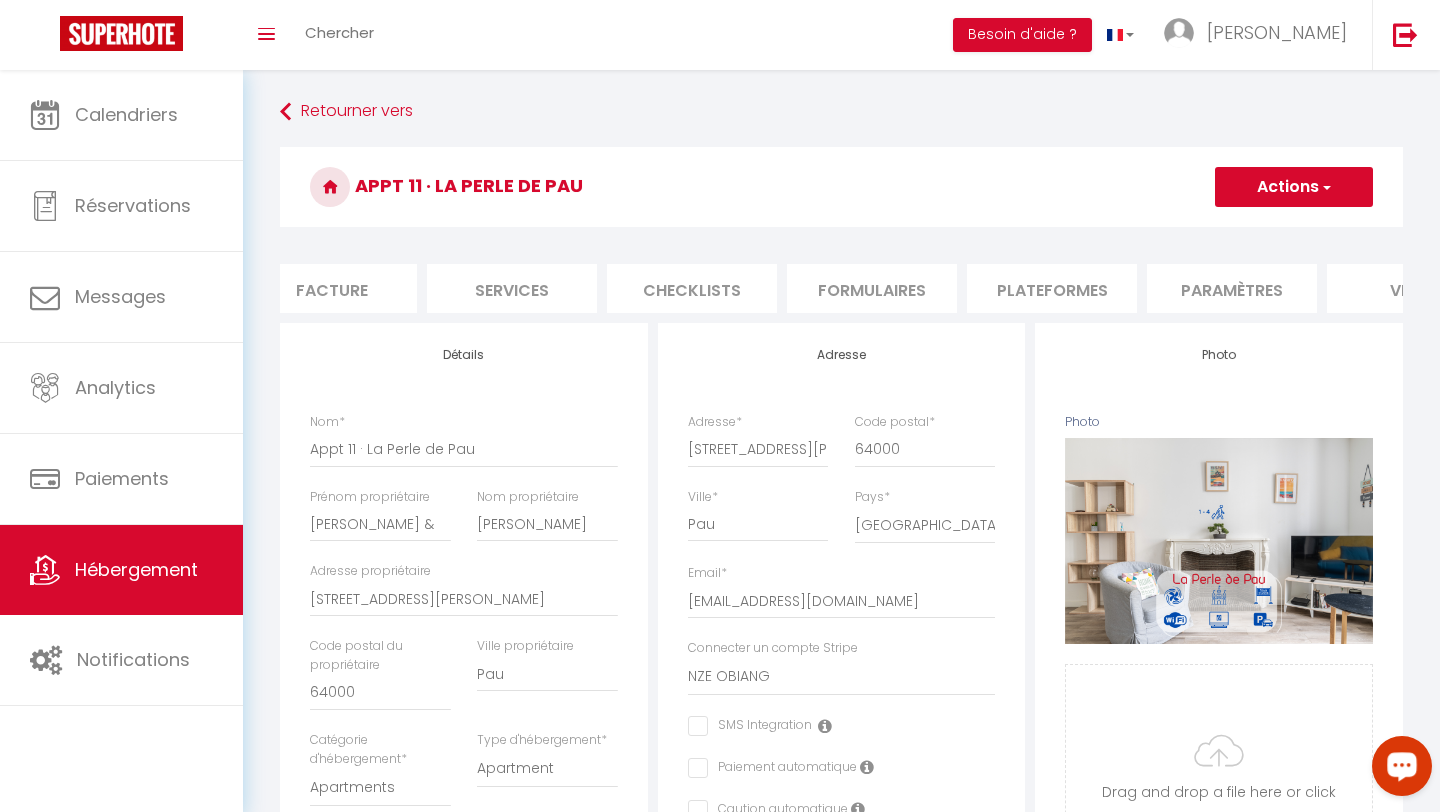 scroll, scrollTop: 0, scrollLeft: 407, axis: horizontal 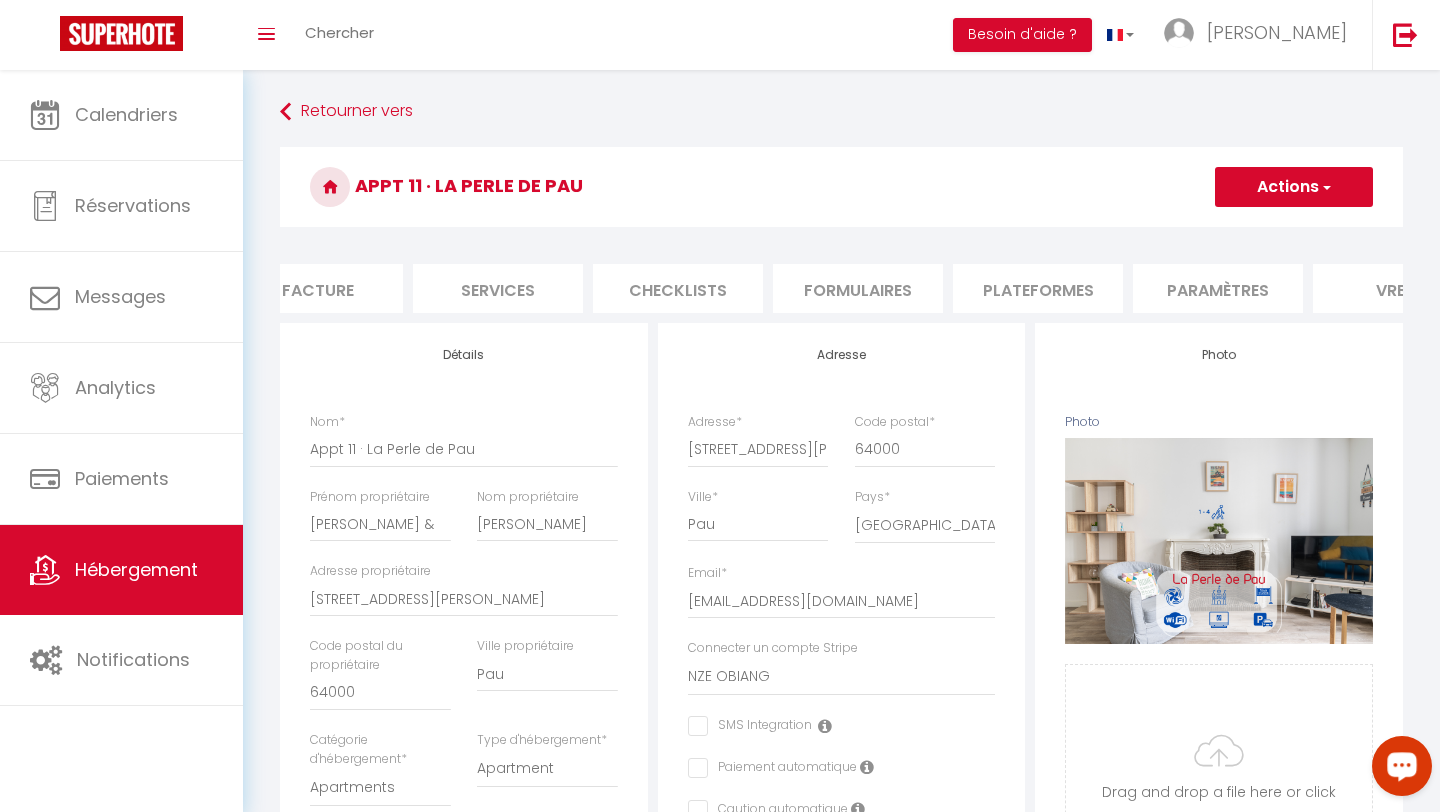click on "Plateformes" at bounding box center [1038, 288] 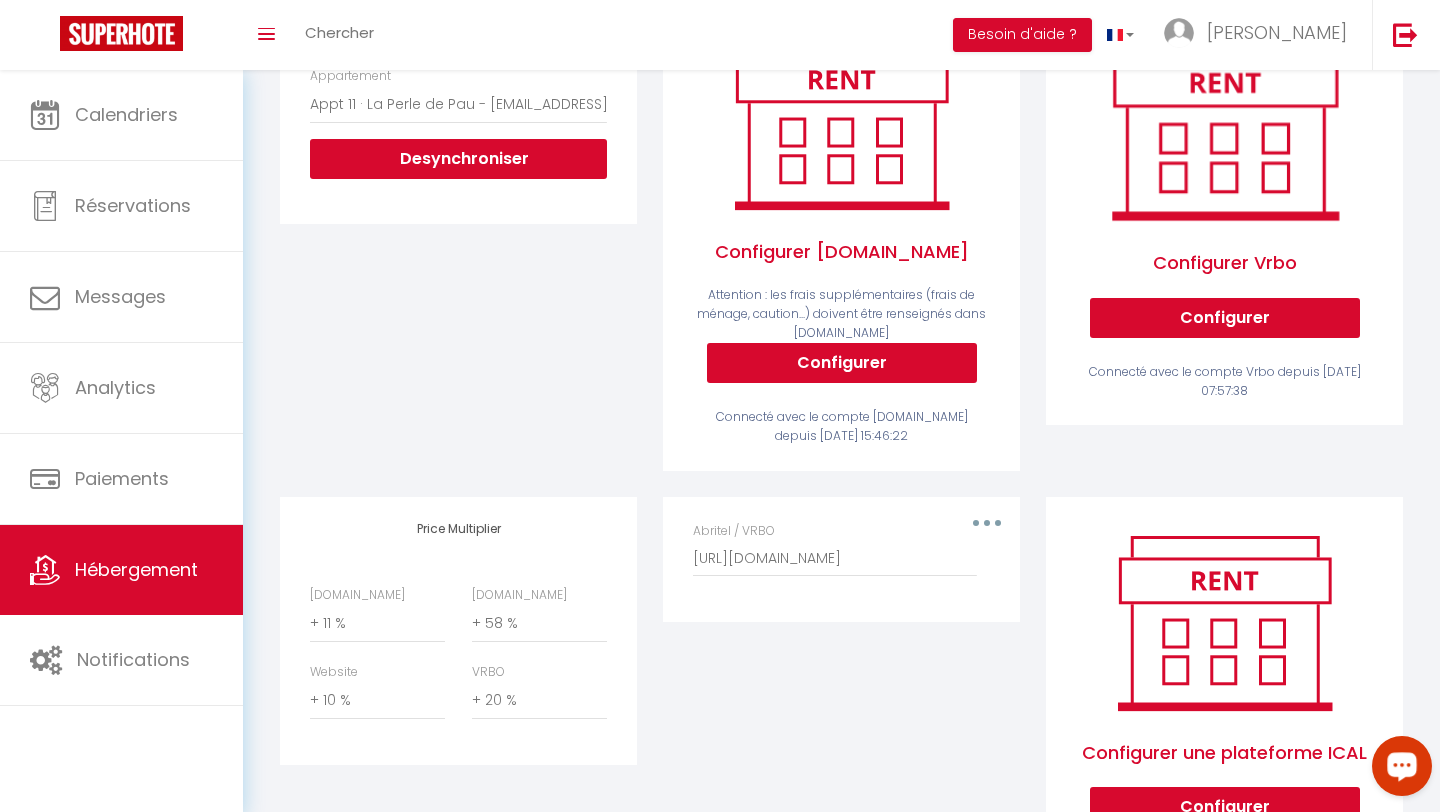 scroll, scrollTop: 436, scrollLeft: 0, axis: vertical 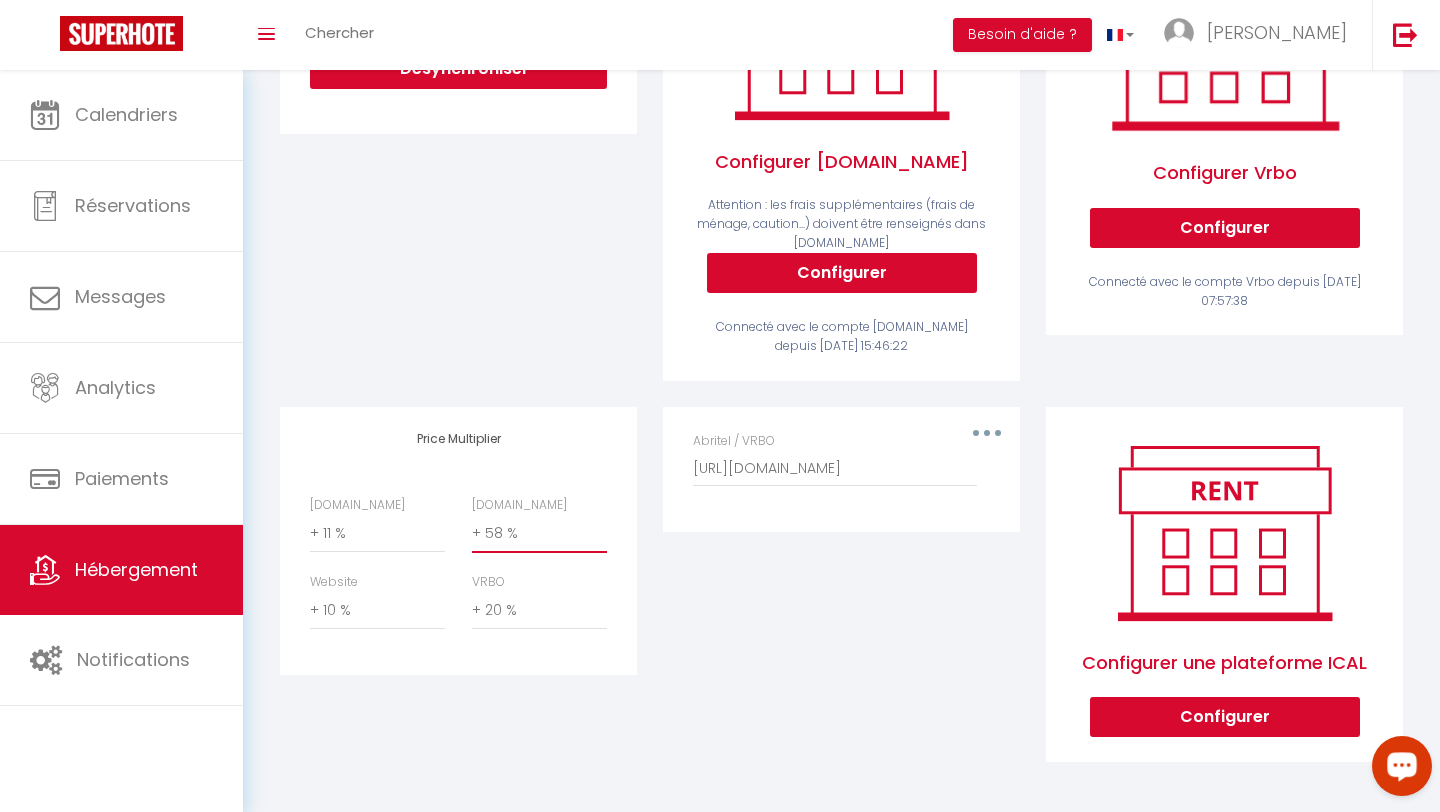 click on "0
+ 1 %
+ 2 %
+ 3 %
+ 4 %
+ 5 %
+ 6 %
+ 7 %
+ 8 %
+ 9 %" at bounding box center (539, 534) 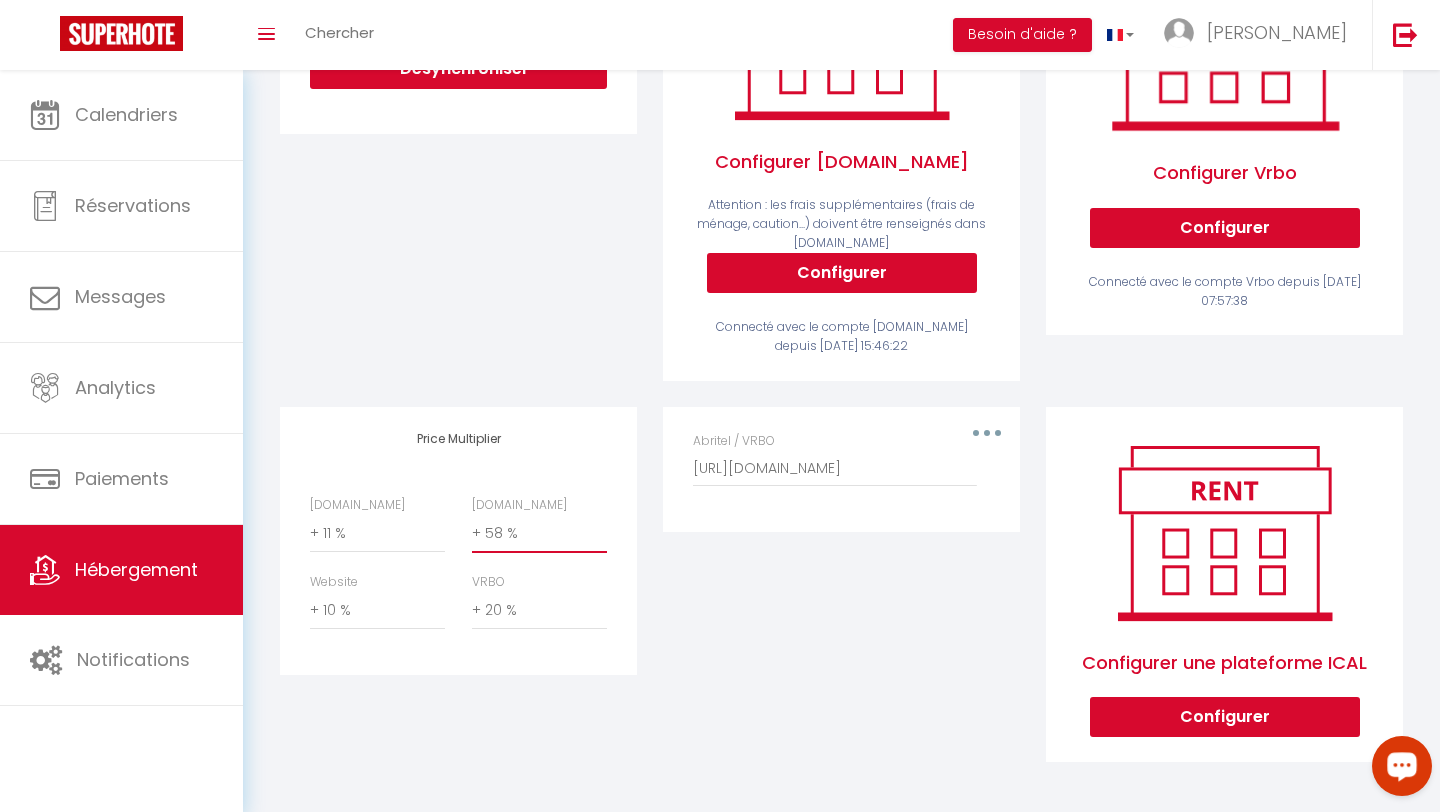 select on "+ 65 %" 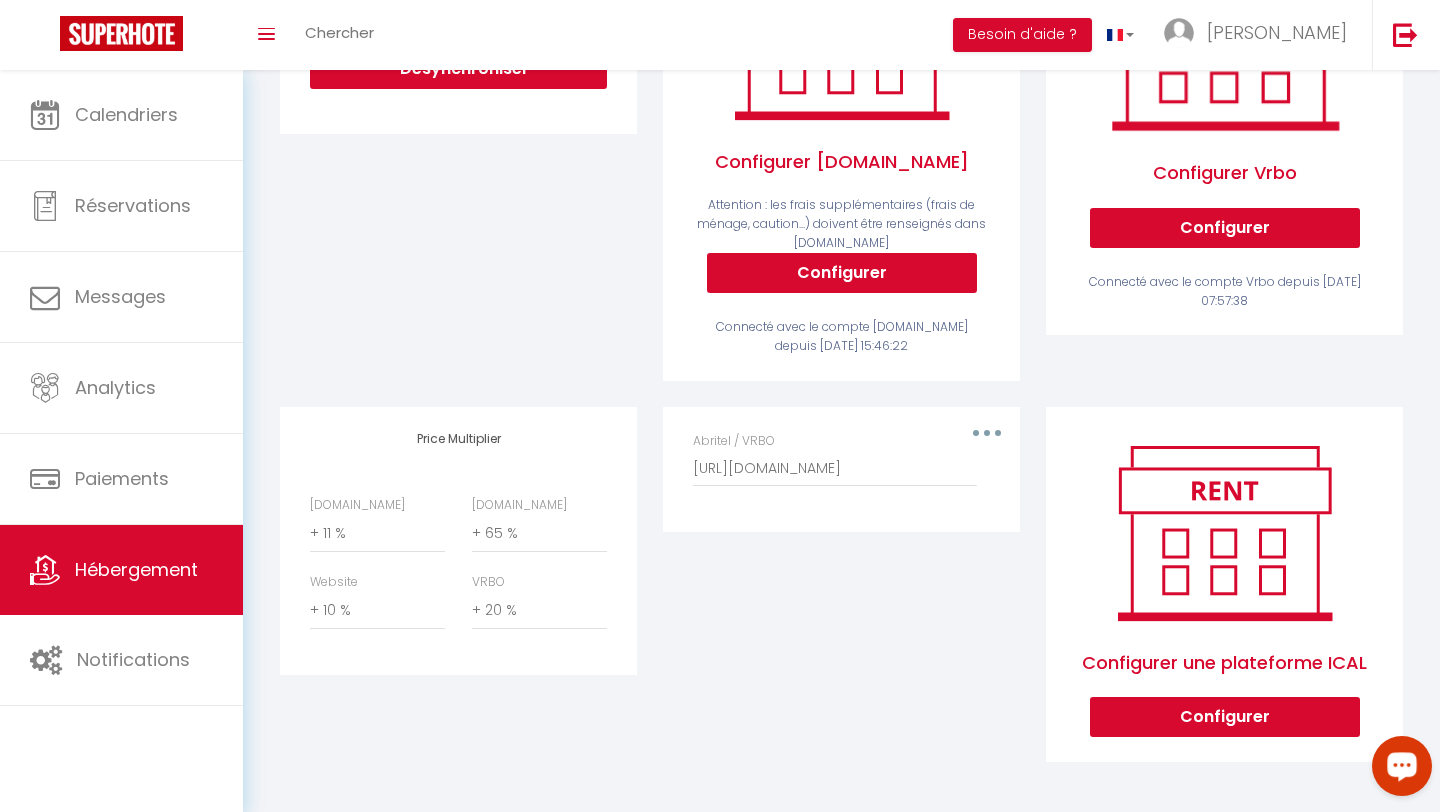click on "Editer
Supprimer
Abritel / VRBO
[URL][DOMAIN_NAME]" at bounding box center (841, 598) 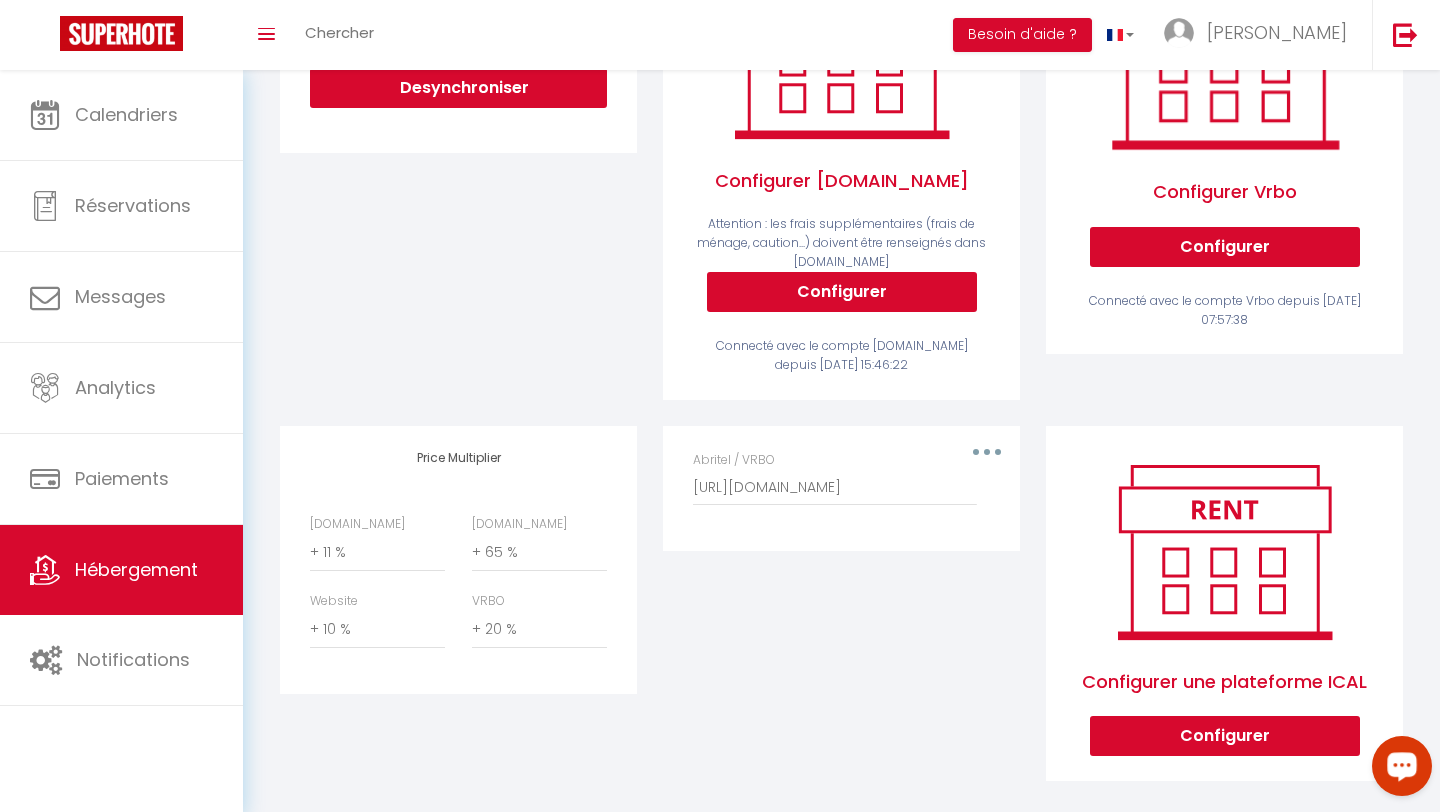 scroll, scrollTop: 0, scrollLeft: 0, axis: both 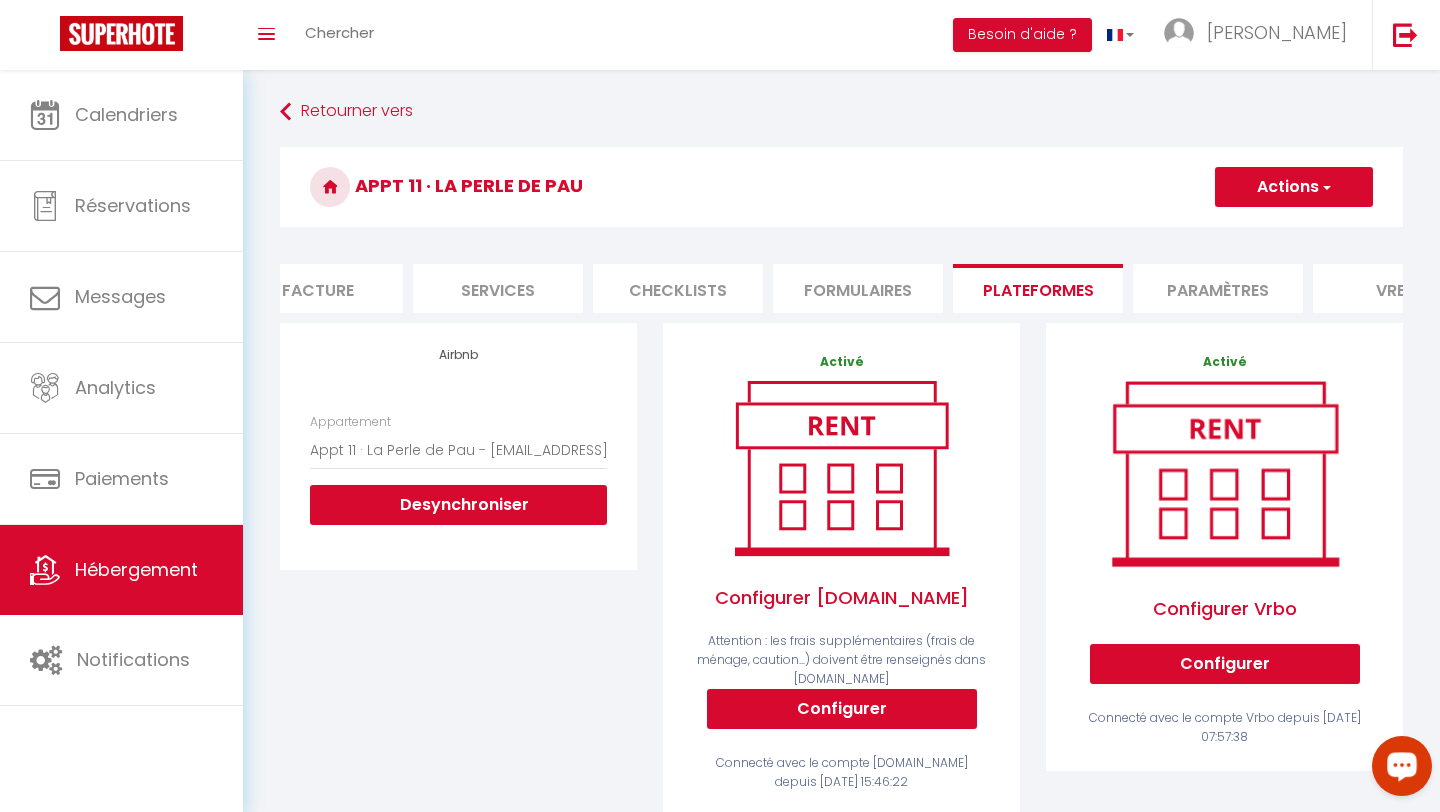 click on "Actions" at bounding box center [1294, 187] 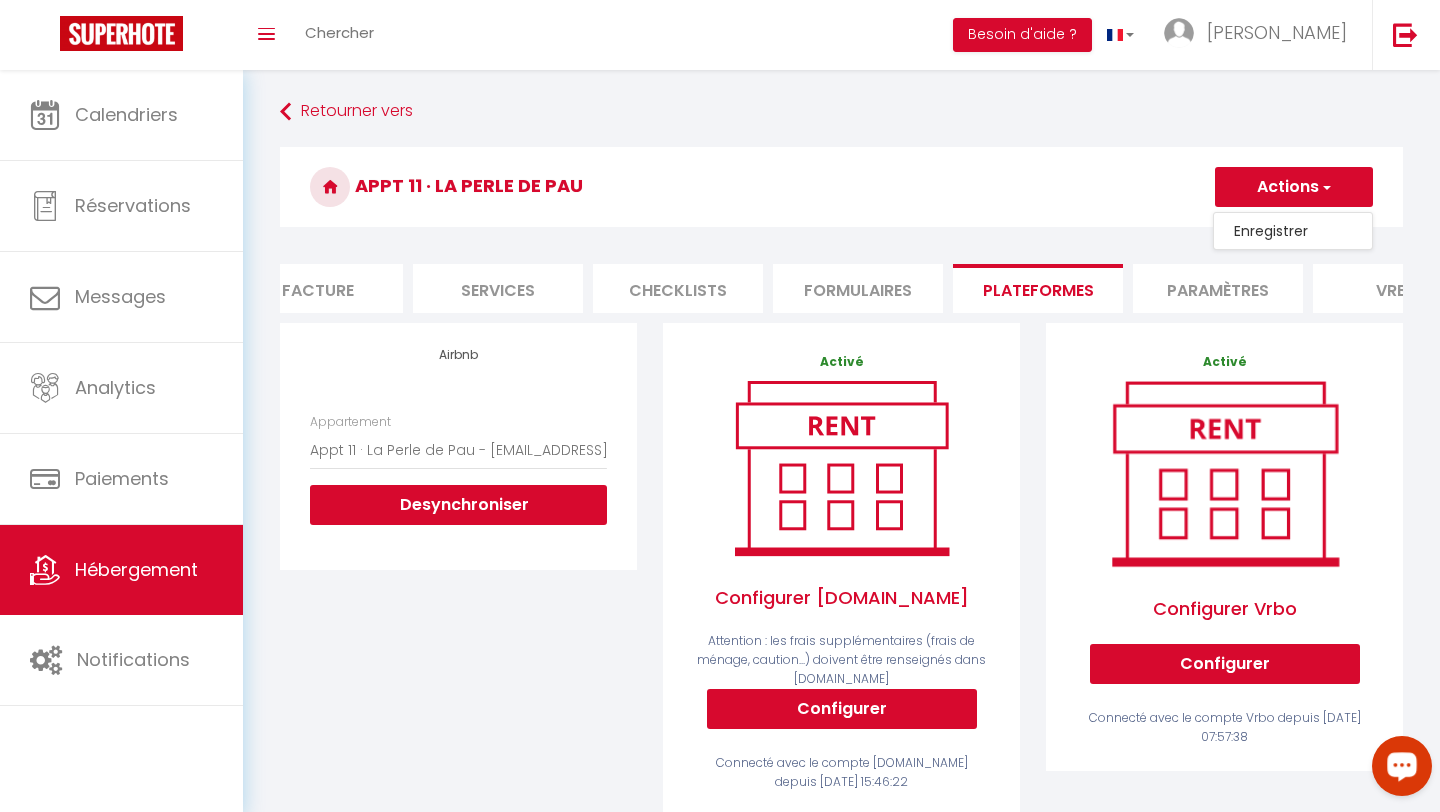 click on "Enregistrer" at bounding box center (1293, 231) 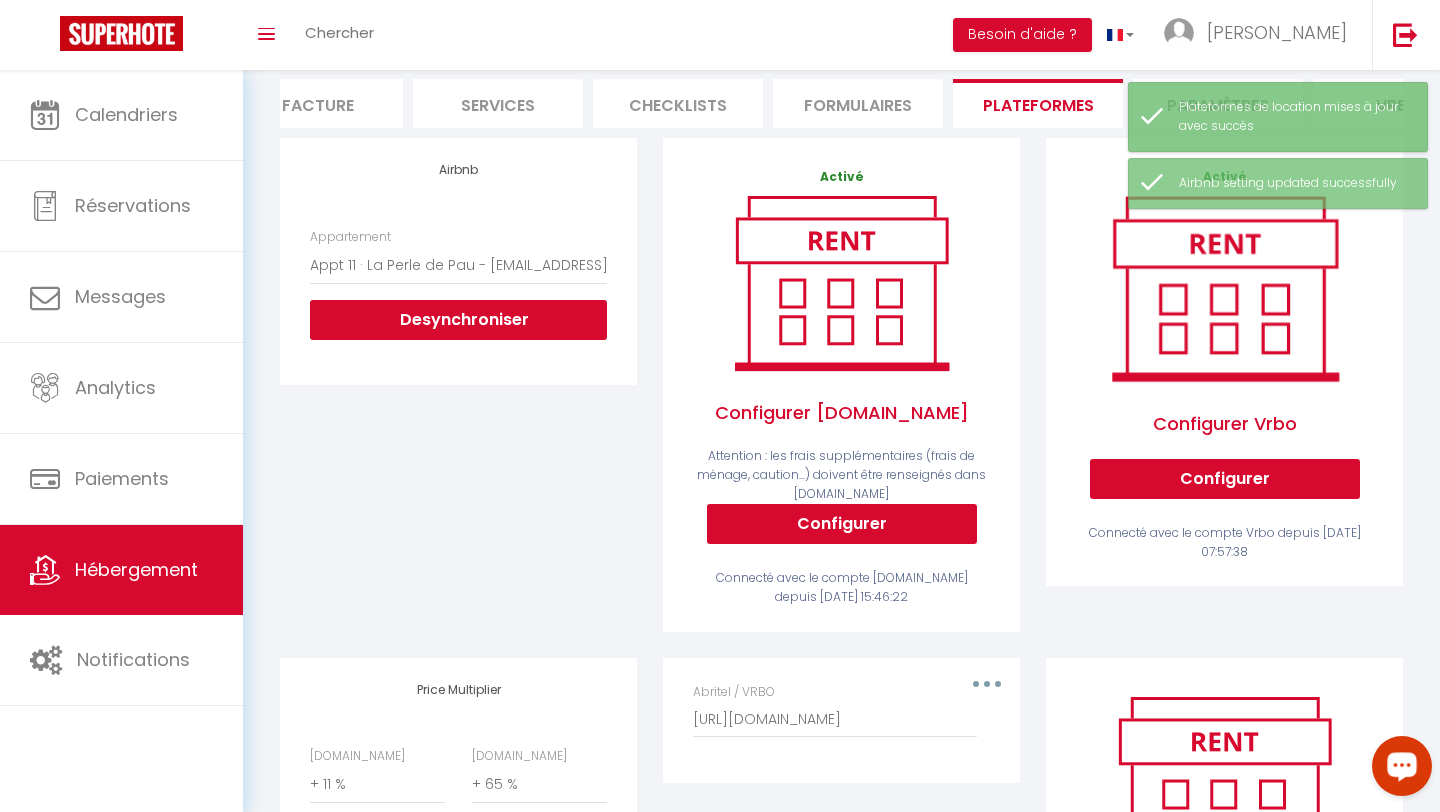 scroll, scrollTop: 0, scrollLeft: 0, axis: both 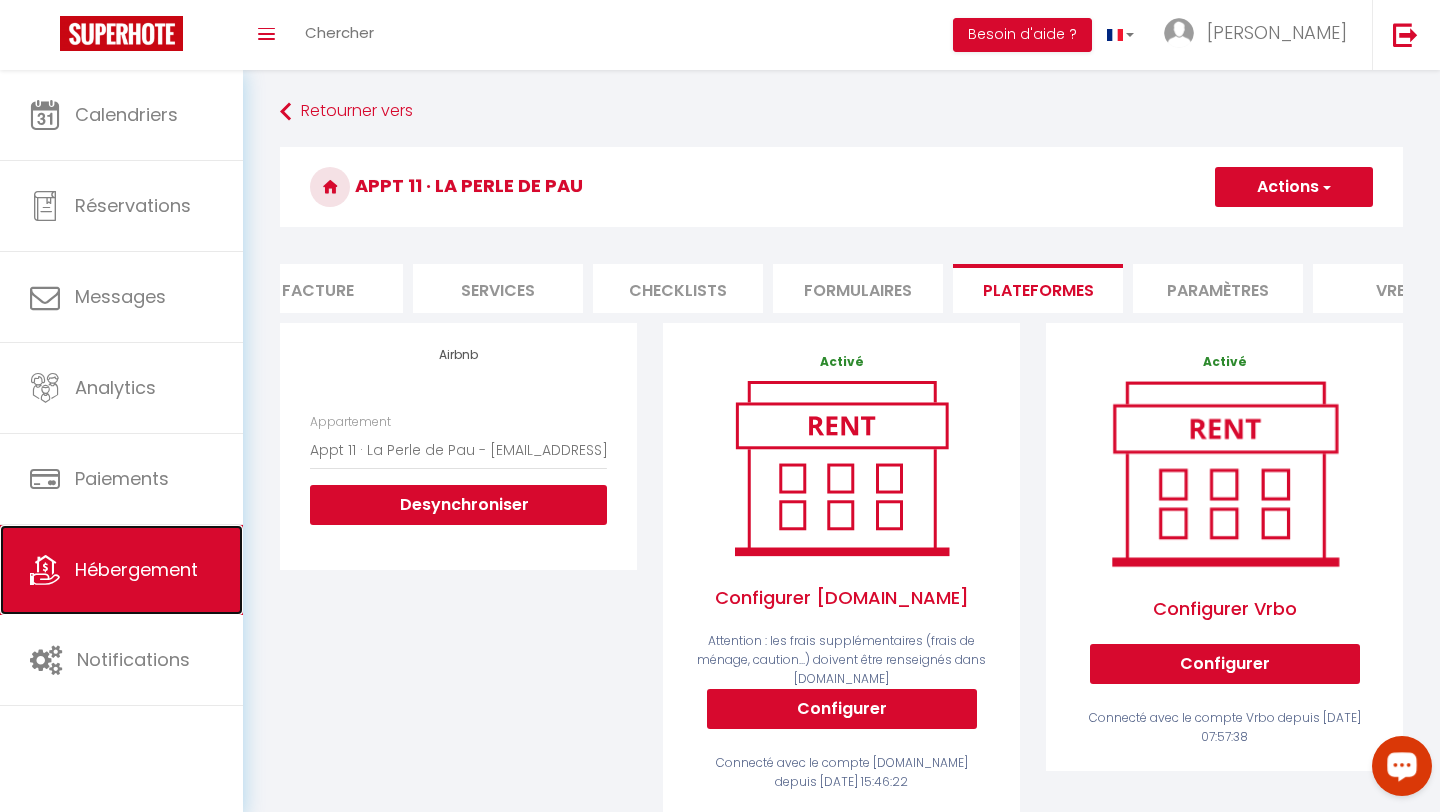 click on "Hébergement" at bounding box center (121, 570) 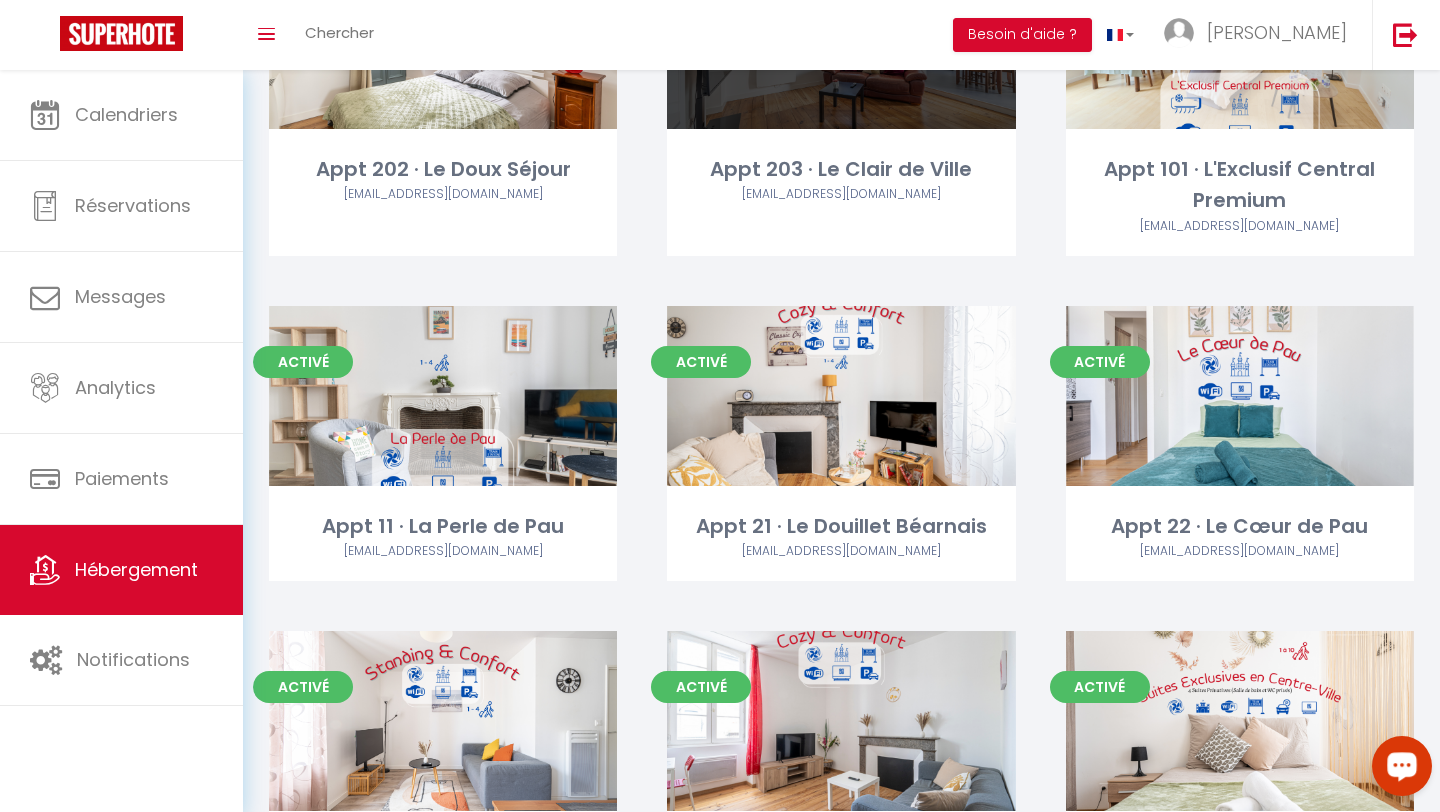 scroll, scrollTop: 276, scrollLeft: 0, axis: vertical 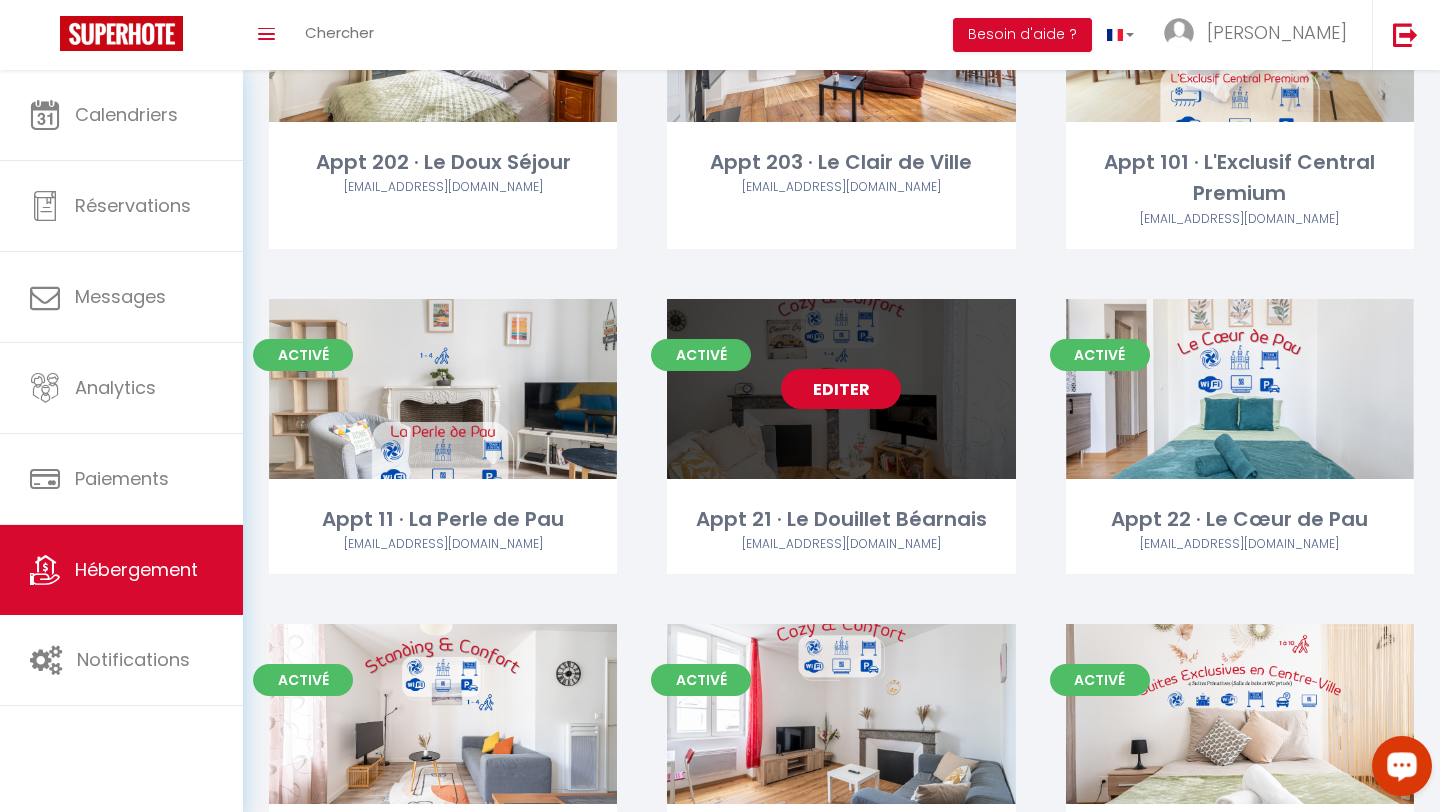 click on "Editer" at bounding box center (841, 389) 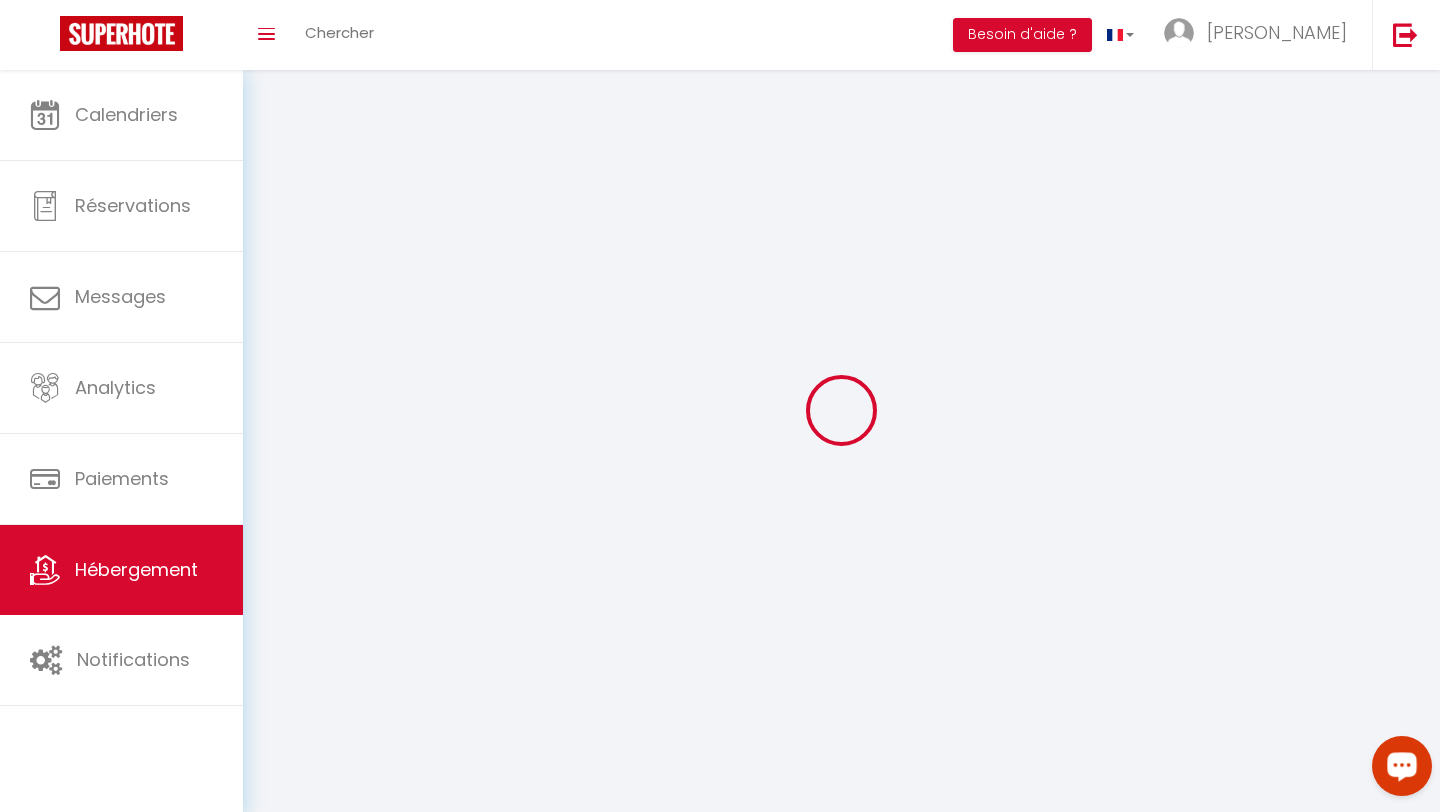 select on "+ 11 %" 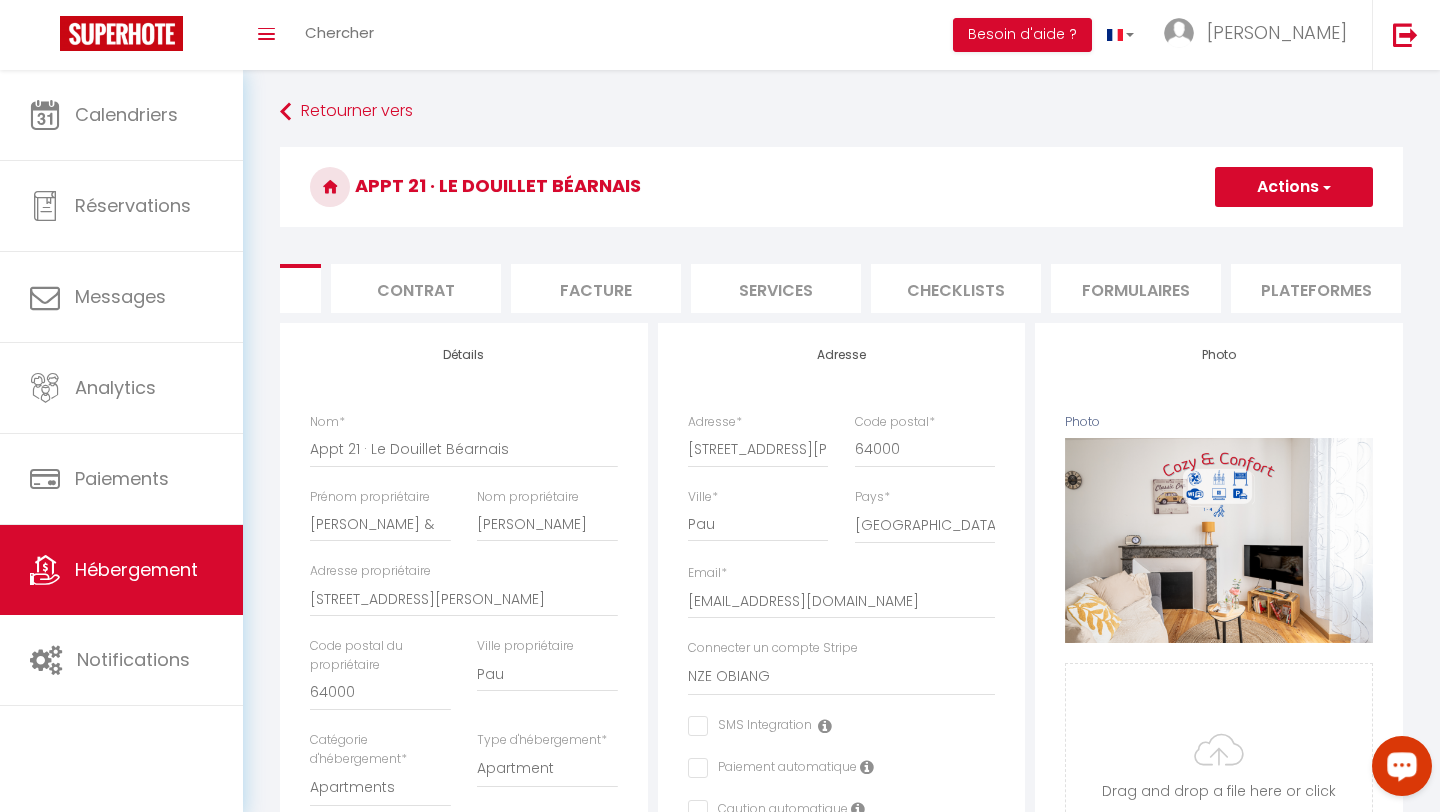 scroll, scrollTop: 0, scrollLeft: 183, axis: horizontal 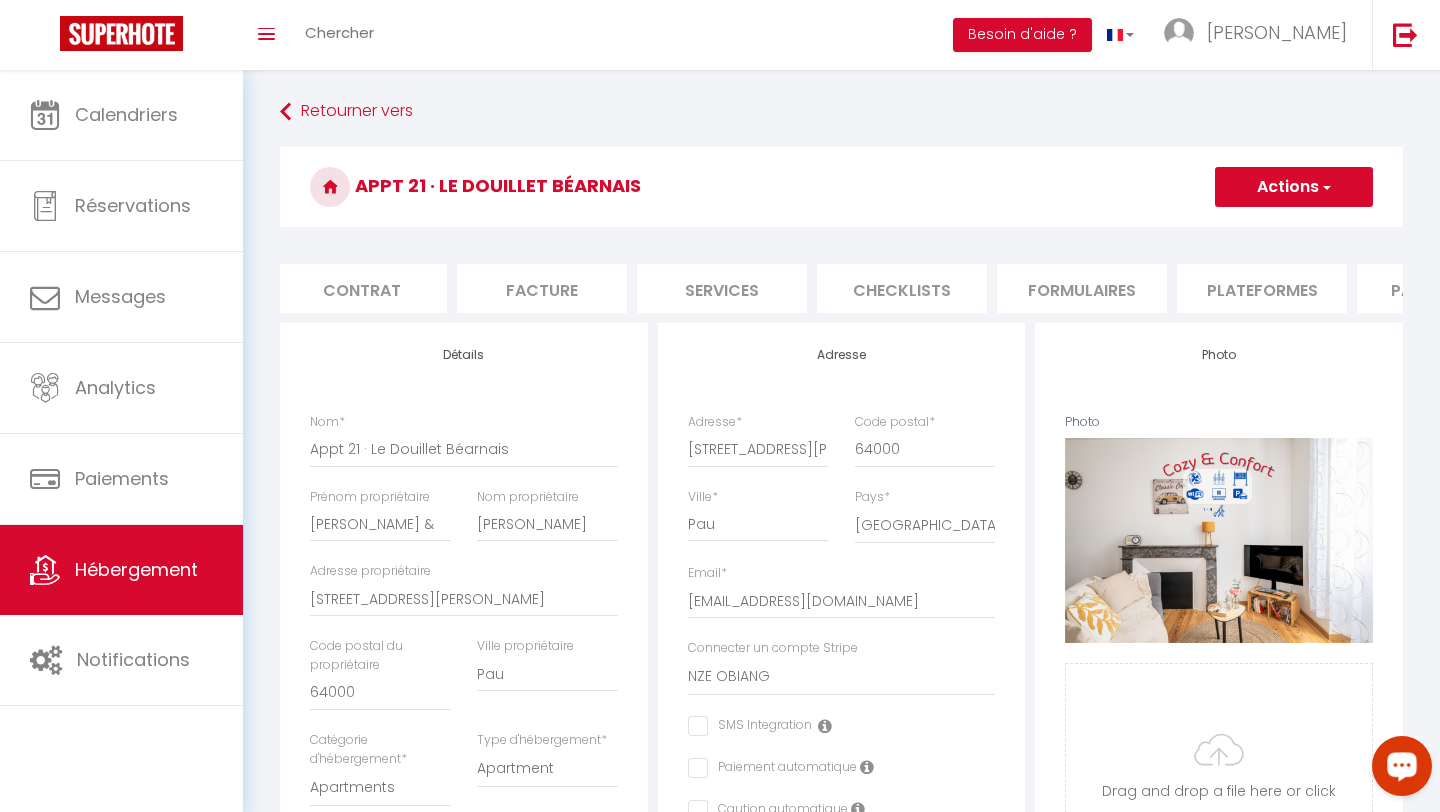 click on "Plateformes" at bounding box center [1262, 288] 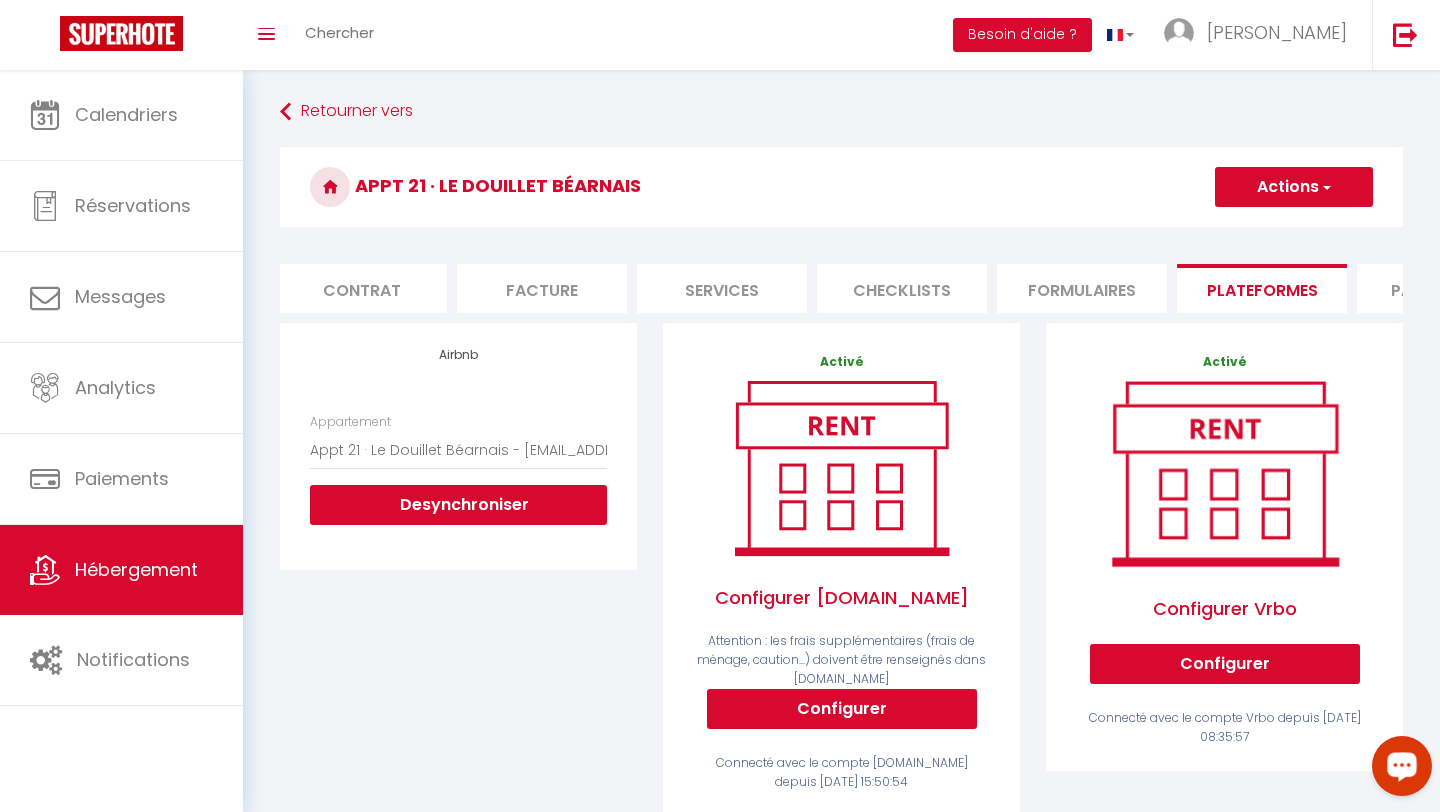 scroll, scrollTop: 436, scrollLeft: 0, axis: vertical 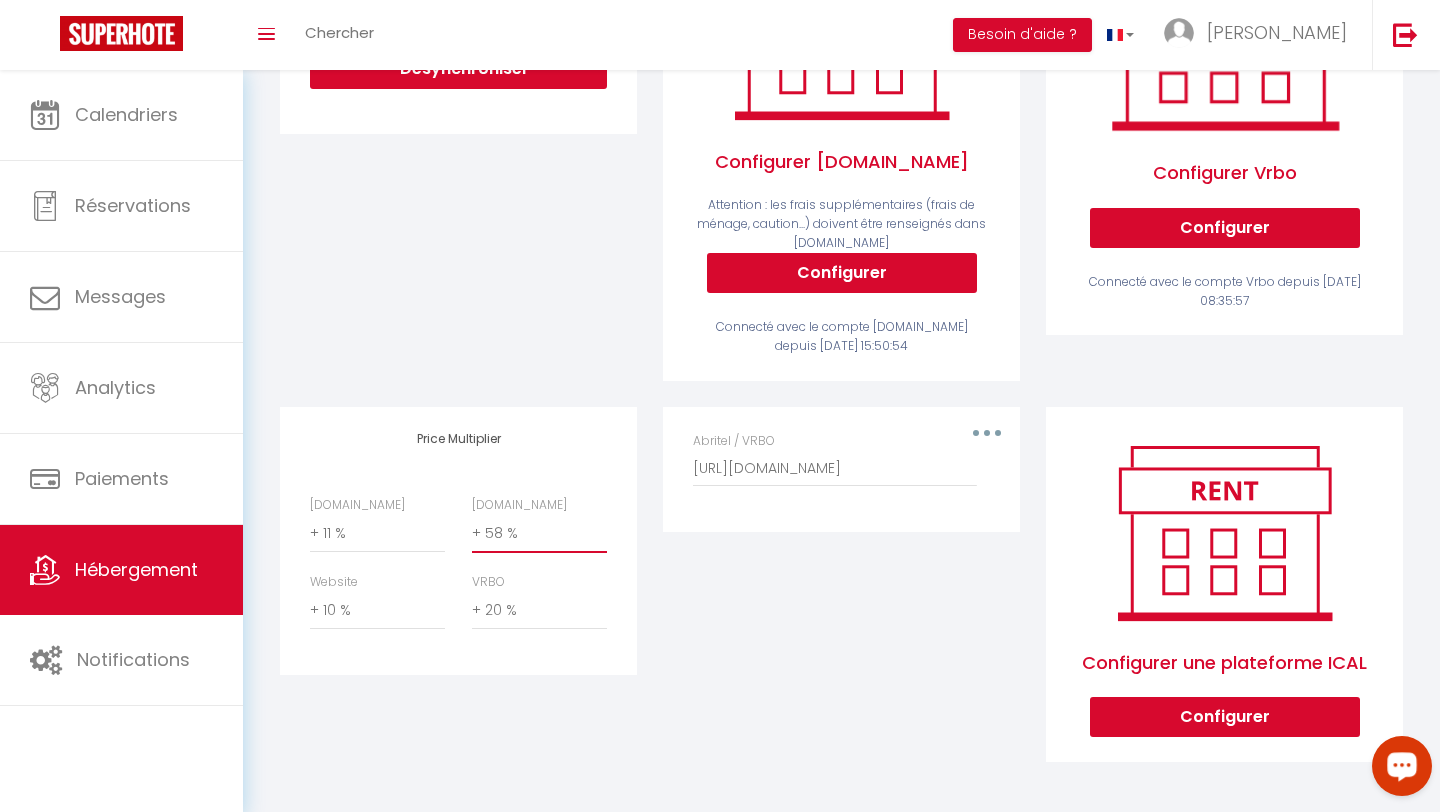 click on "0
+ 1 %
+ 2 %
+ 3 %
+ 4 %
+ 5 %
+ 6 %
+ 7 %
+ 8 %
+ 9 %" at bounding box center [539, 534] 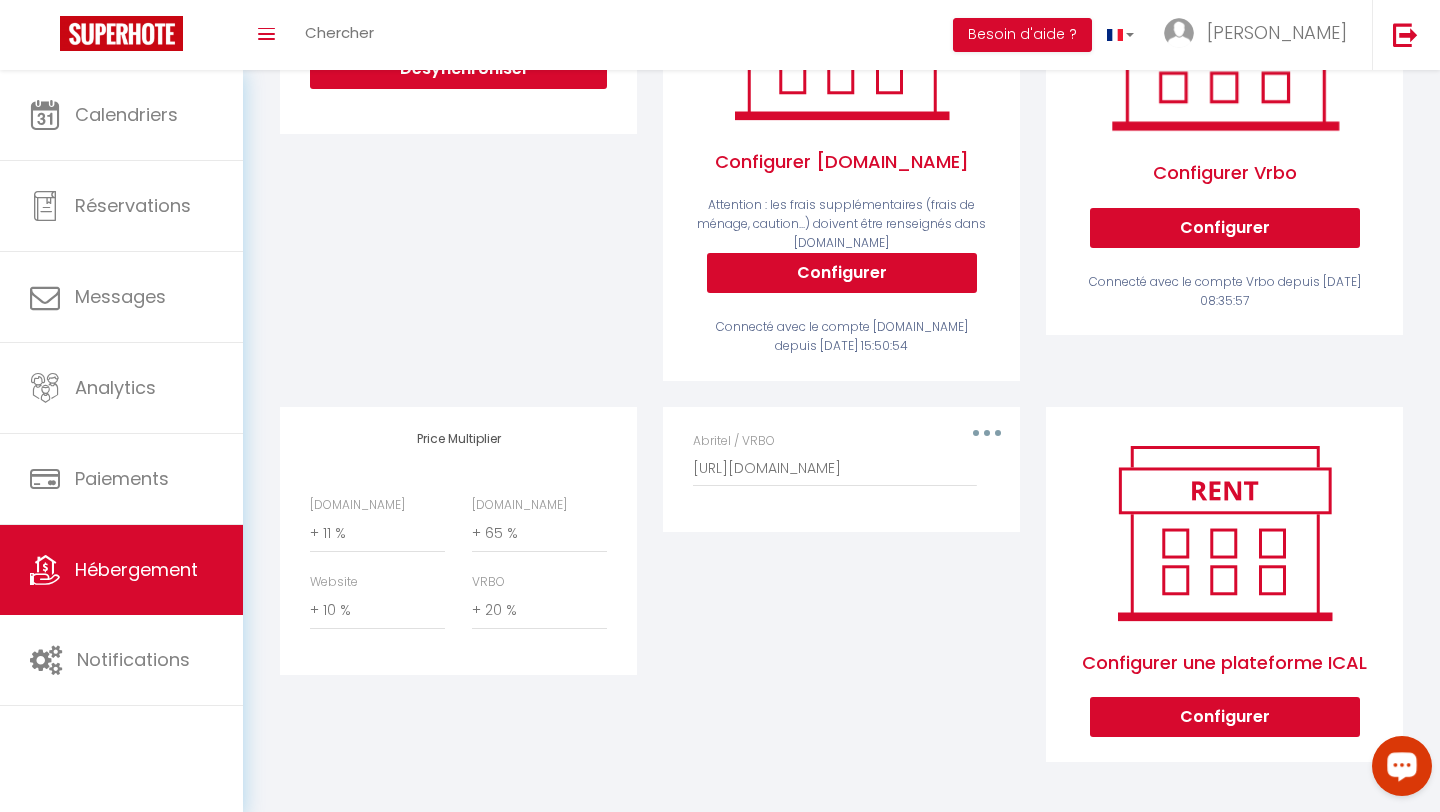 click on "Editer
Supprimer
Abritel / VRBO
[URL][DOMAIN_NAME]" at bounding box center (841, 598) 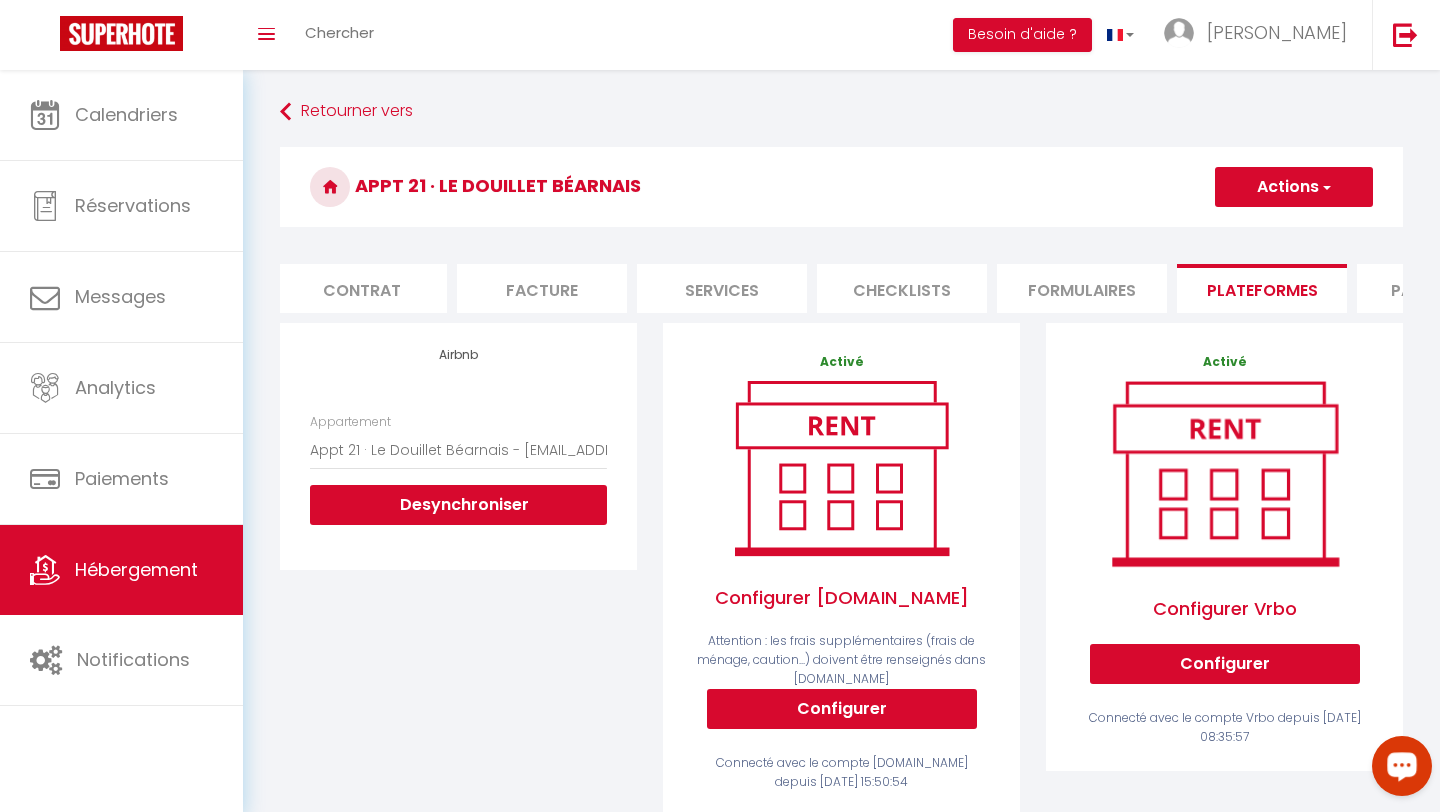 click on "Actions" at bounding box center (1294, 187) 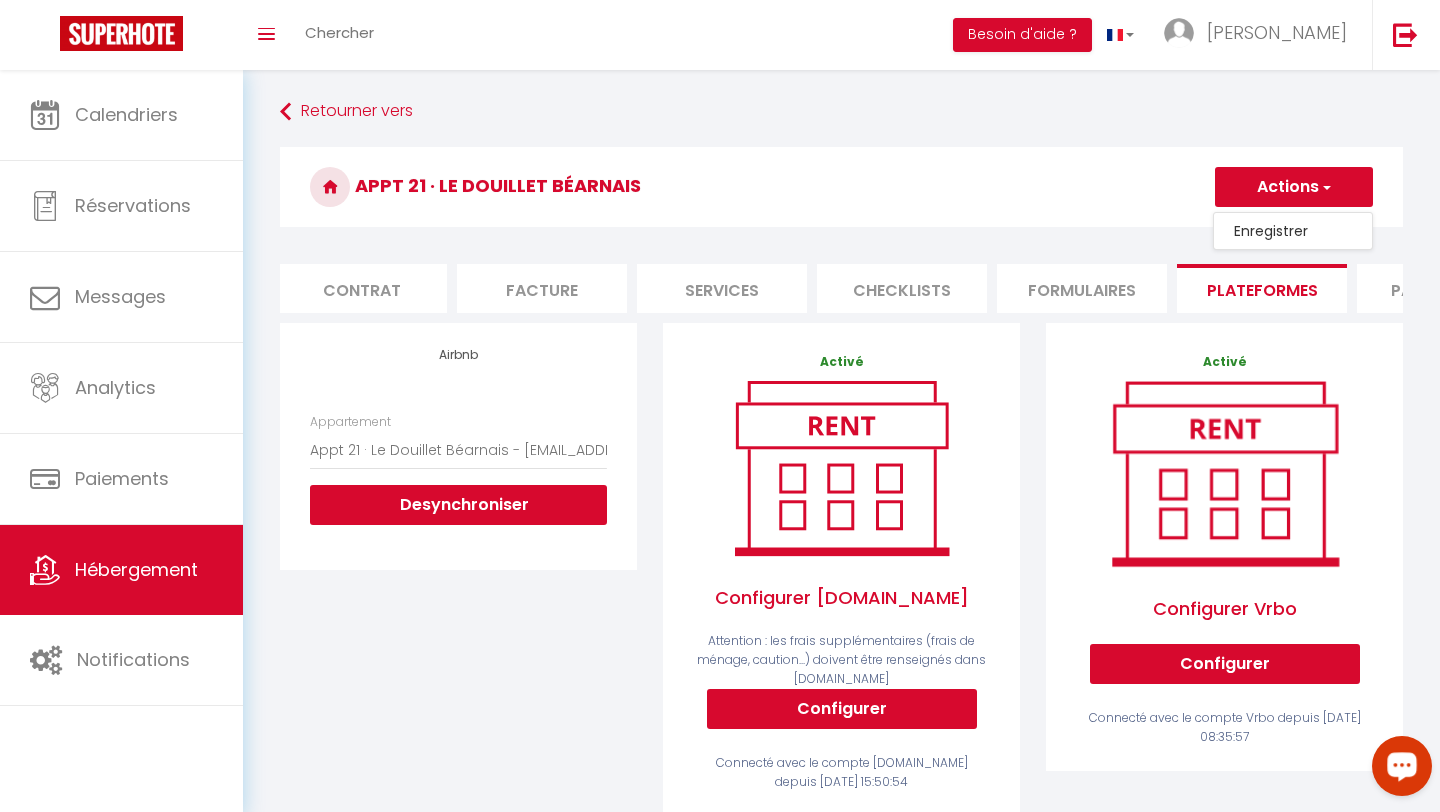 click on "Enregistrer" at bounding box center (1293, 231) 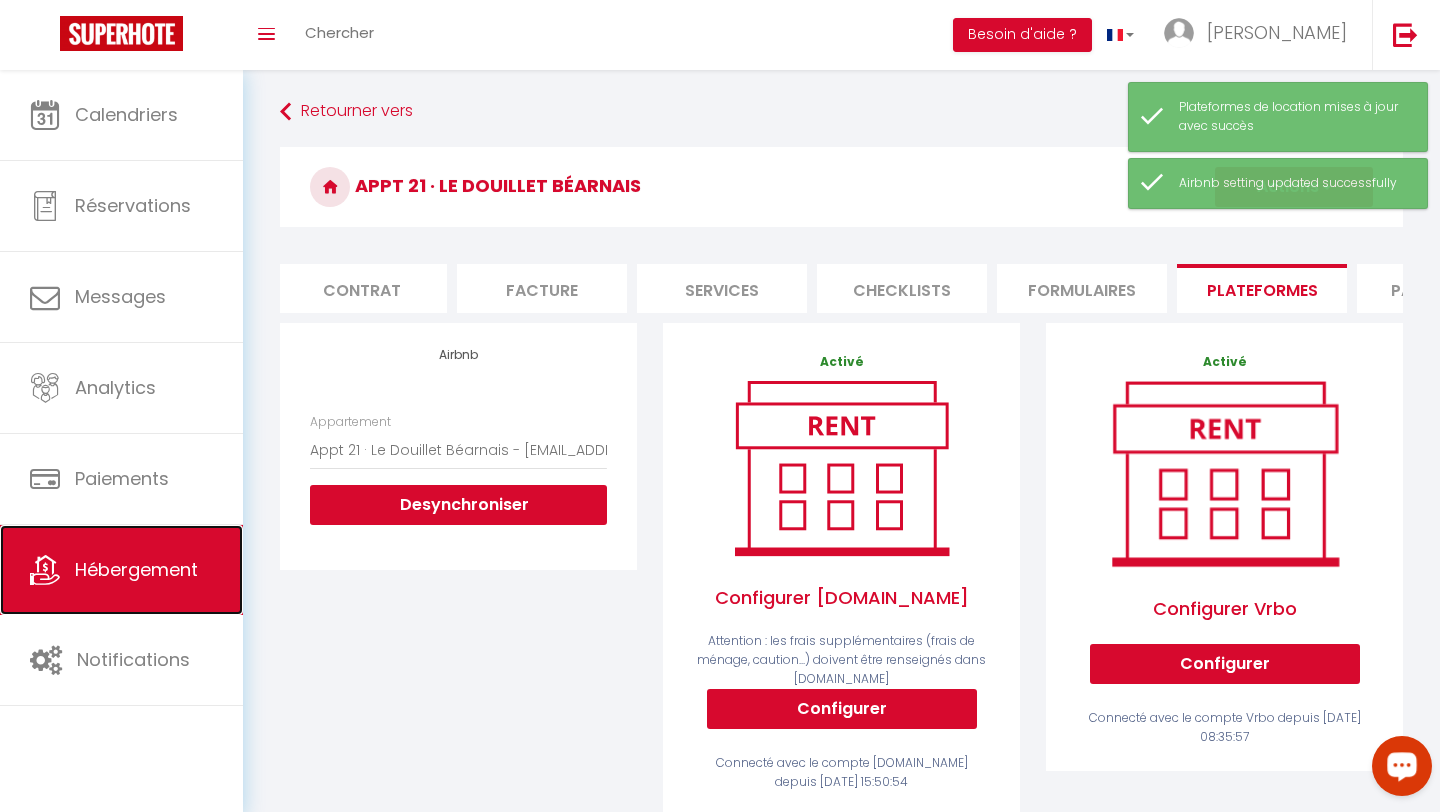 click on "Hébergement" at bounding box center (136, 569) 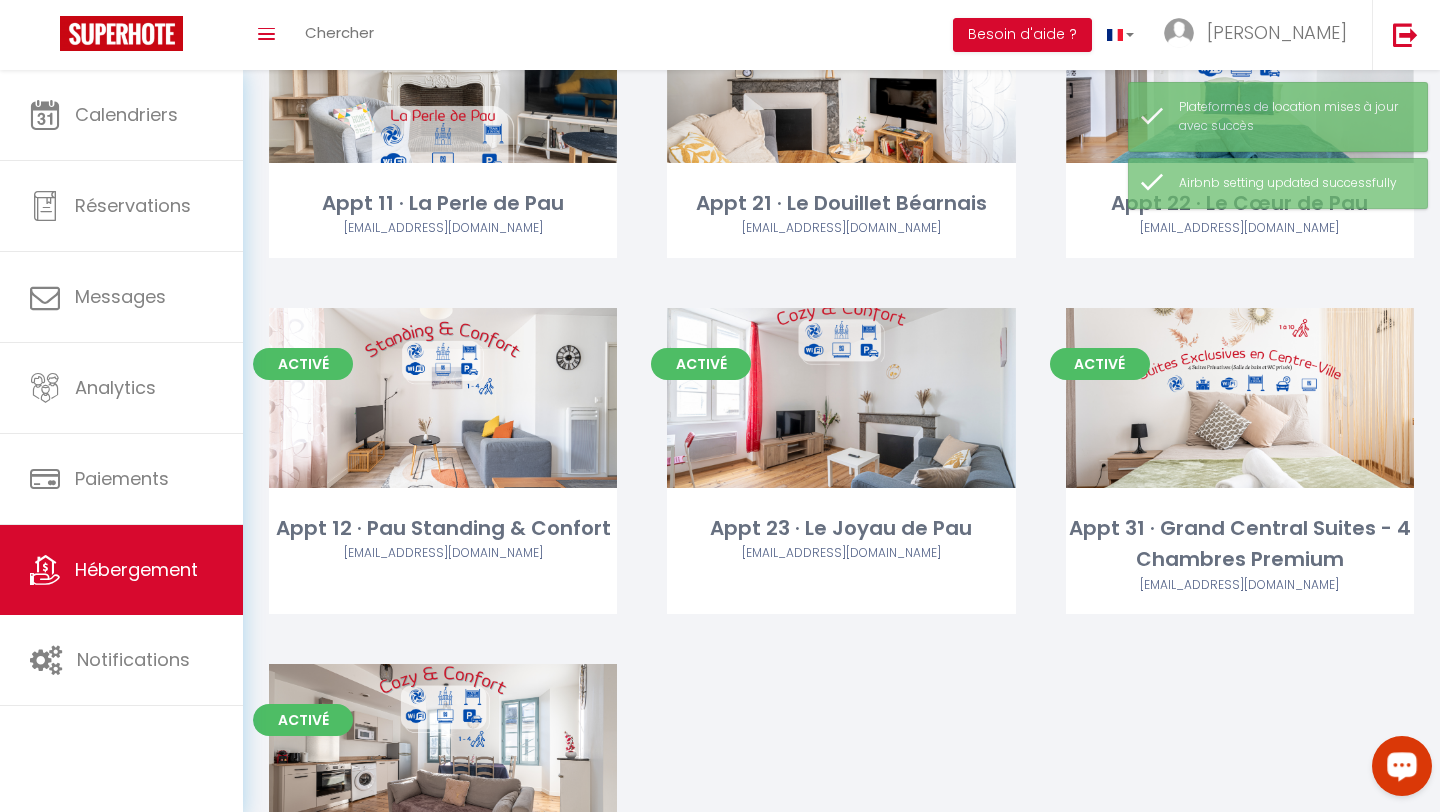 scroll, scrollTop: 600, scrollLeft: 0, axis: vertical 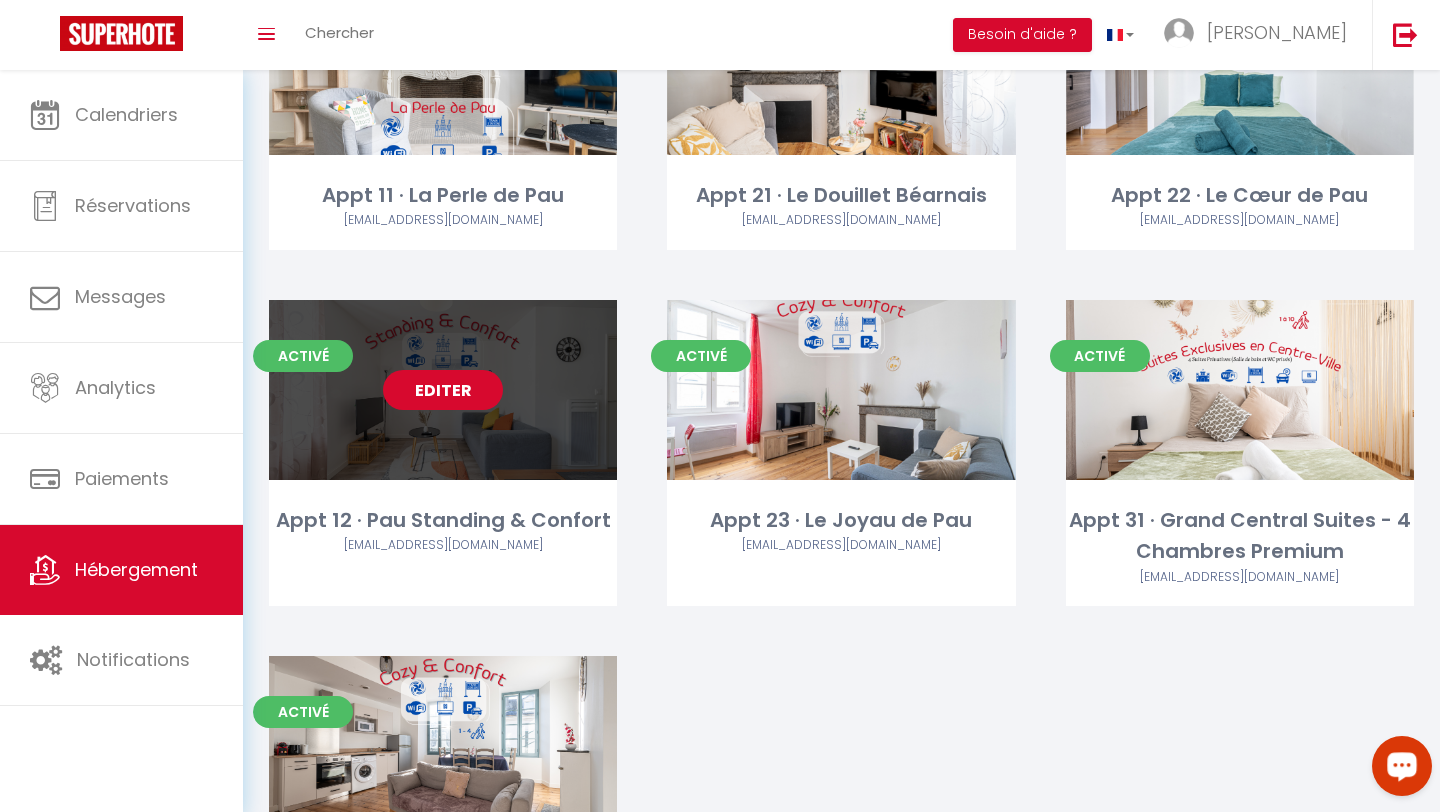 click on "Editer" at bounding box center [443, 390] 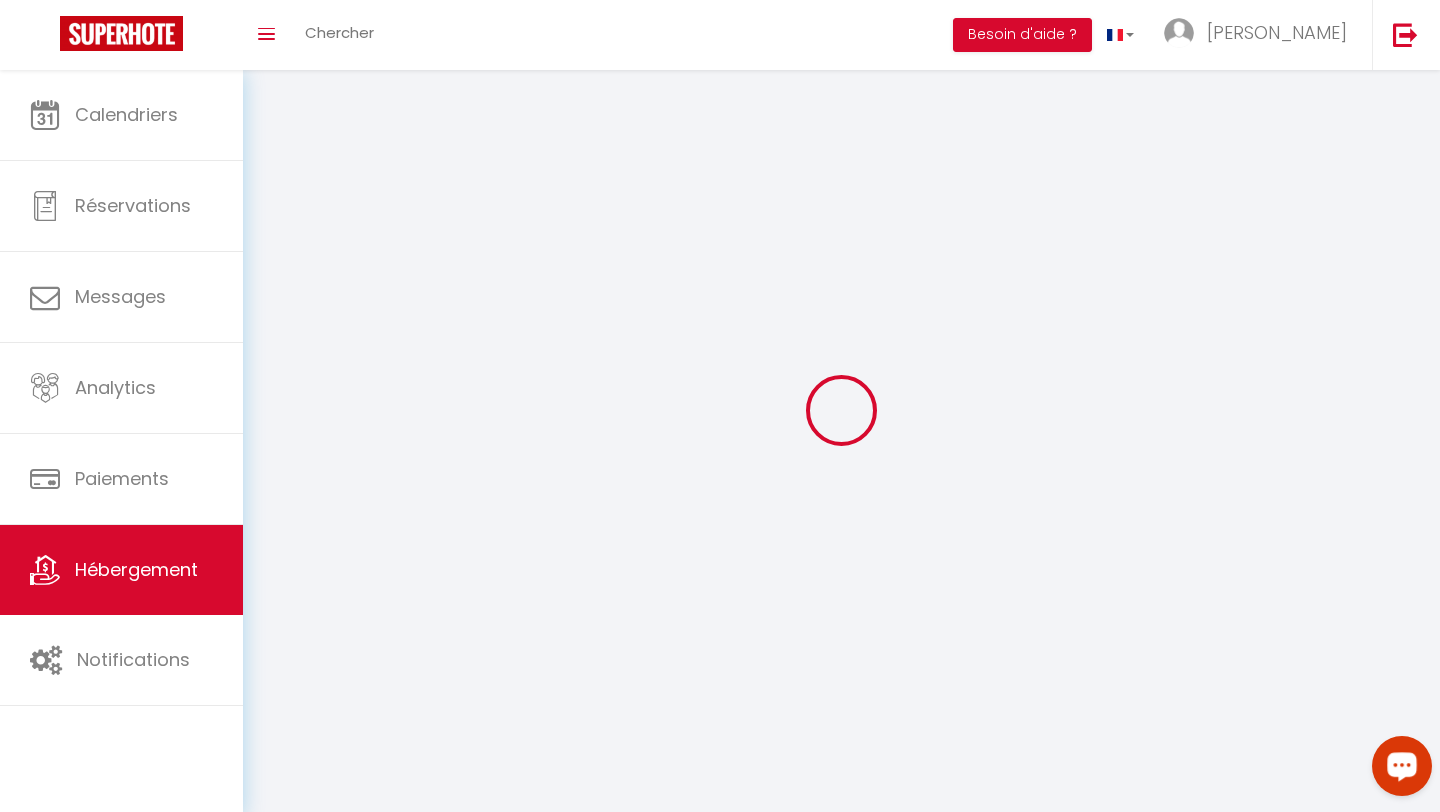 select 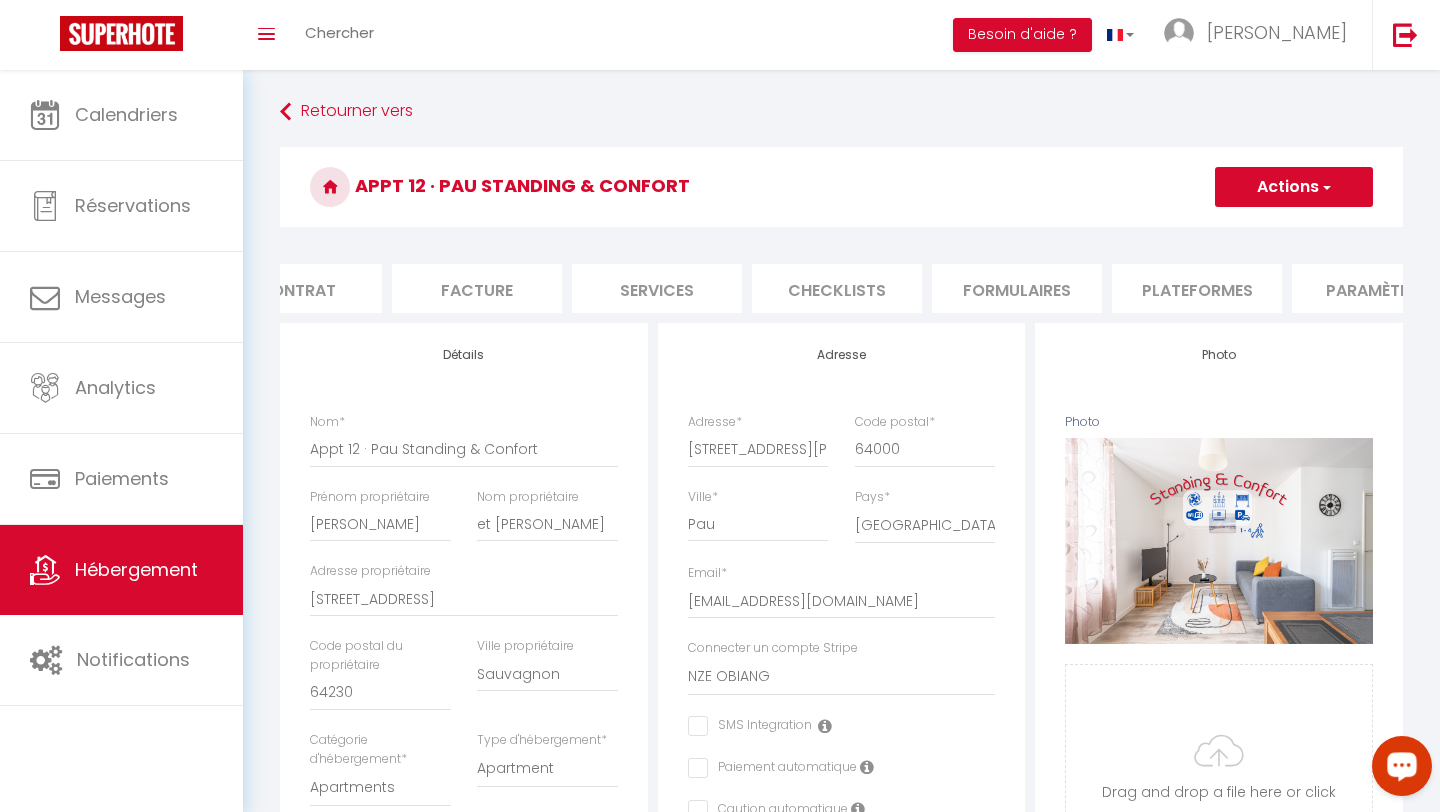 scroll, scrollTop: 0, scrollLeft: 294, axis: horizontal 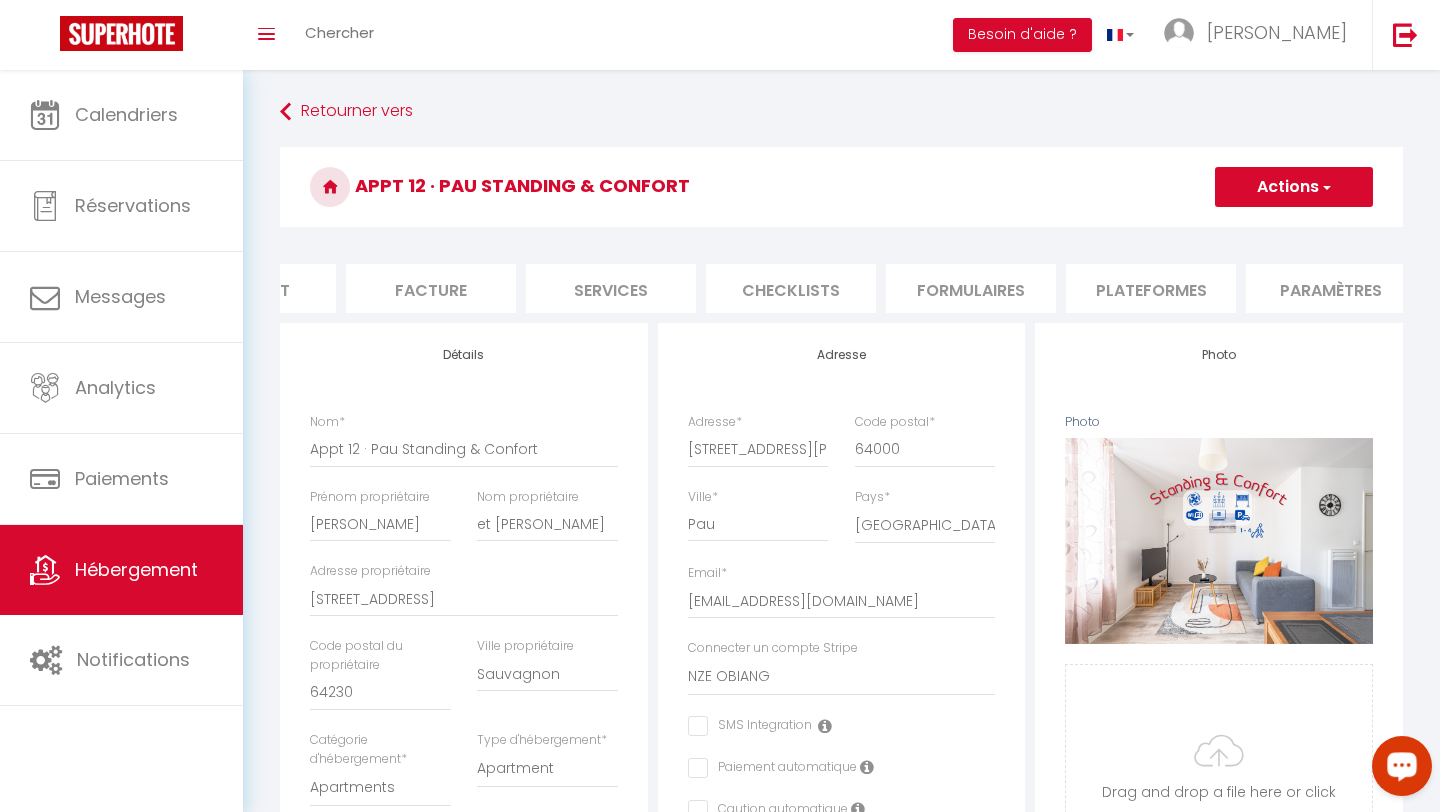 click on "Plateformes" at bounding box center (1151, 288) 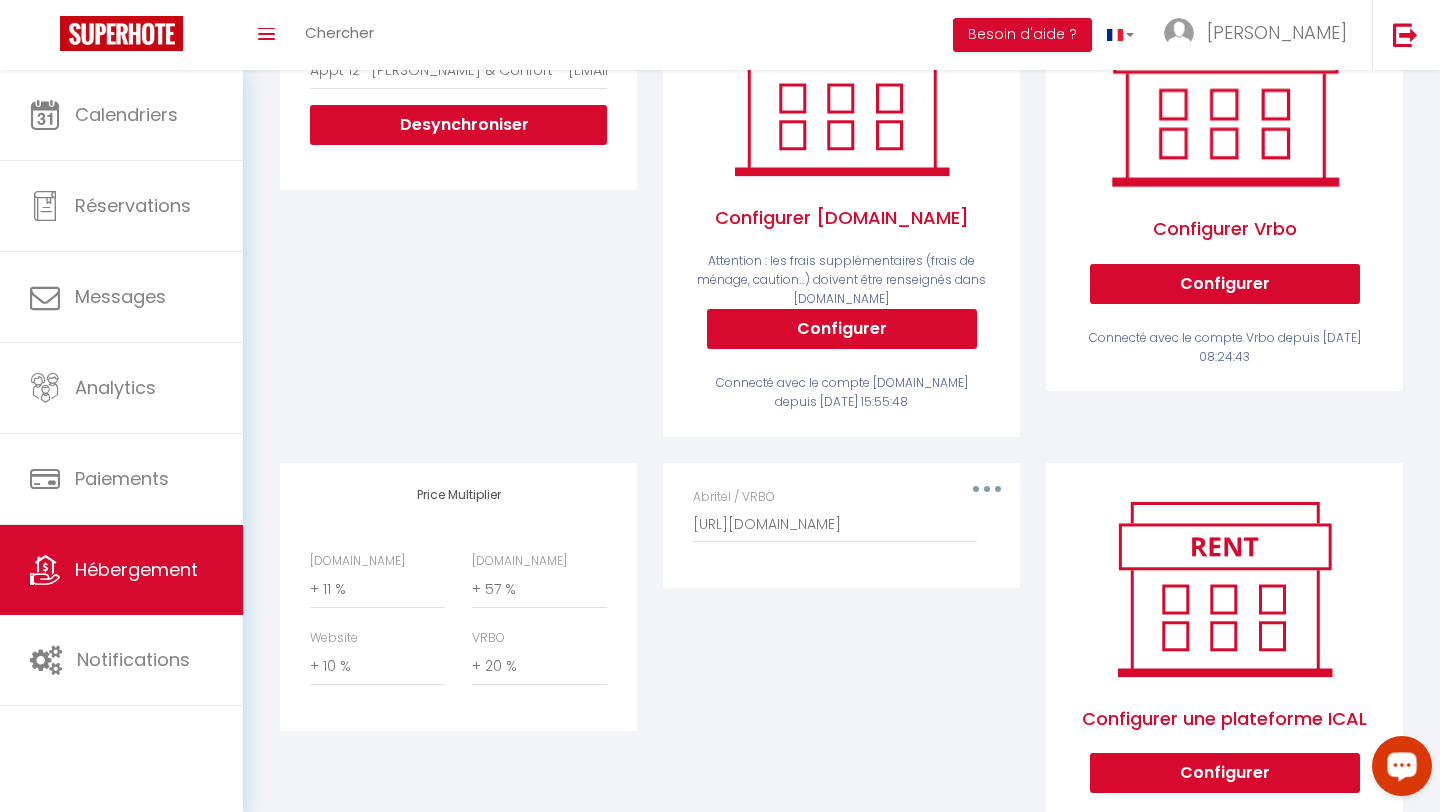 scroll, scrollTop: 436, scrollLeft: 0, axis: vertical 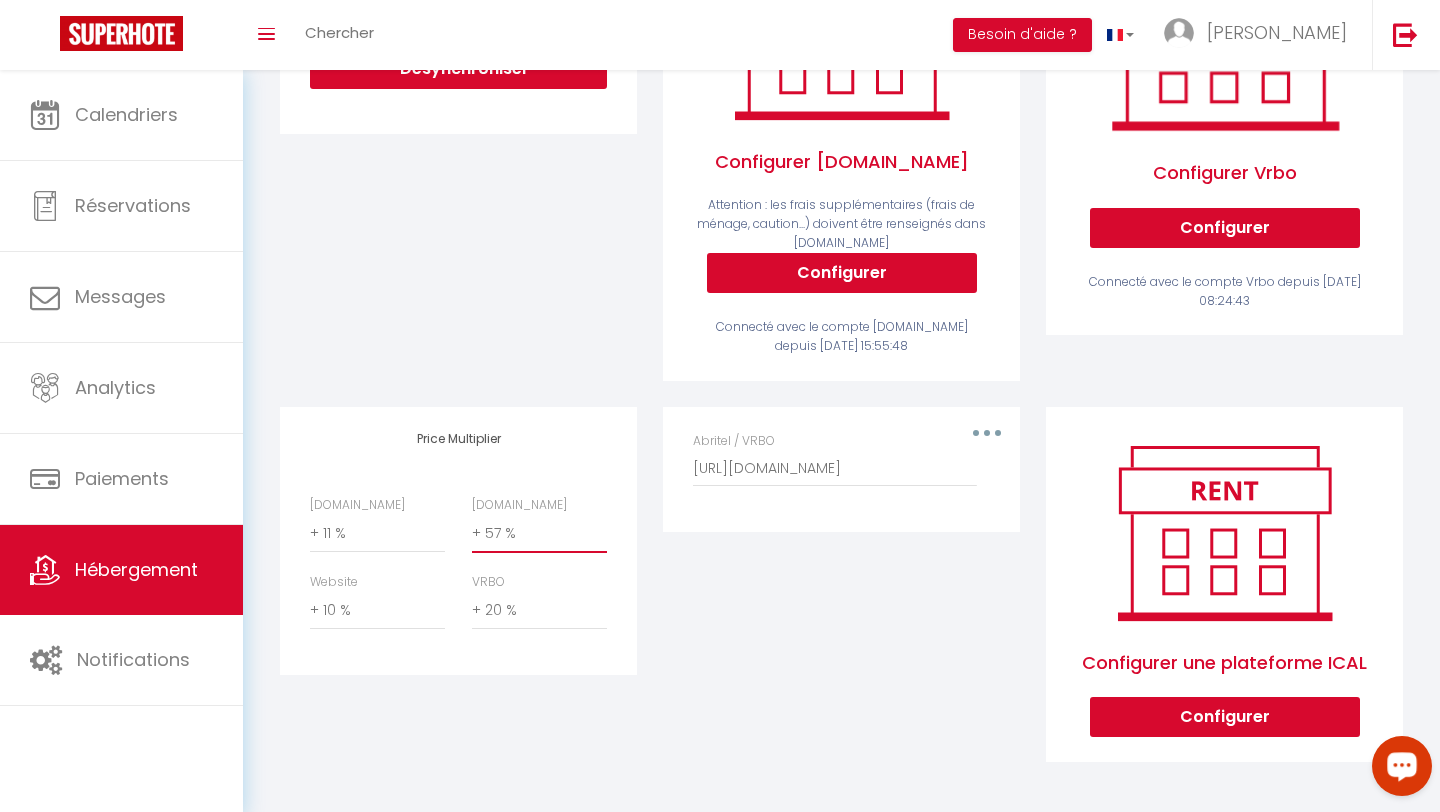 click on "0
+ 1 %
+ 2 %
+ 3 %
+ 4 %
+ 5 %
+ 6 %
+ 7 %
+ 8 %
+ 9 %" at bounding box center [539, 534] 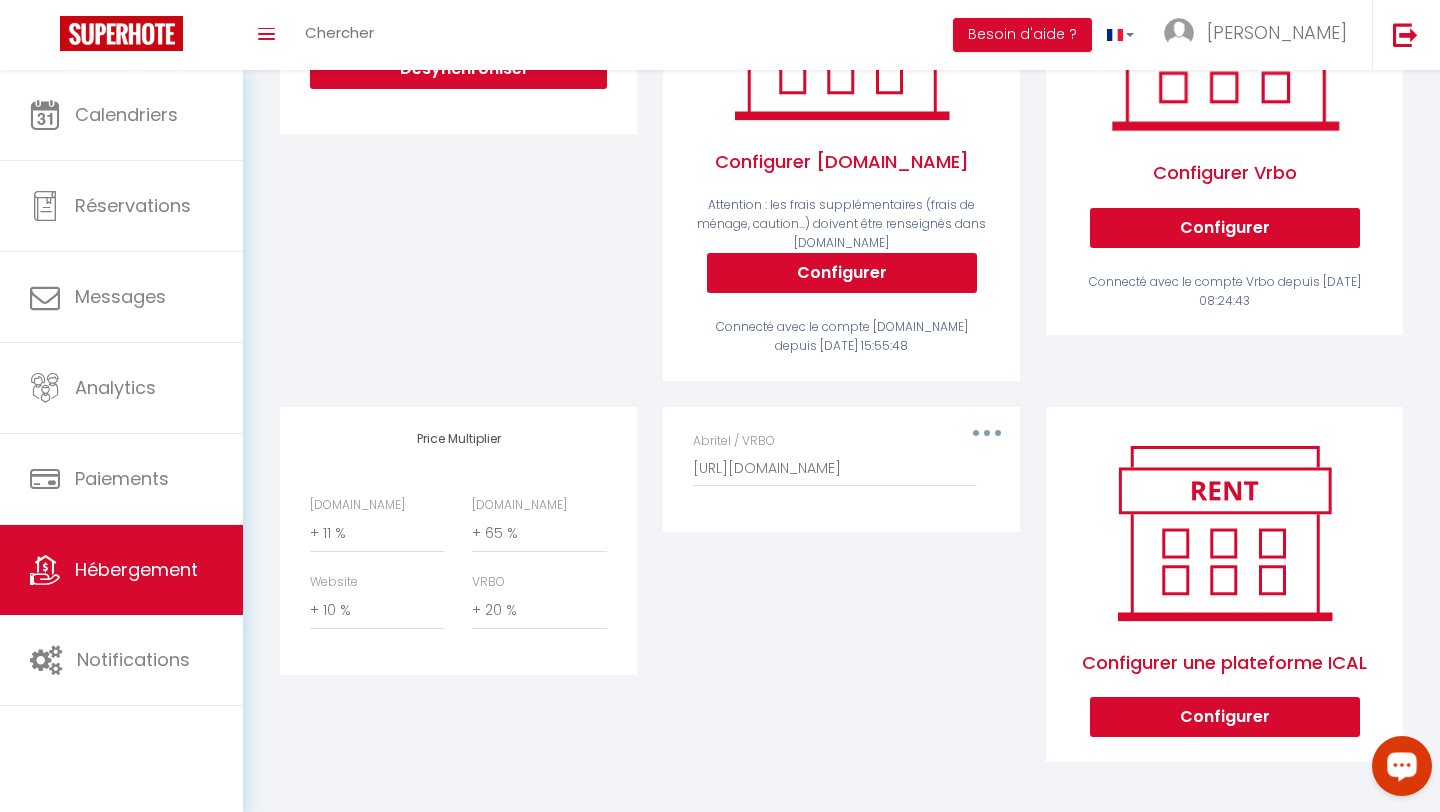 click on "Editer
Supprimer
Abritel / VRBO
[URL][DOMAIN_NAME]" at bounding box center [841, 598] 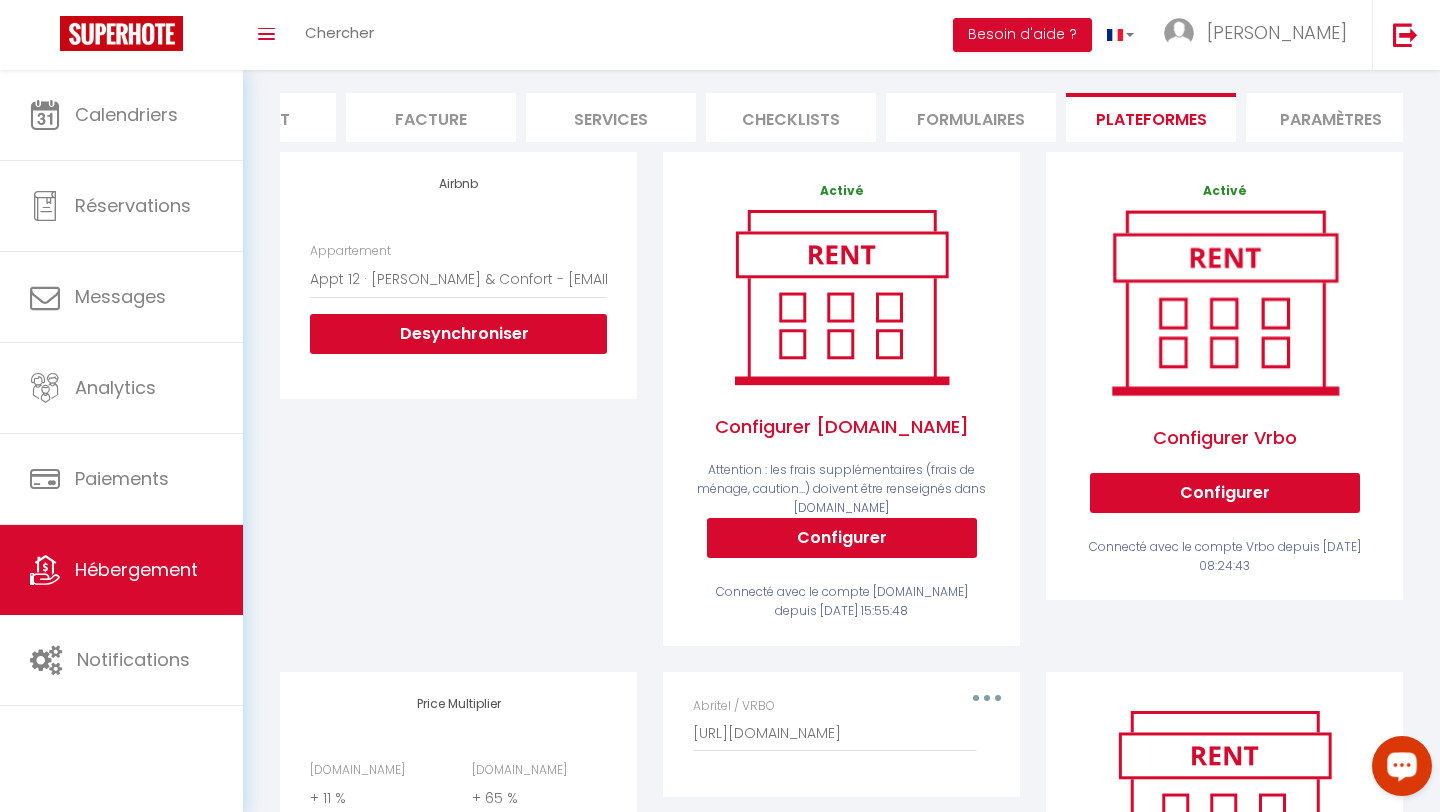 scroll, scrollTop: 0, scrollLeft: 0, axis: both 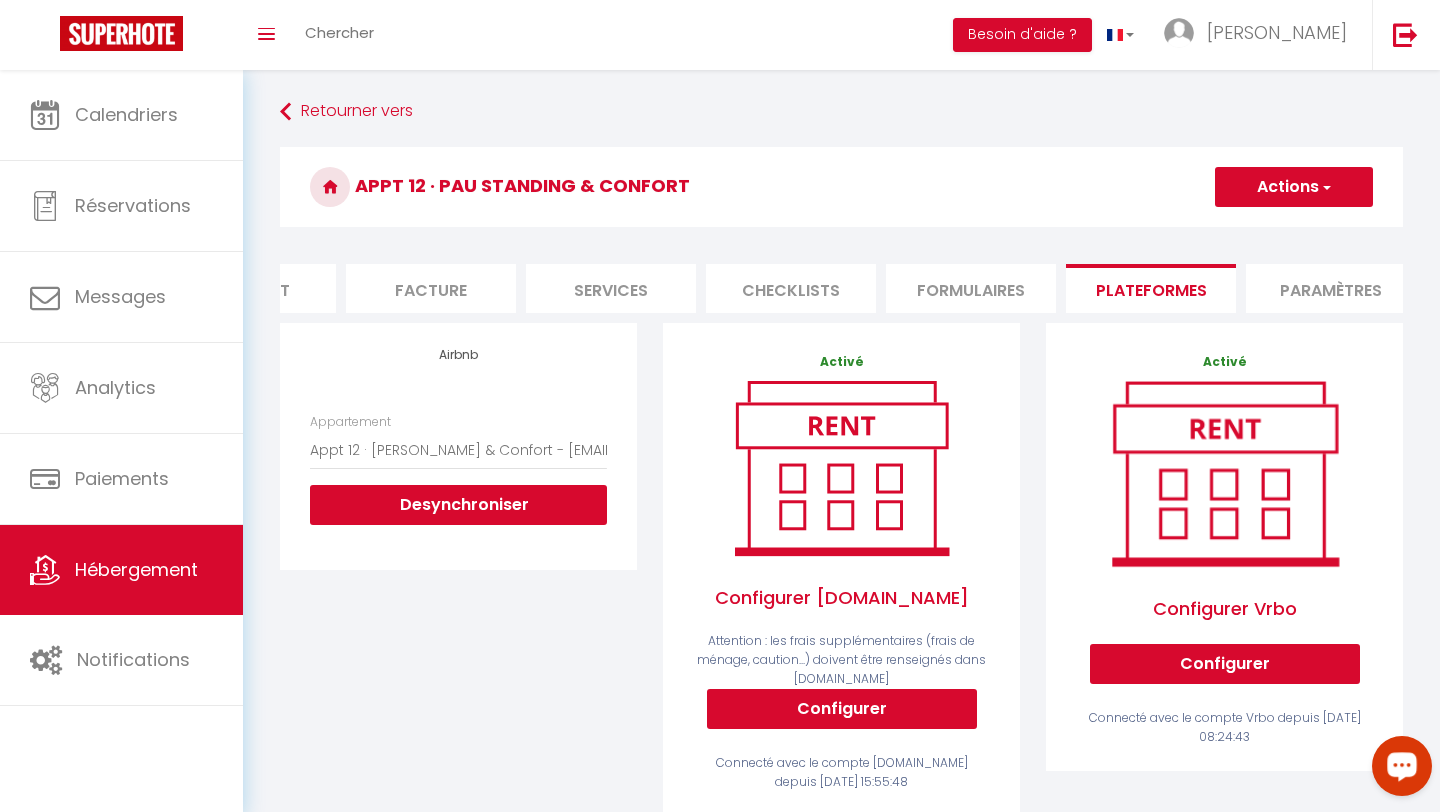 click on "Actions" at bounding box center [1294, 187] 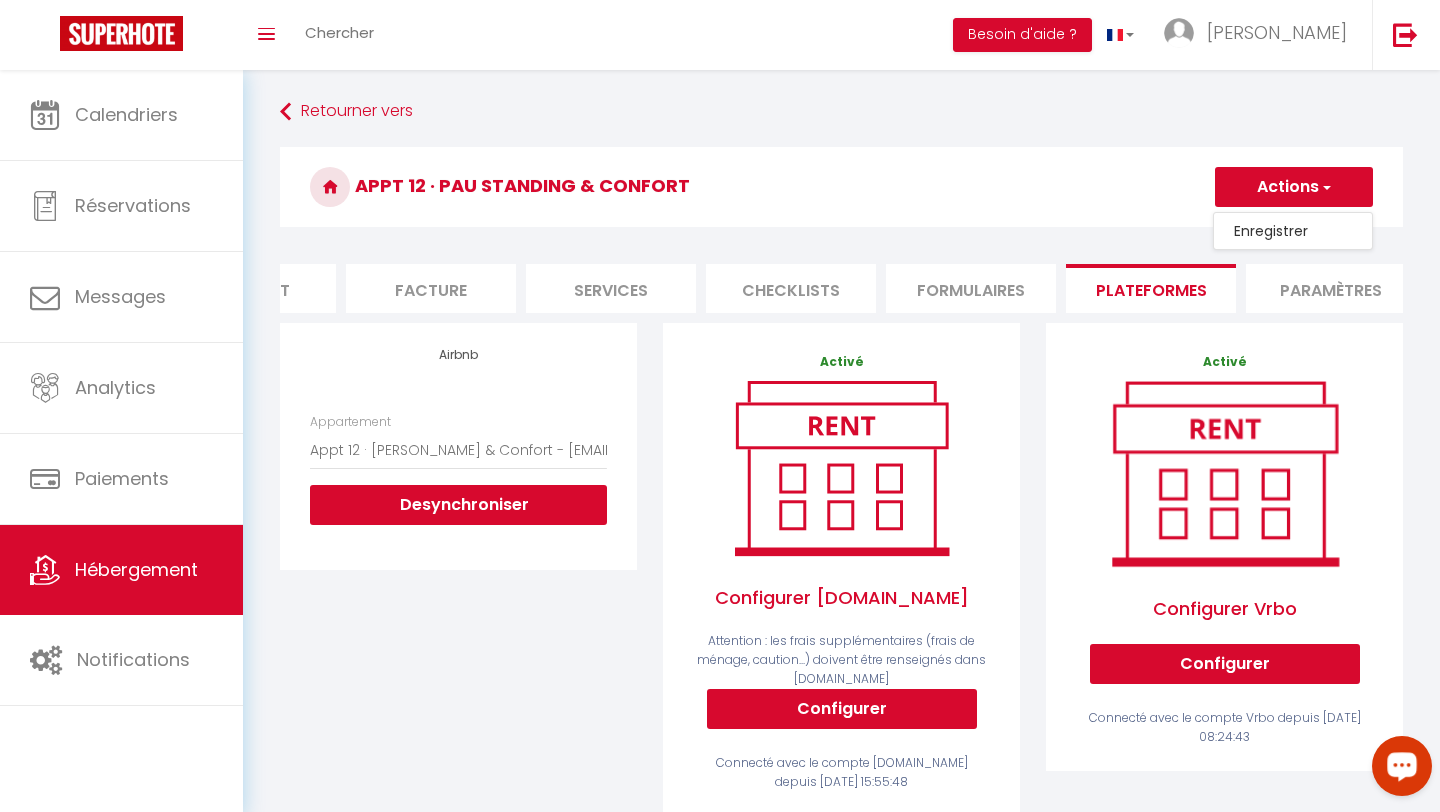 click on "Enregistrer" at bounding box center [1293, 231] 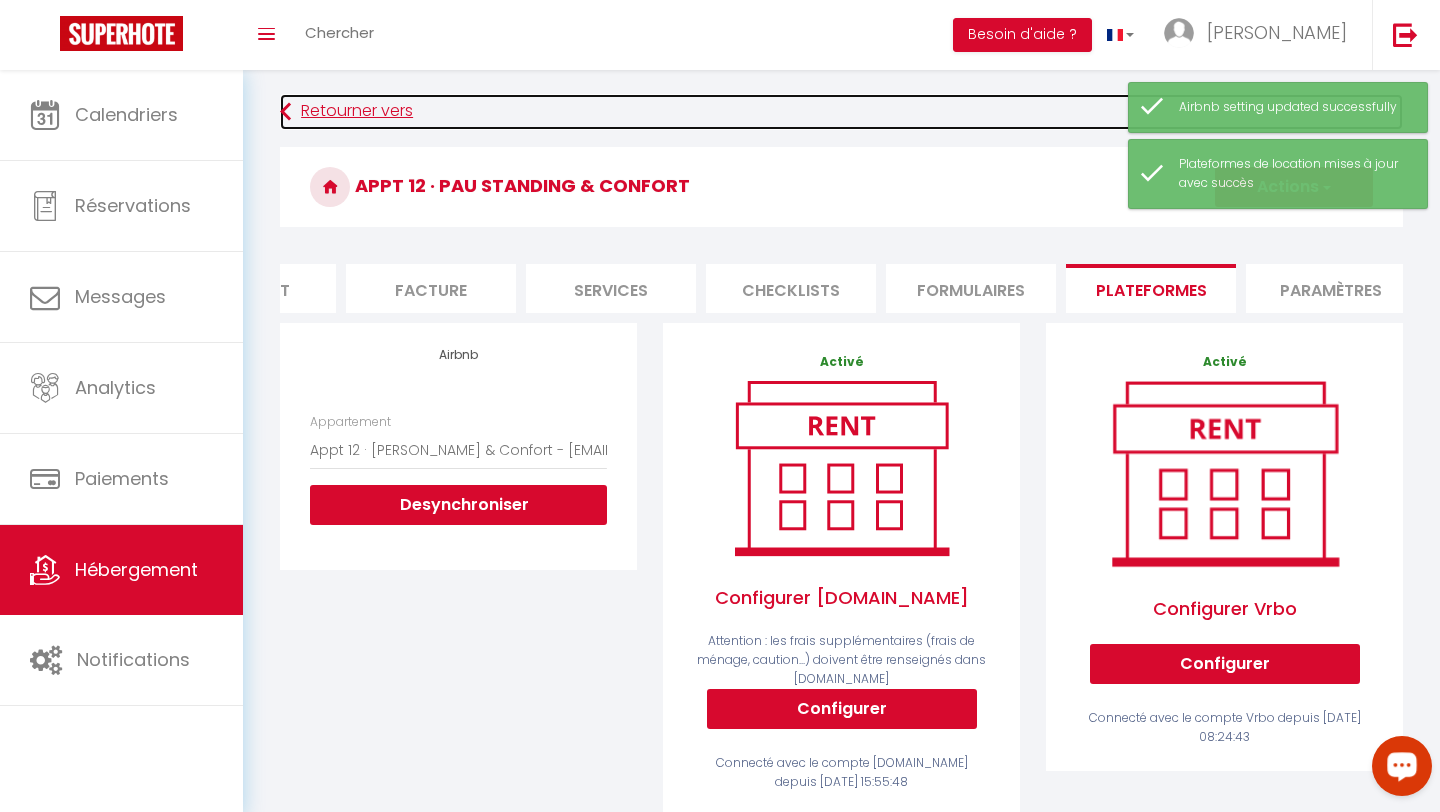 click on "Retourner vers" at bounding box center [841, 112] 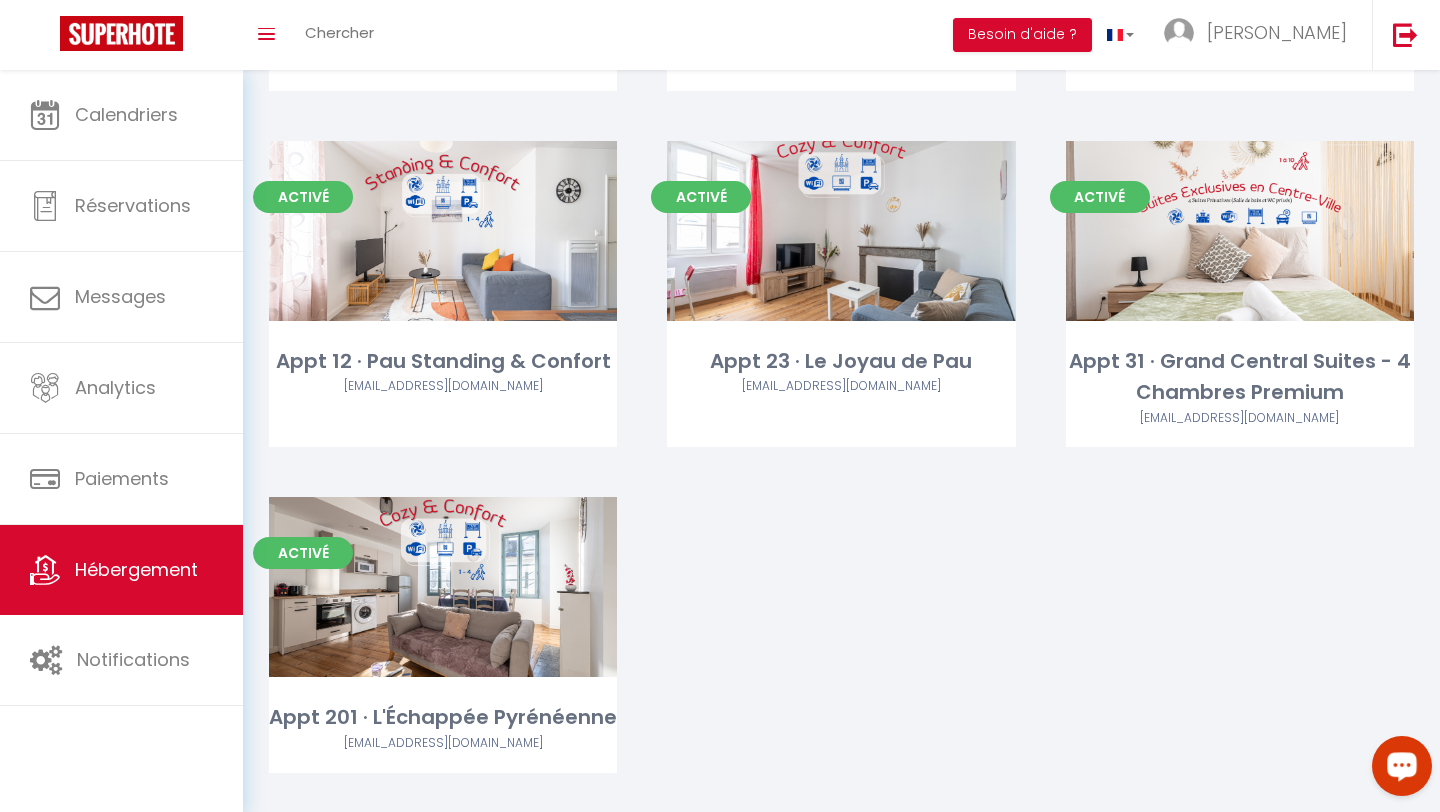 scroll, scrollTop: 781, scrollLeft: 0, axis: vertical 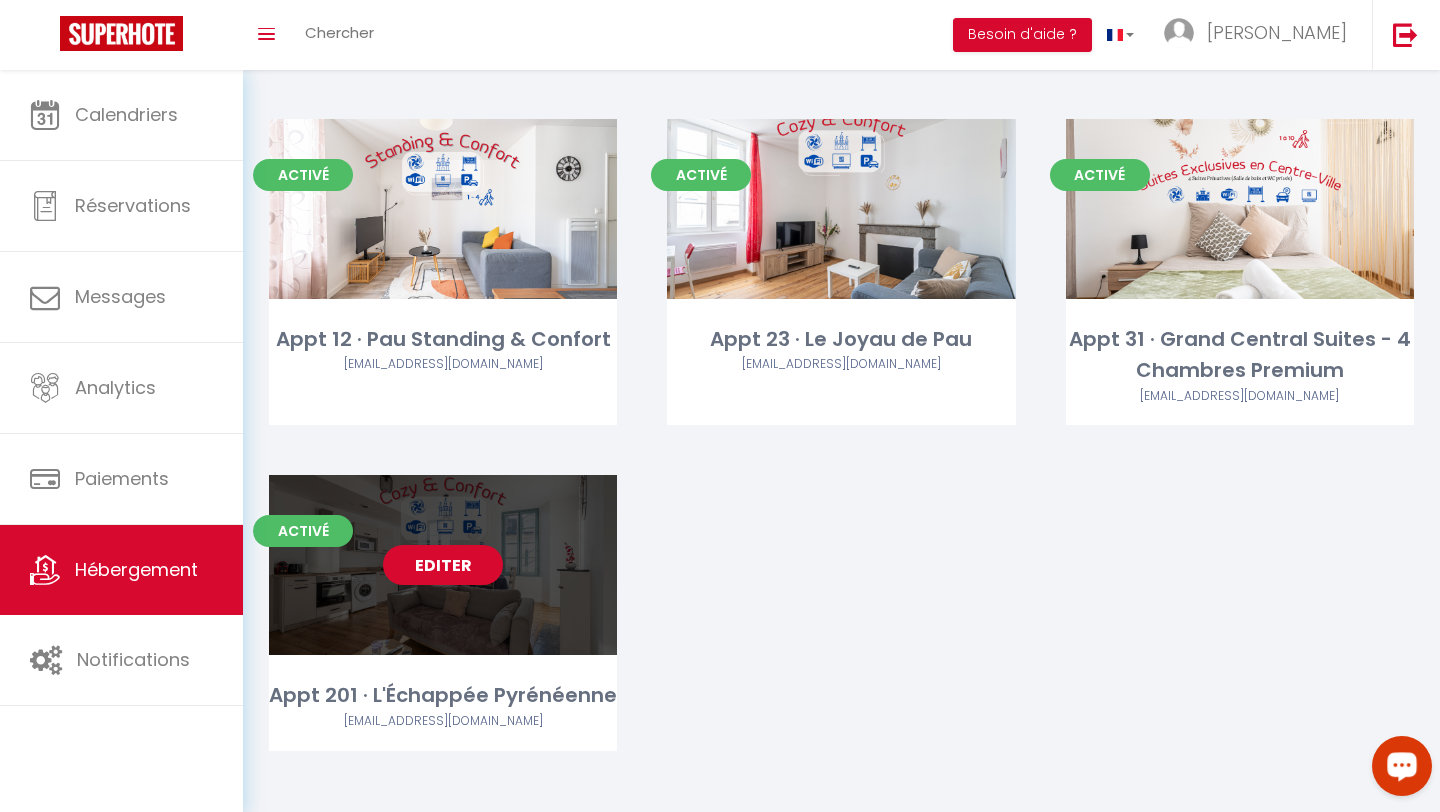 click on "Editer" at bounding box center (443, 565) 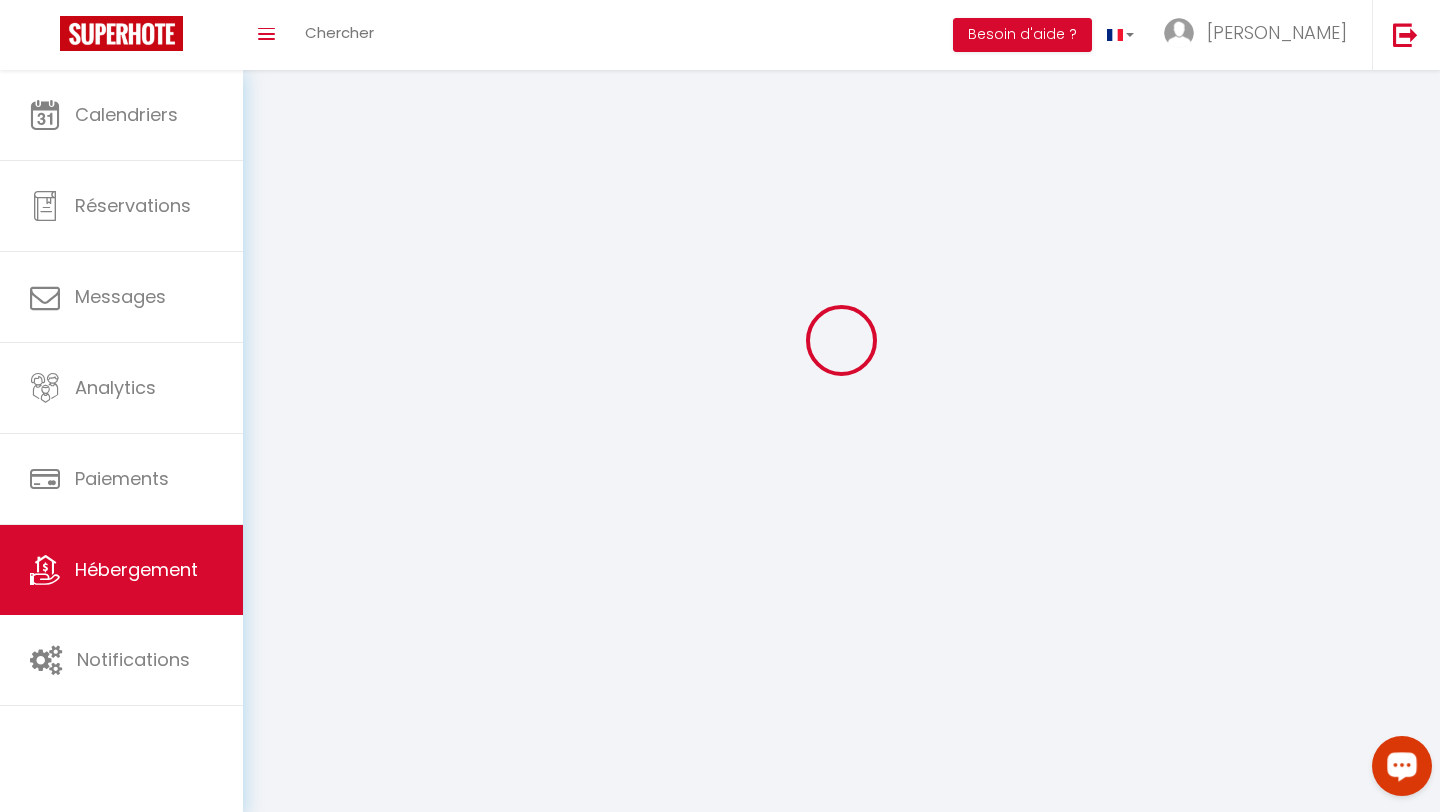scroll, scrollTop: 0, scrollLeft: 0, axis: both 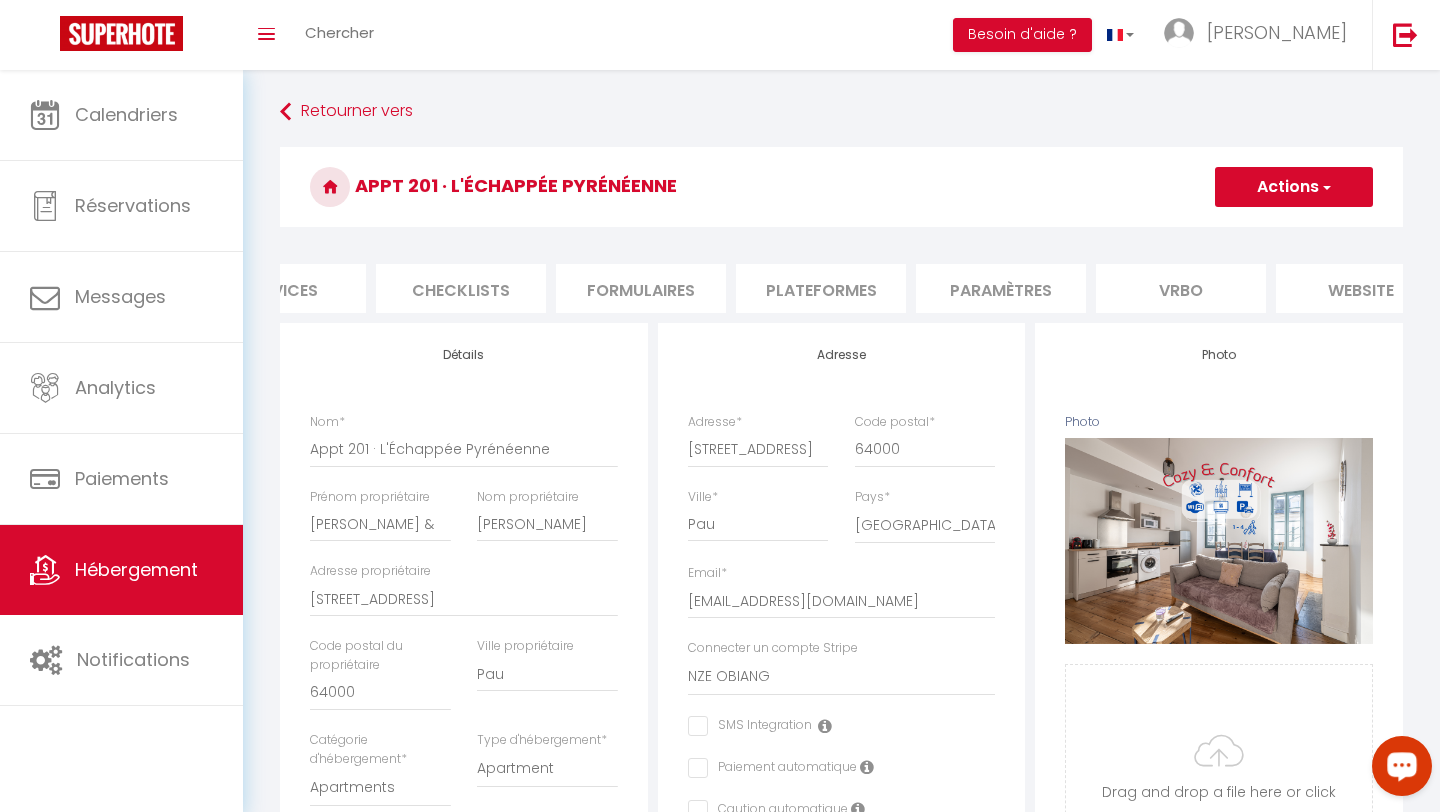 click on "Vrbo" at bounding box center [1181, 288] 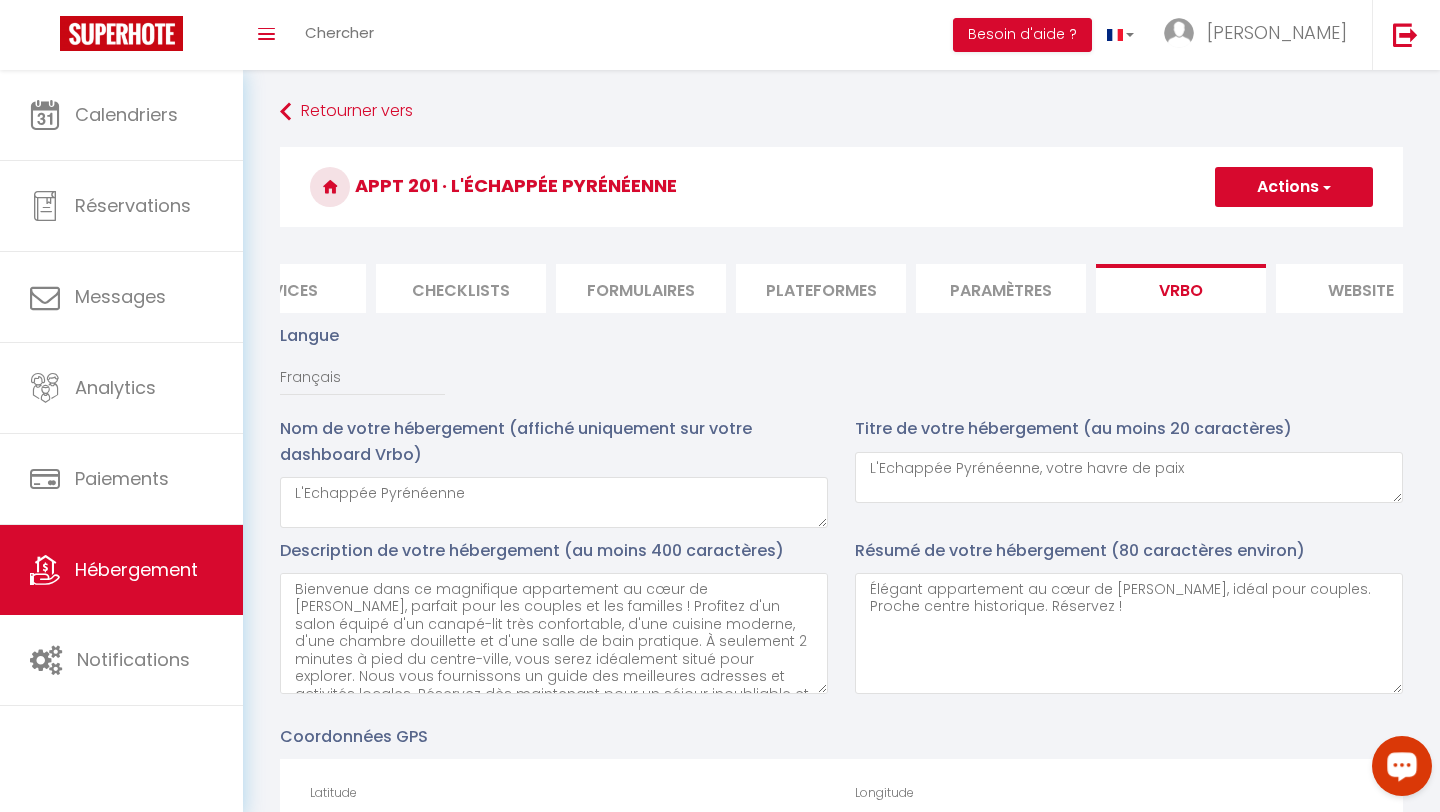 click on "Paramètres" at bounding box center (1001, 288) 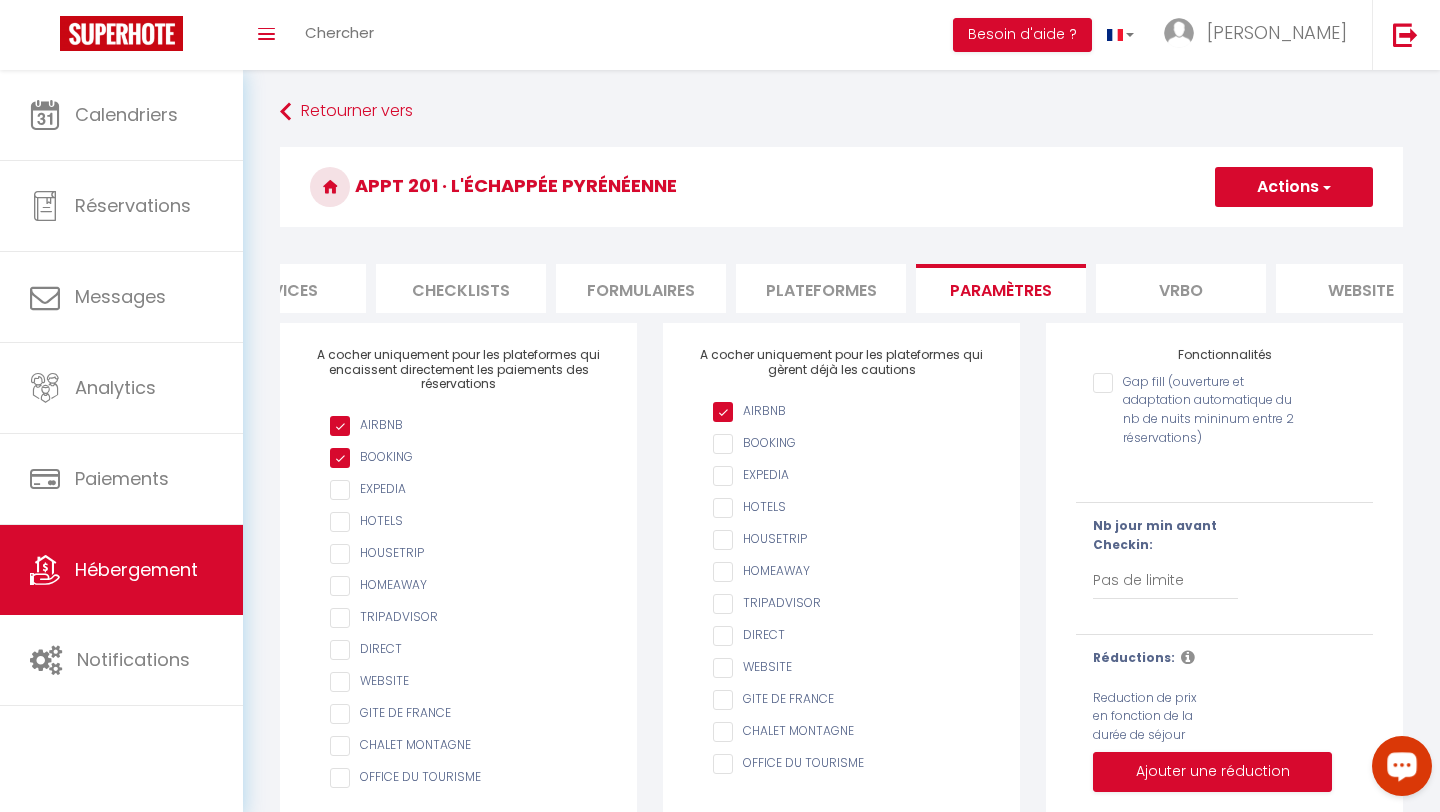click on "Plateformes" at bounding box center (821, 288) 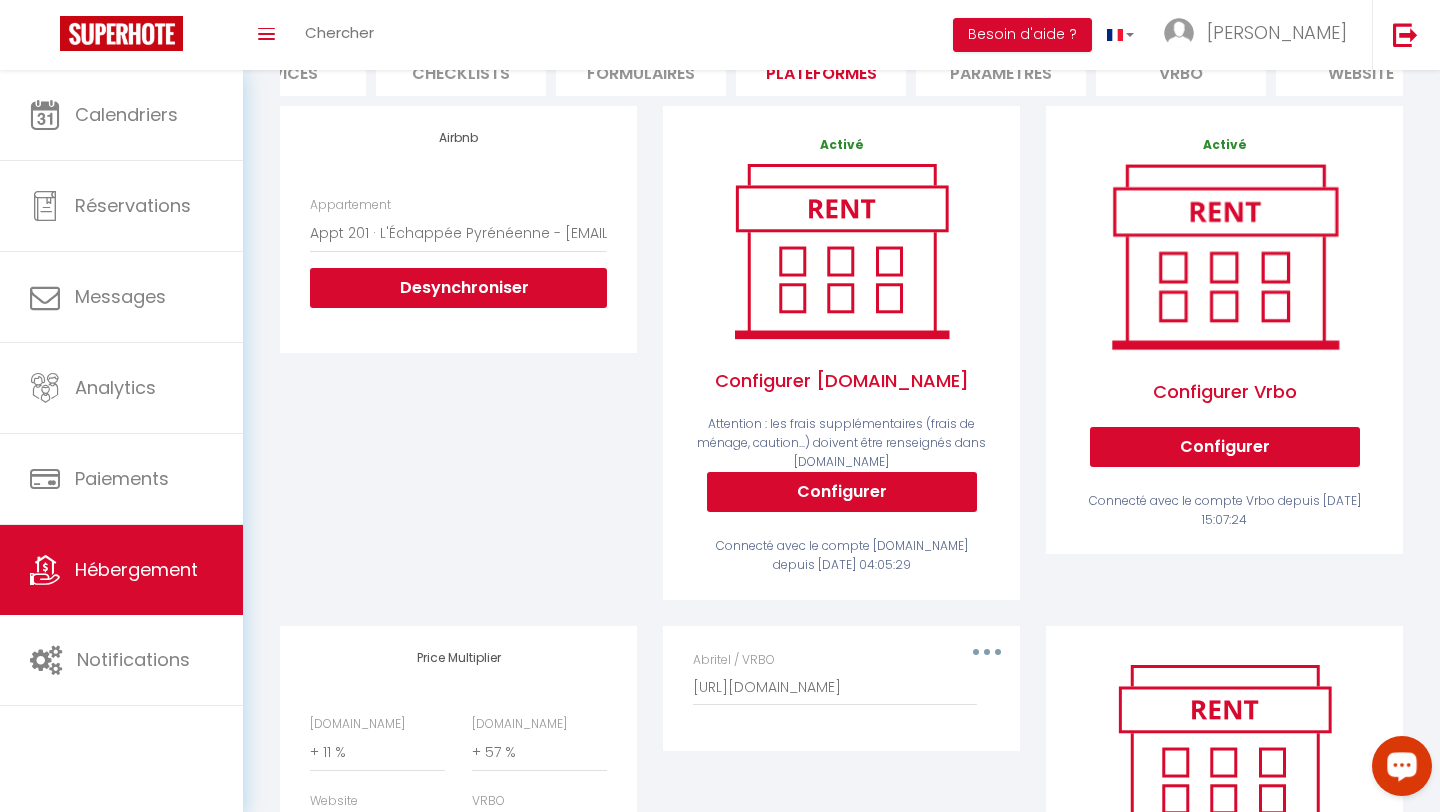 scroll, scrollTop: 436, scrollLeft: 0, axis: vertical 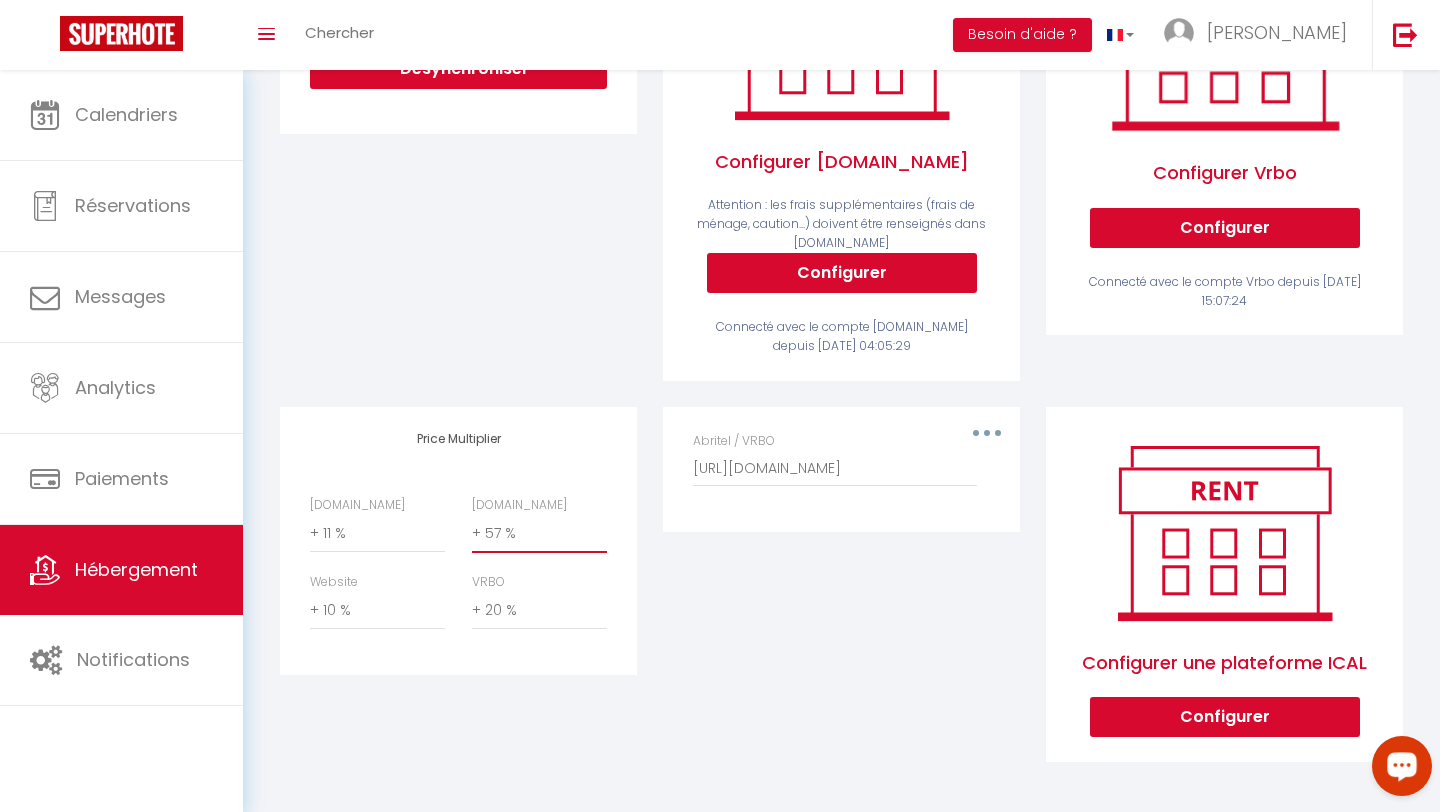 click on "0
+ 1 %
+ 2 %
+ 3 %
+ 4 %
+ 5 %
+ 6 %
+ 7 %
+ 8 %
+ 9 %" at bounding box center (539, 534) 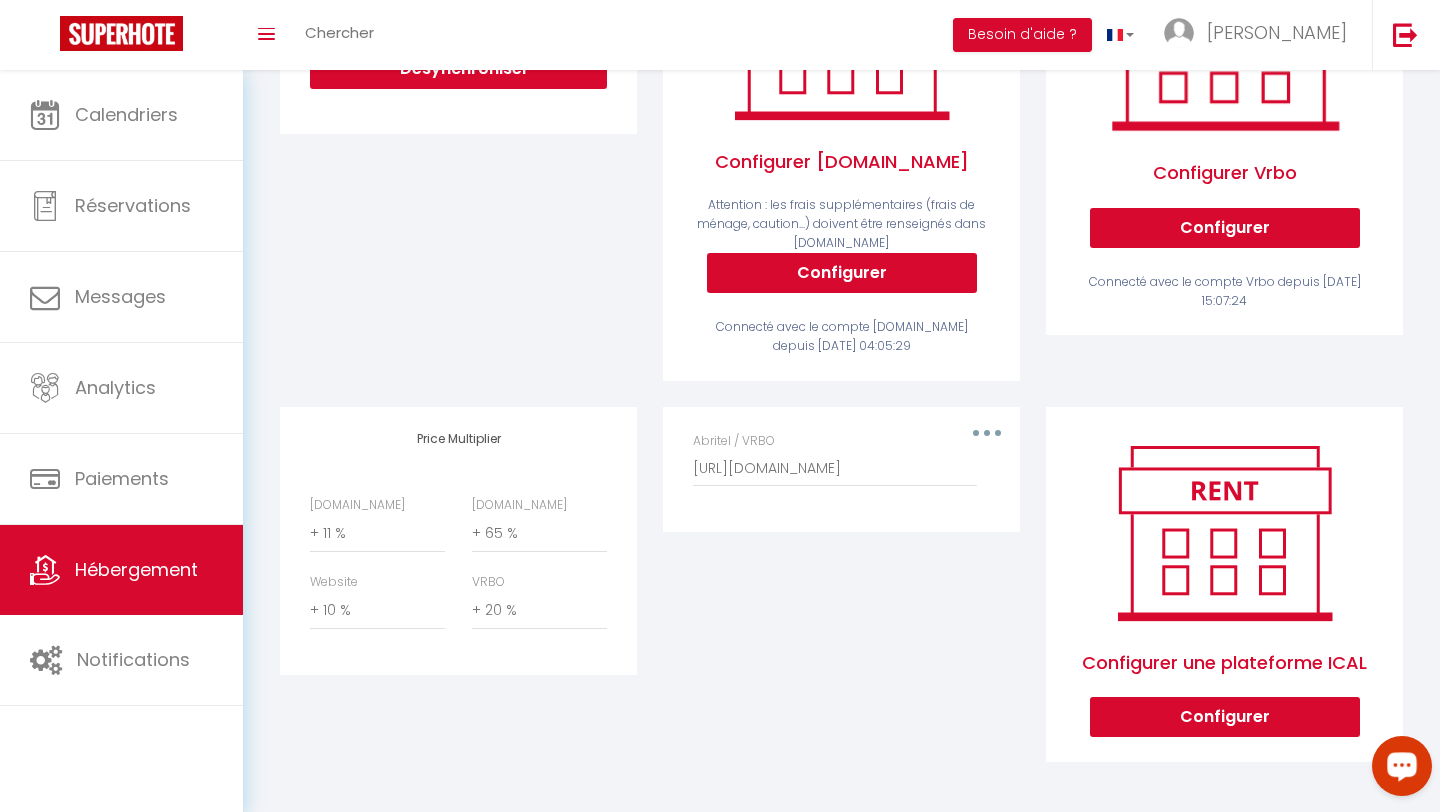 click on "Editer
Supprimer
Abritel / VRBO
[URL][DOMAIN_NAME]" at bounding box center [841, 598] 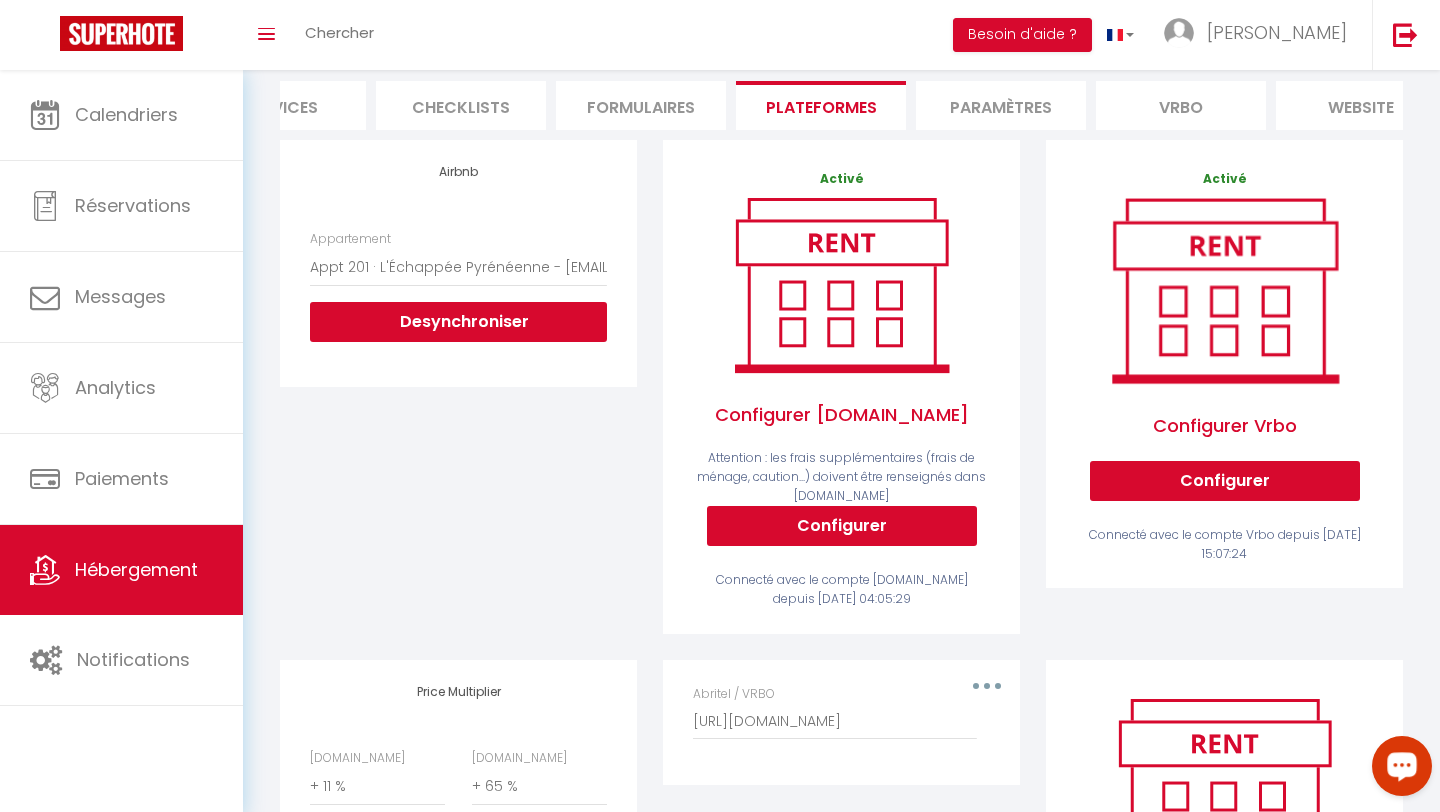 scroll, scrollTop: 0, scrollLeft: 0, axis: both 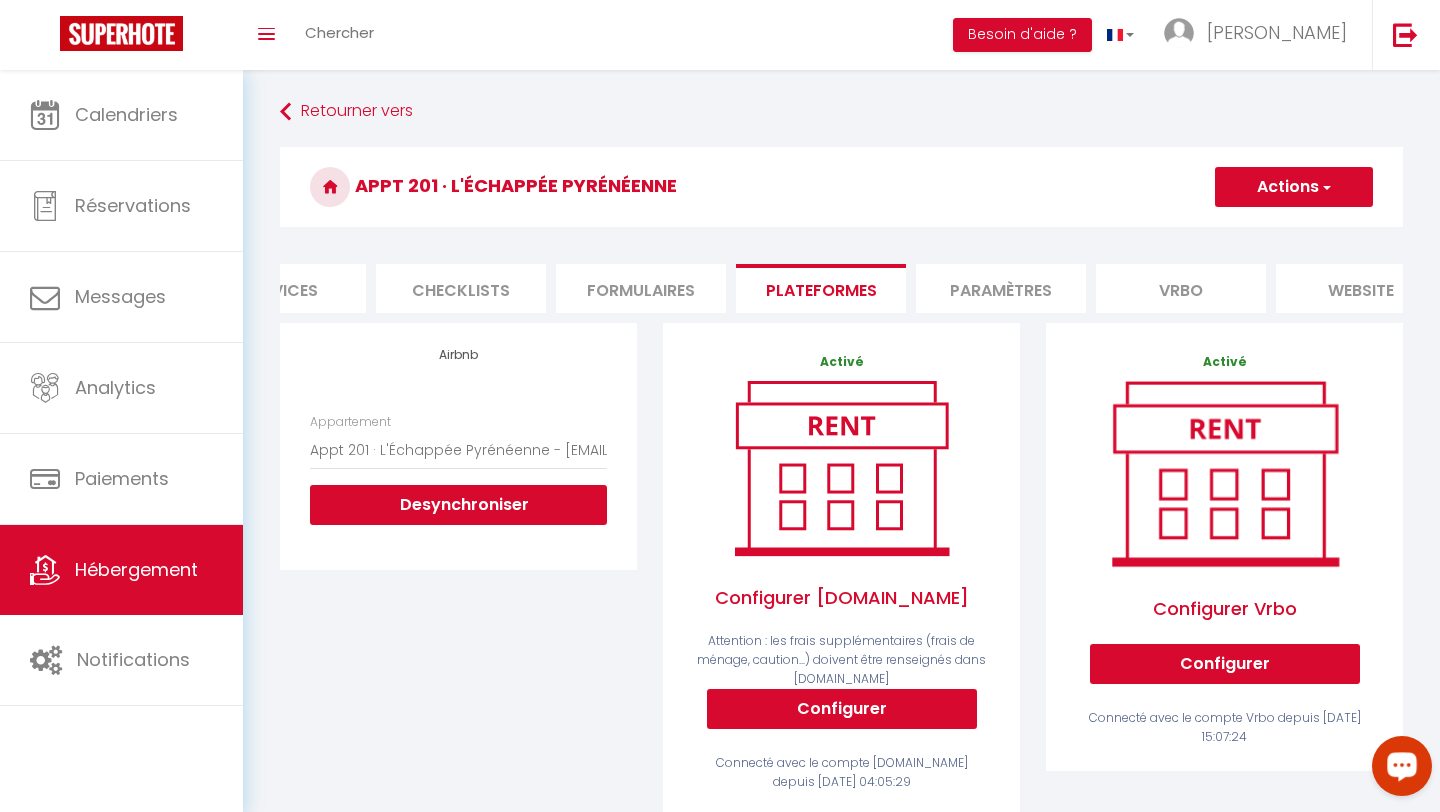 click on "Appt 201 · L'Échappée Pyrénéenne" at bounding box center (841, 187) 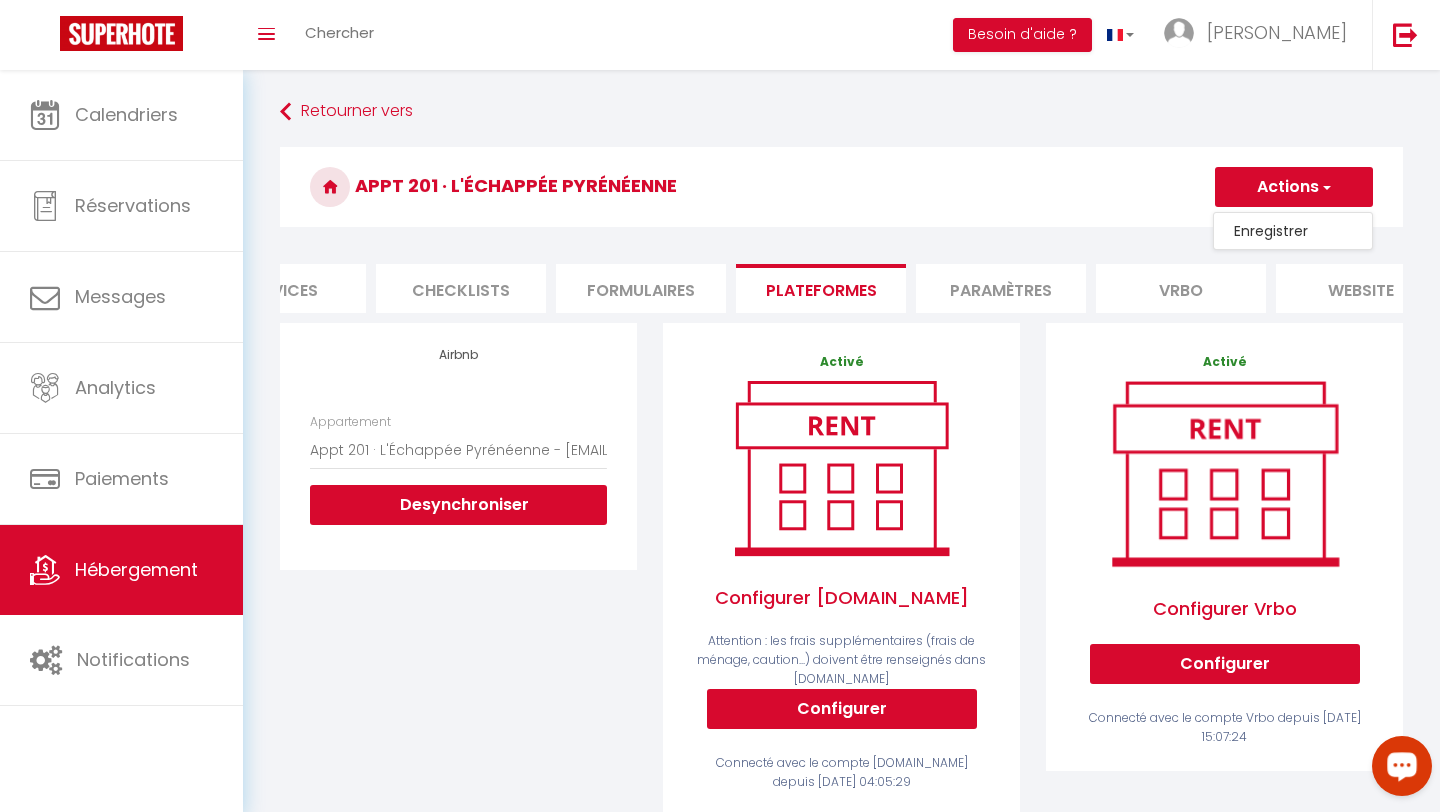 click on "Enregistrer" at bounding box center (1293, 231) 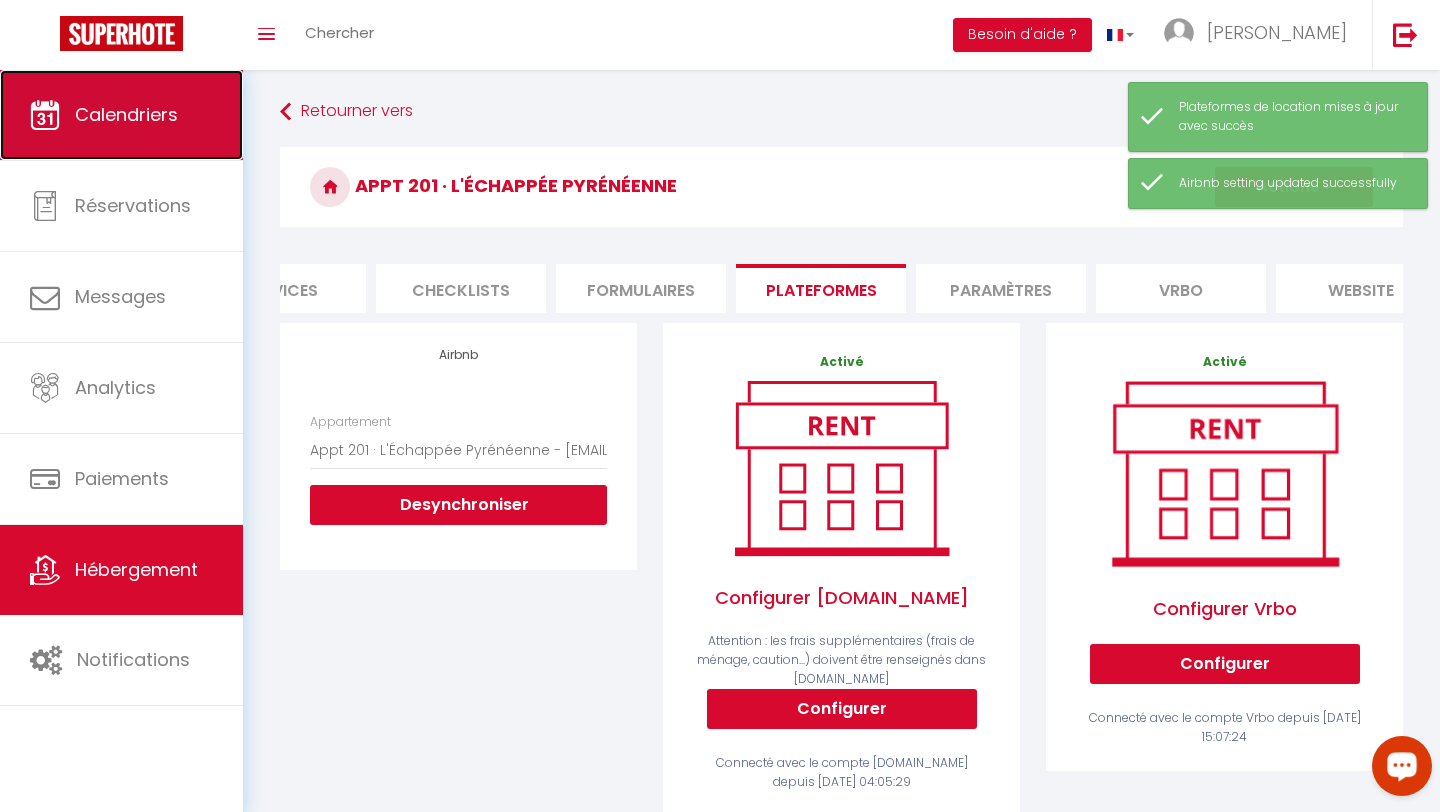 click on "Calendriers" at bounding box center (126, 114) 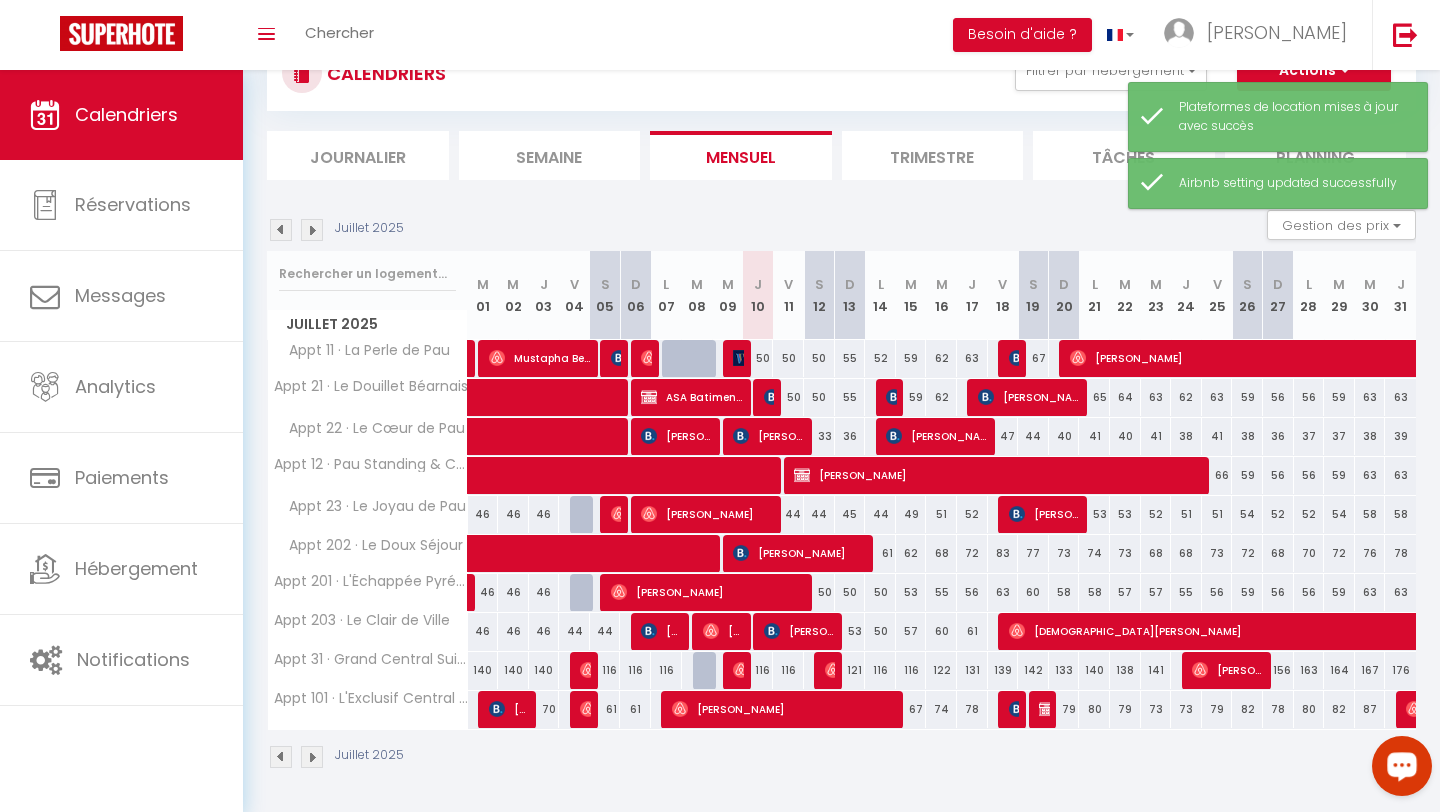scroll, scrollTop: 0, scrollLeft: 0, axis: both 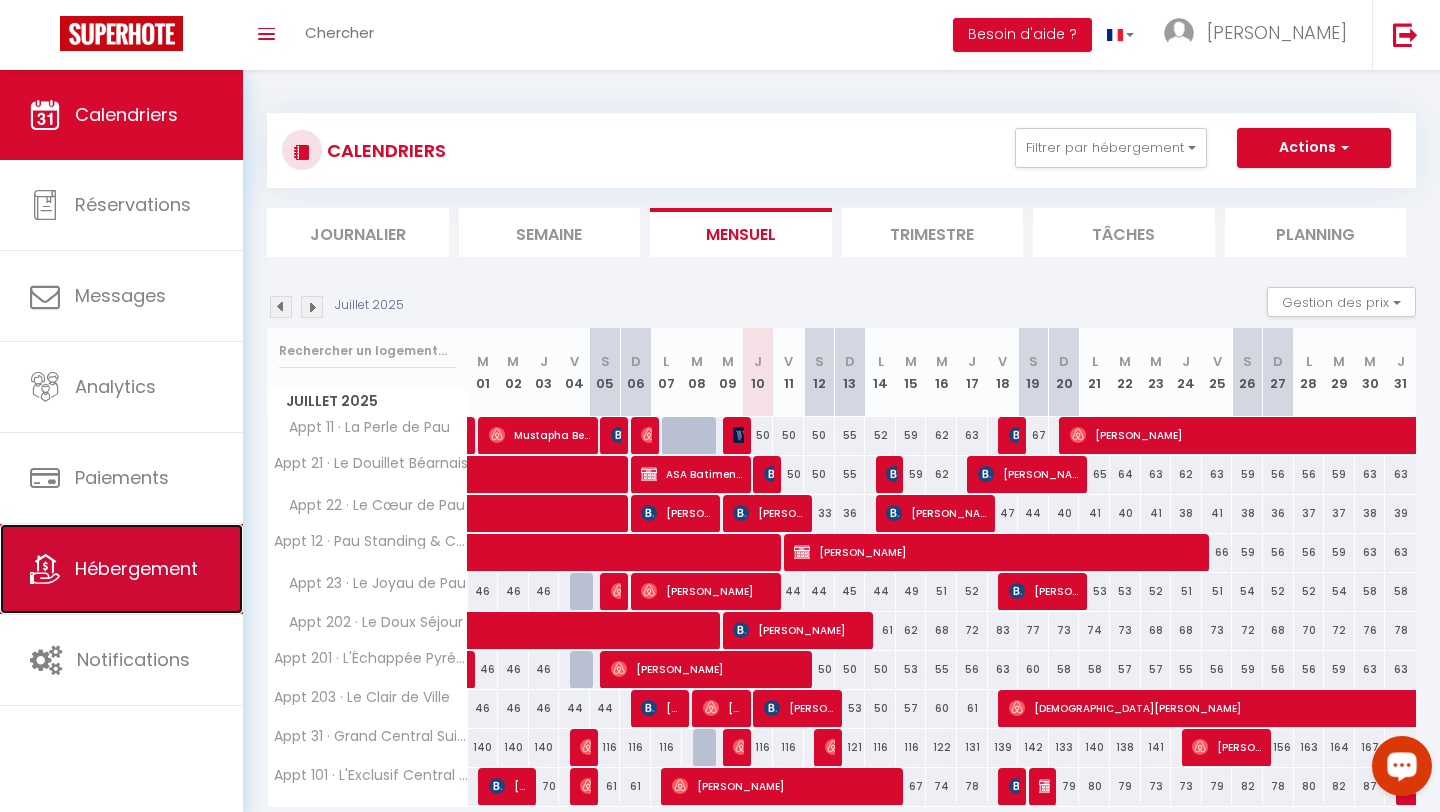 click on "Hébergement" at bounding box center [136, 568] 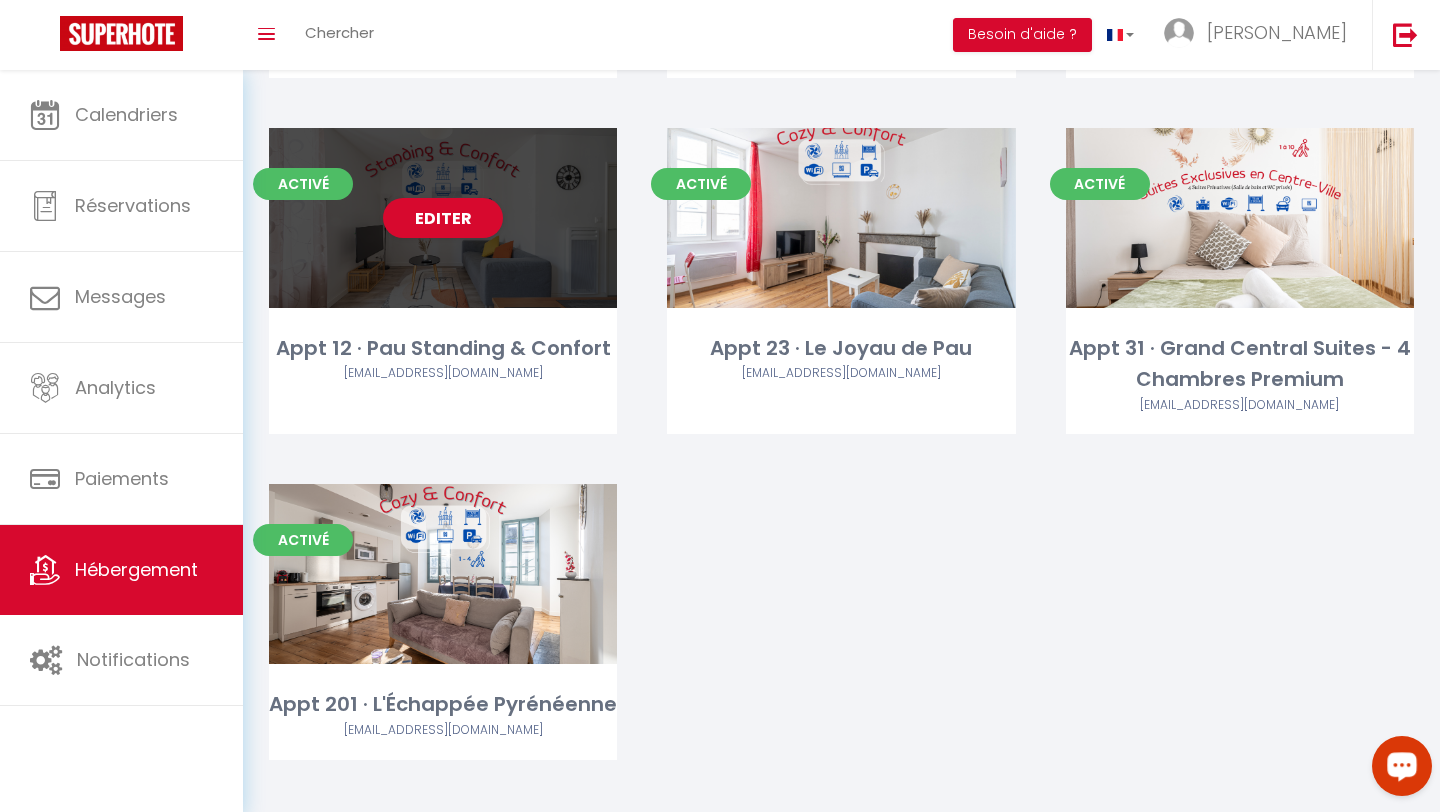 scroll, scrollTop: 794, scrollLeft: 0, axis: vertical 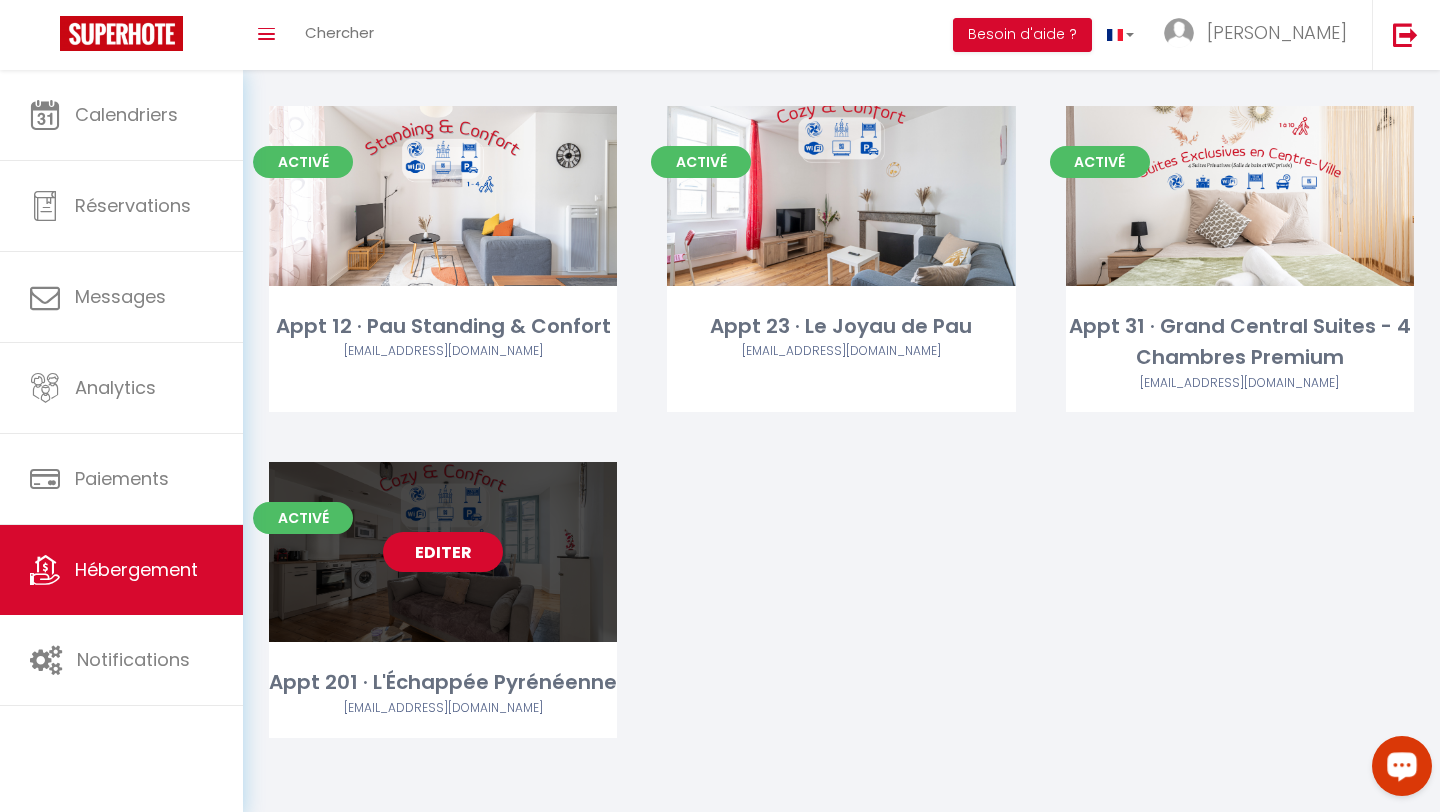 click on "Editer" at bounding box center [443, 552] 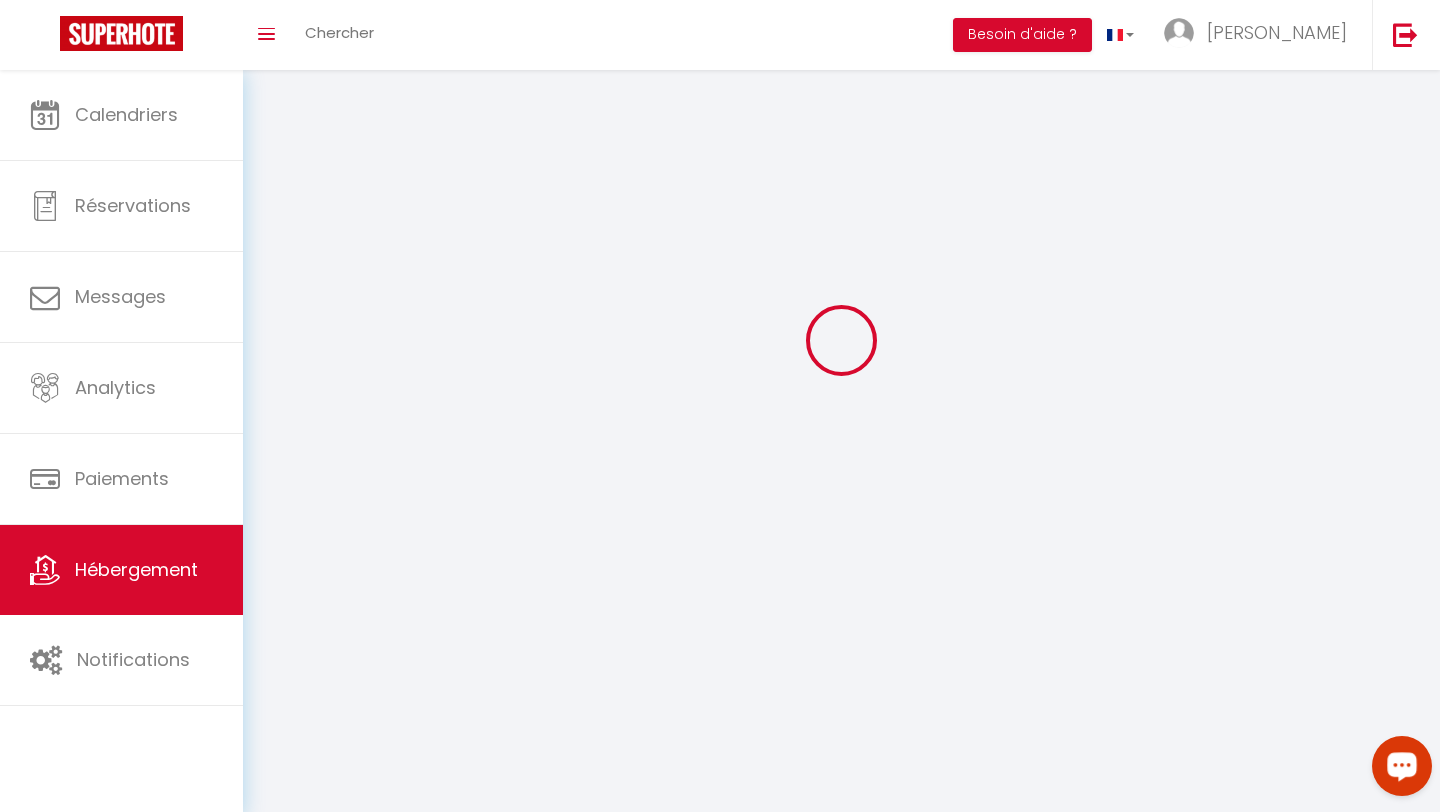 scroll, scrollTop: 0, scrollLeft: 0, axis: both 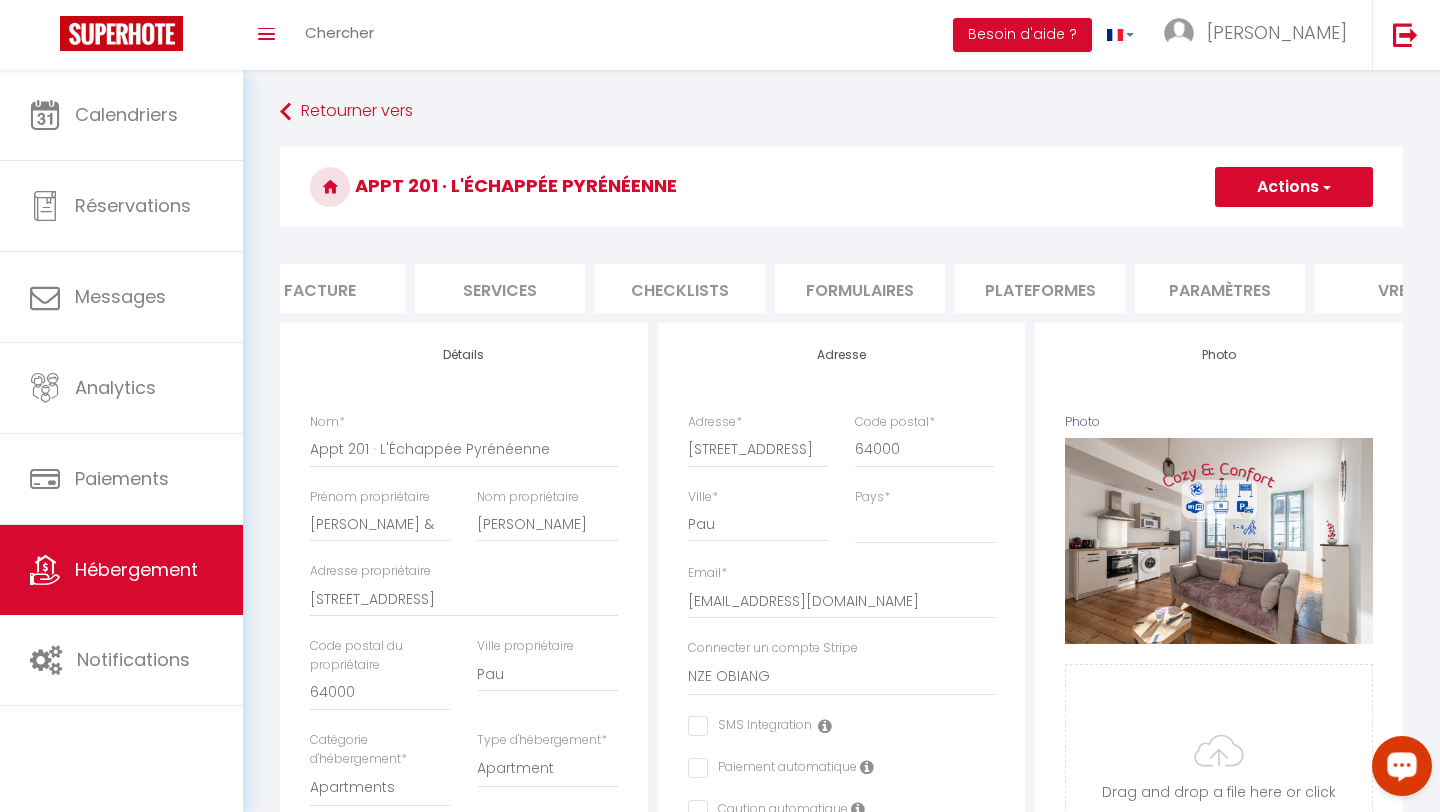 click on "Plateformes" at bounding box center (1040, 288) 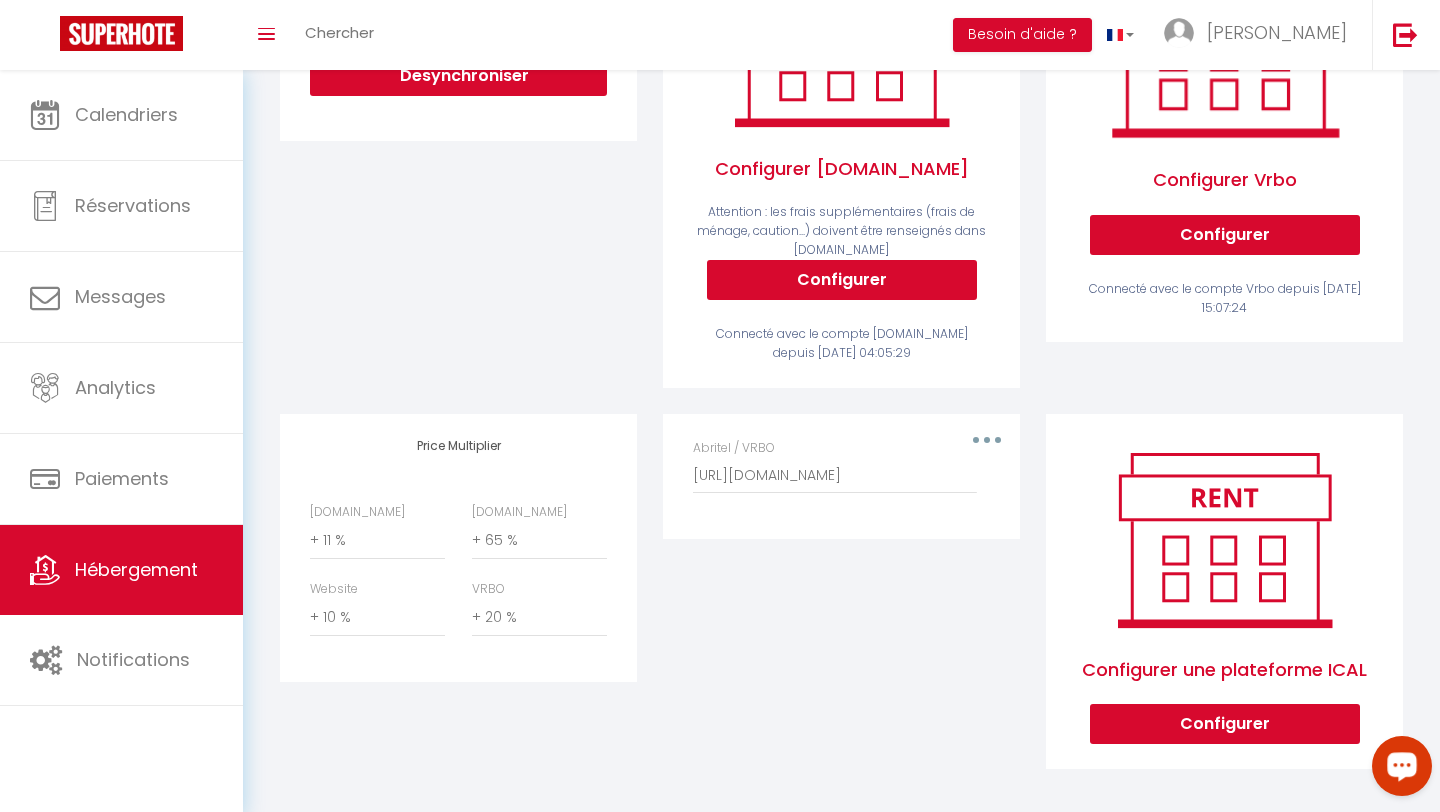 scroll, scrollTop: 436, scrollLeft: 0, axis: vertical 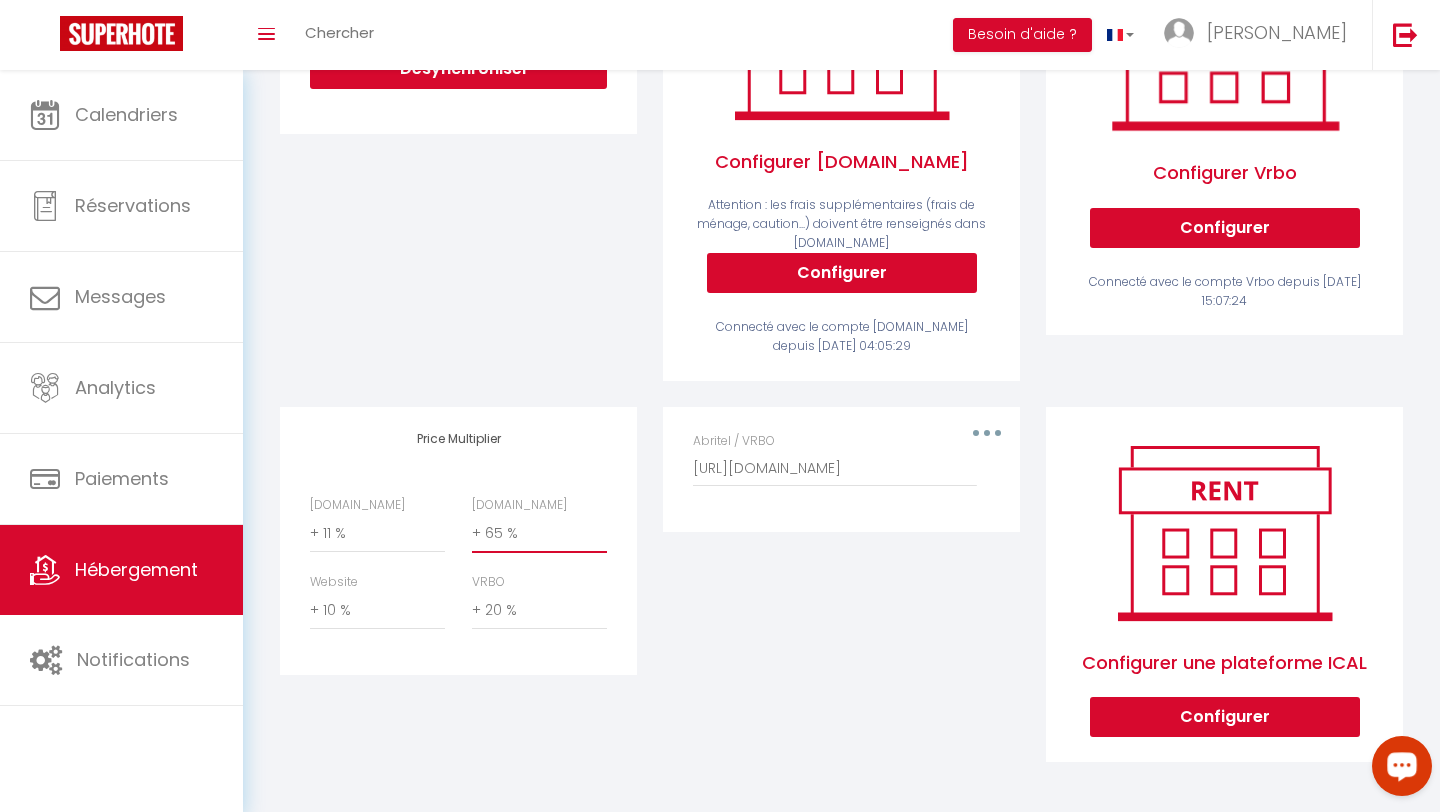 click on "0
+ 1 %
+ 2 %
+ 3 %
+ 4 %
+ 5 %
+ 6 %
+ 7 %
+ 8 %
+ 9 %" at bounding box center [539, 534] 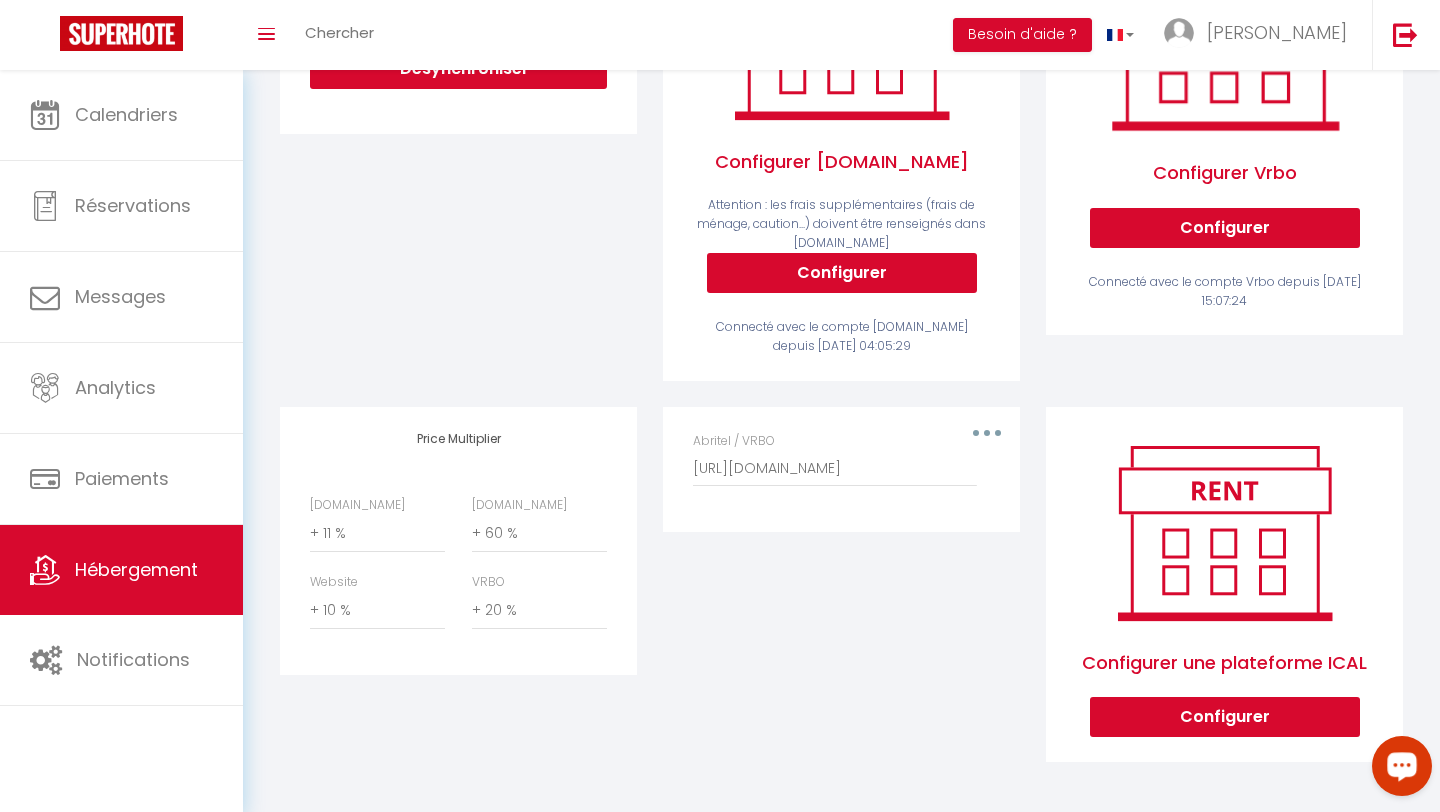 click on "Editer
Supprimer
Abritel / VRBO
[URL][DOMAIN_NAME]" at bounding box center (841, 598) 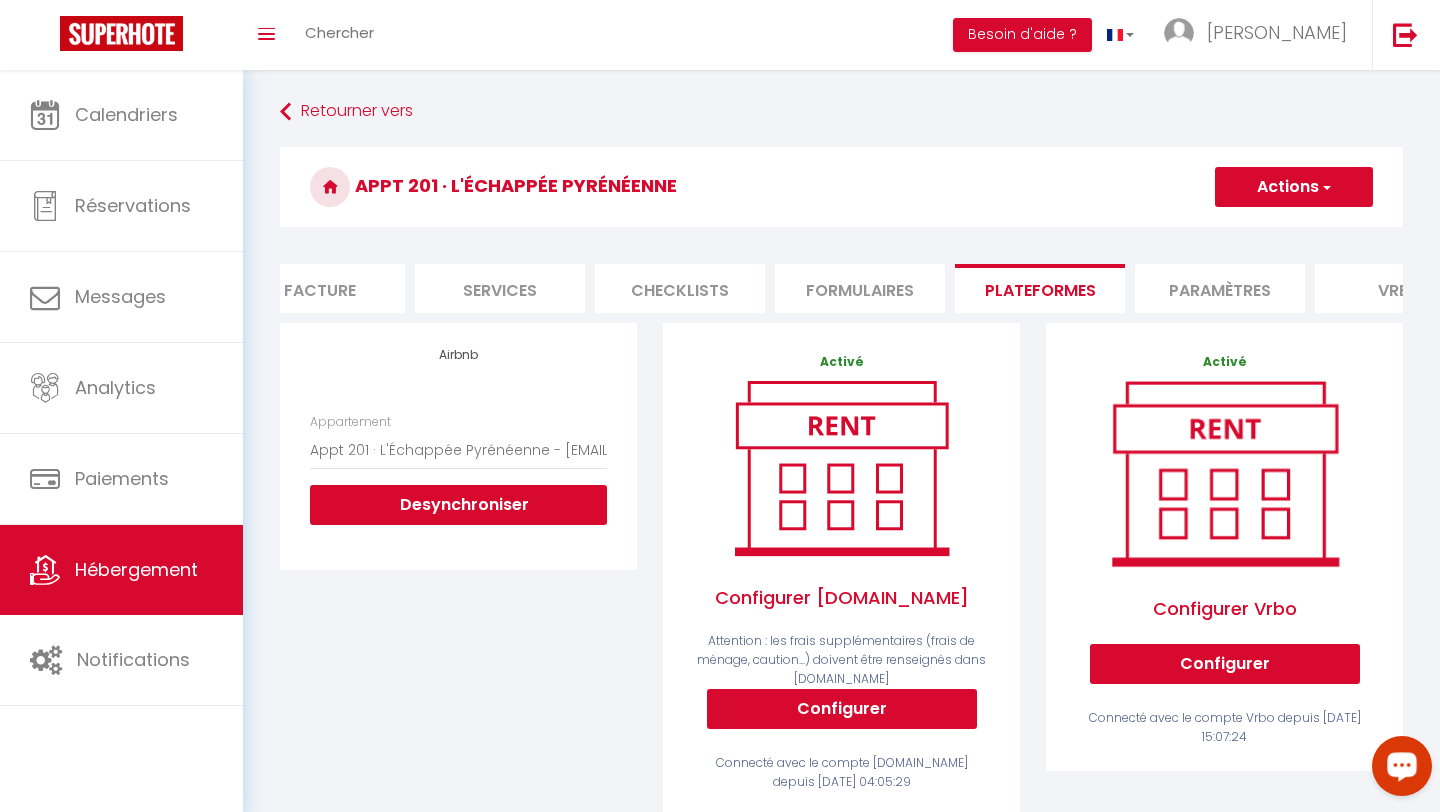 click on "Actions" at bounding box center [1294, 187] 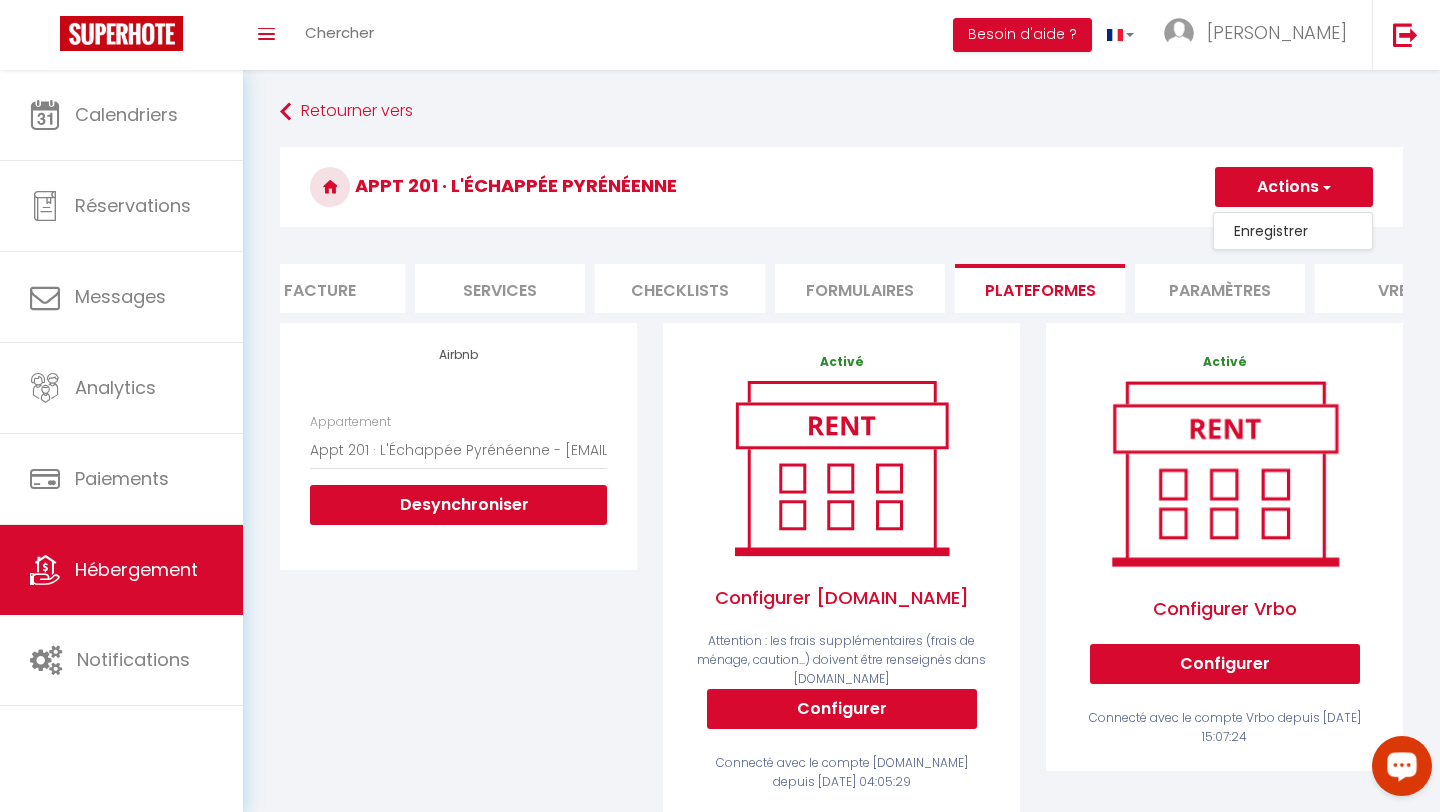 click on "Enregistrer" at bounding box center (1293, 231) 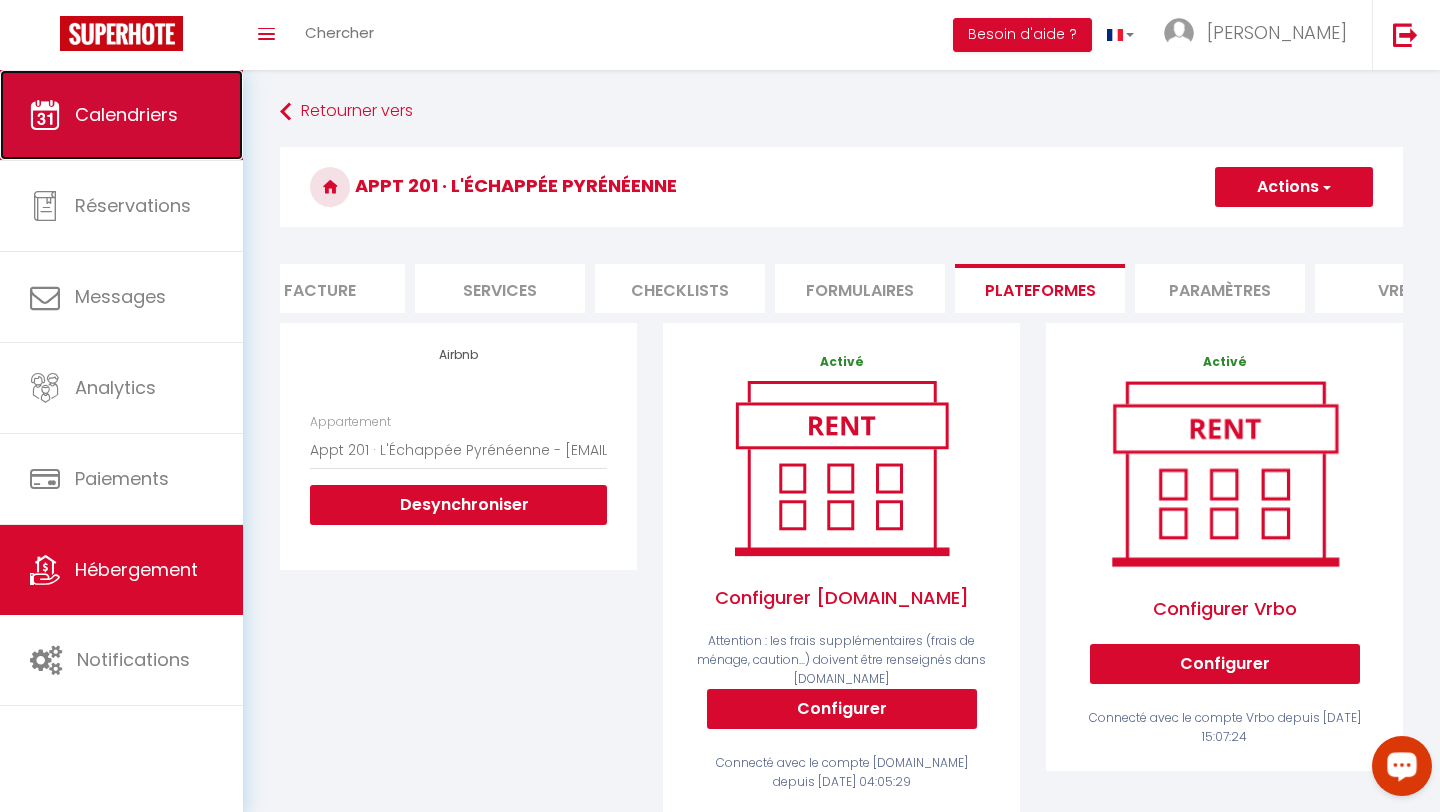 click on "Calendriers" at bounding box center (126, 114) 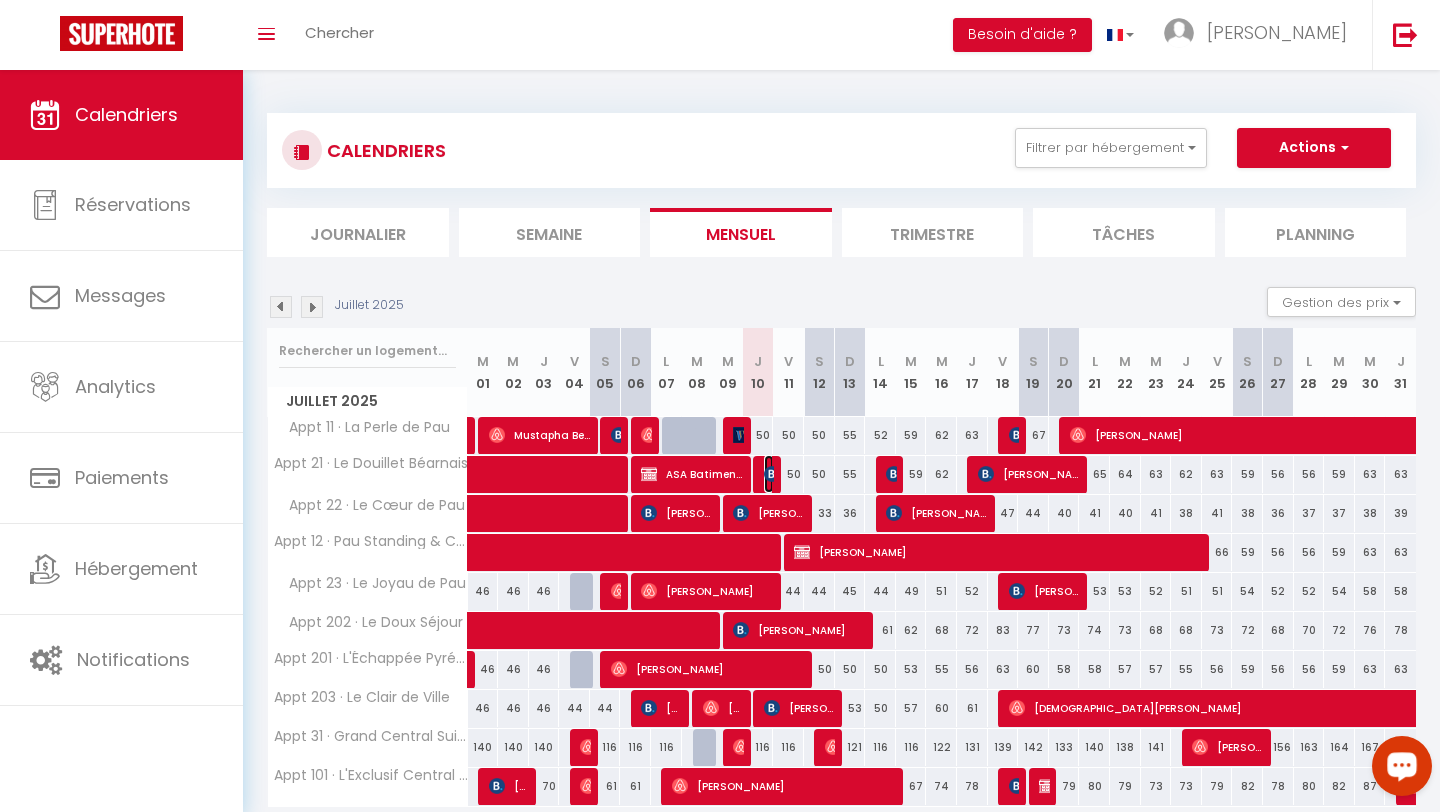 click at bounding box center (772, 474) 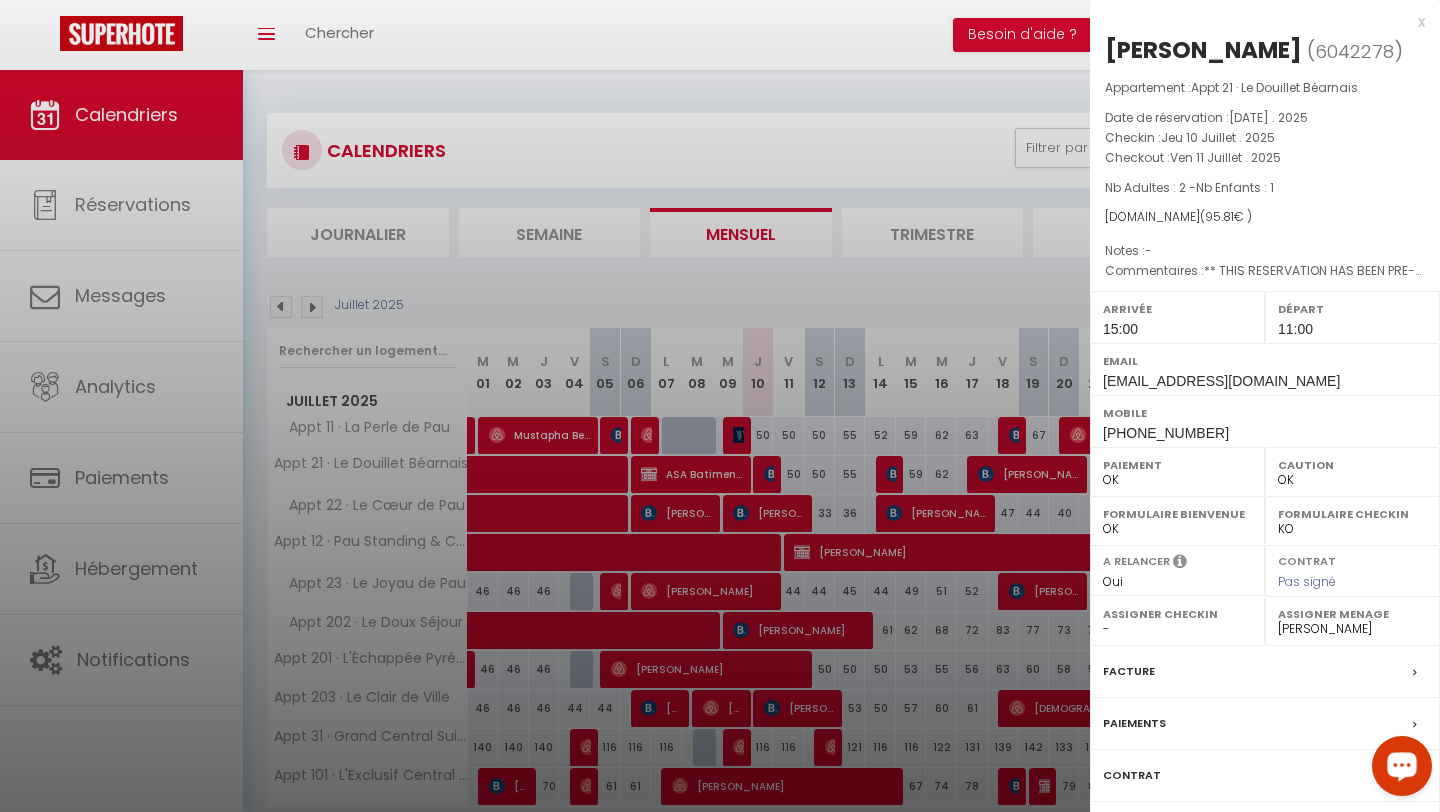 click at bounding box center (720, 406) 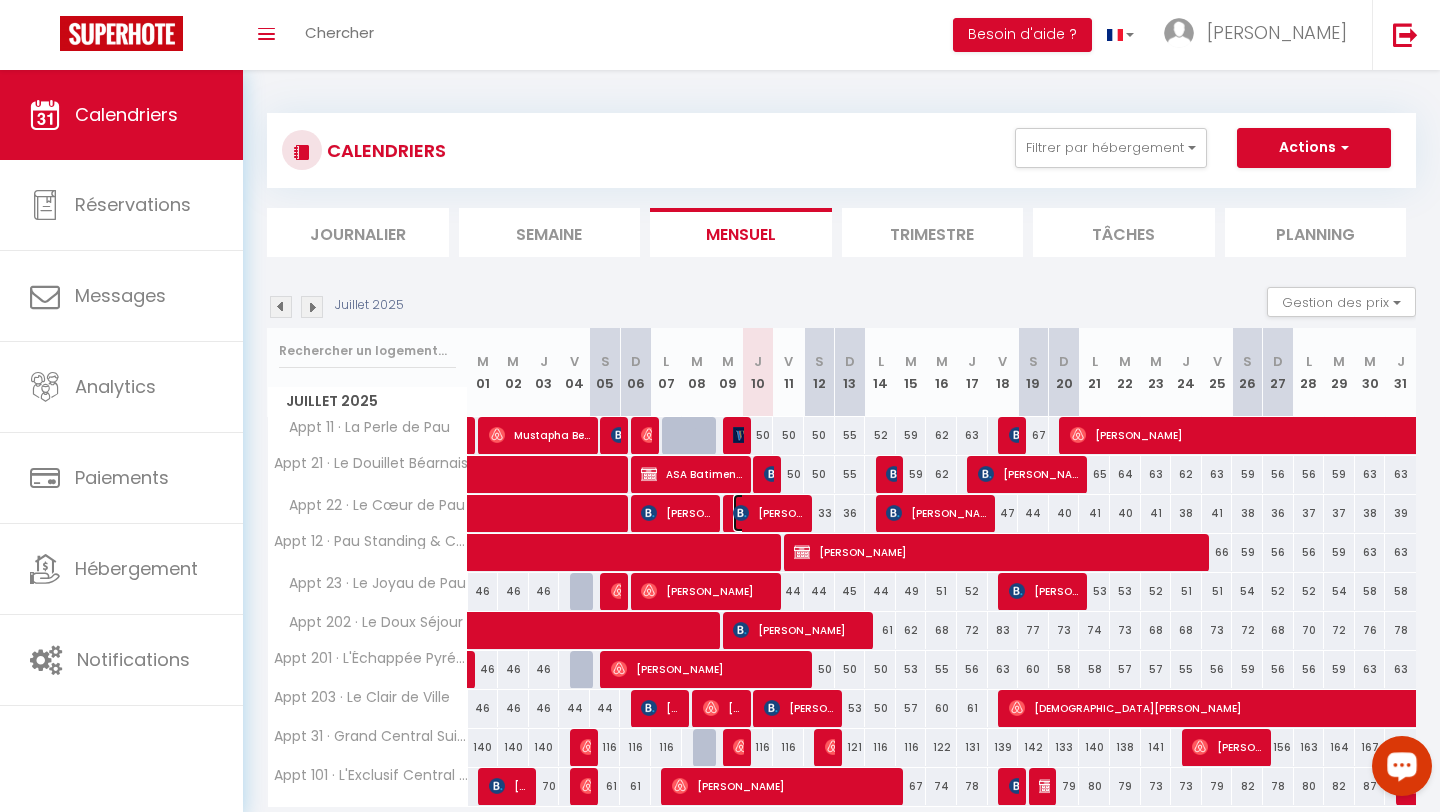 click on "[PERSON_NAME]" at bounding box center [769, 513] 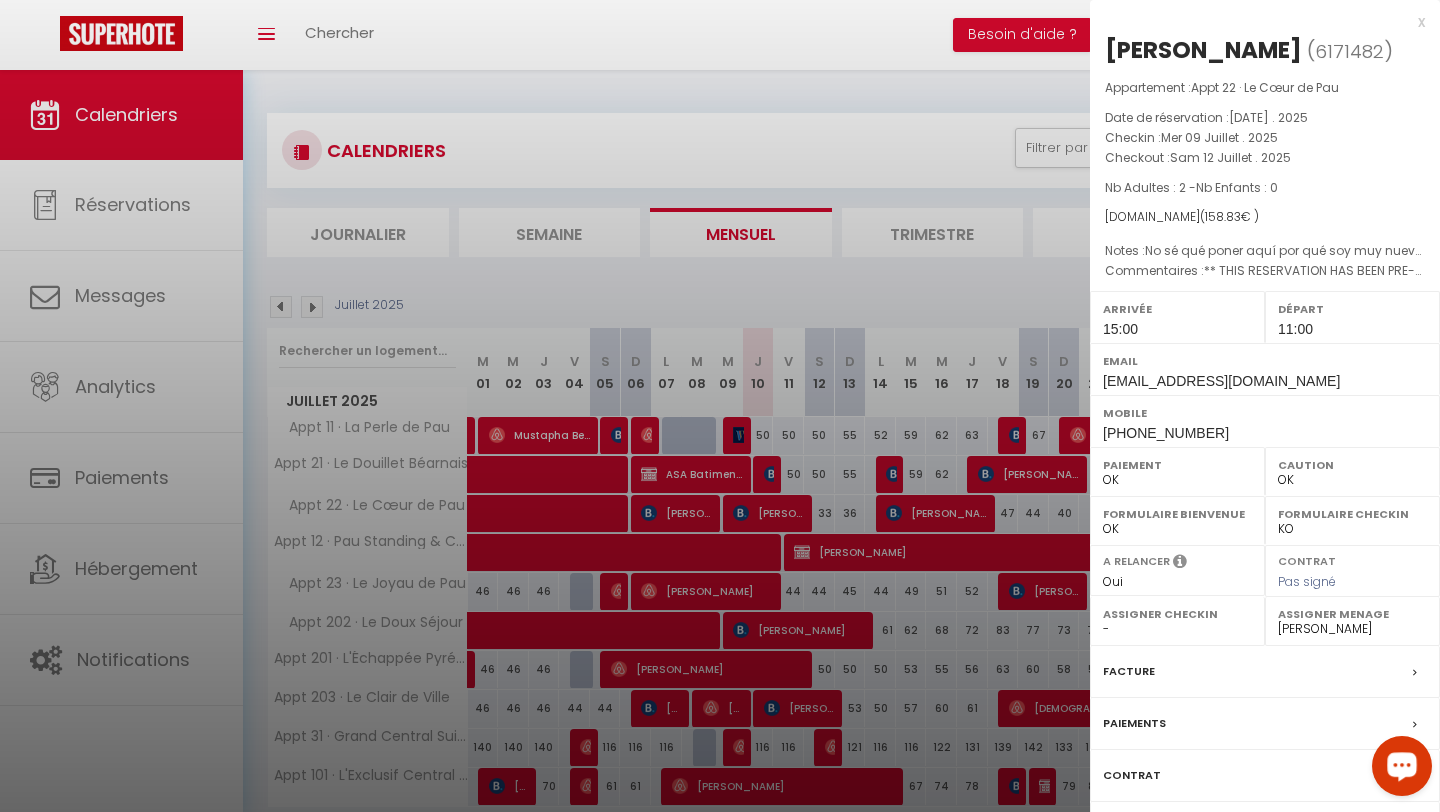 click at bounding box center (720, 406) 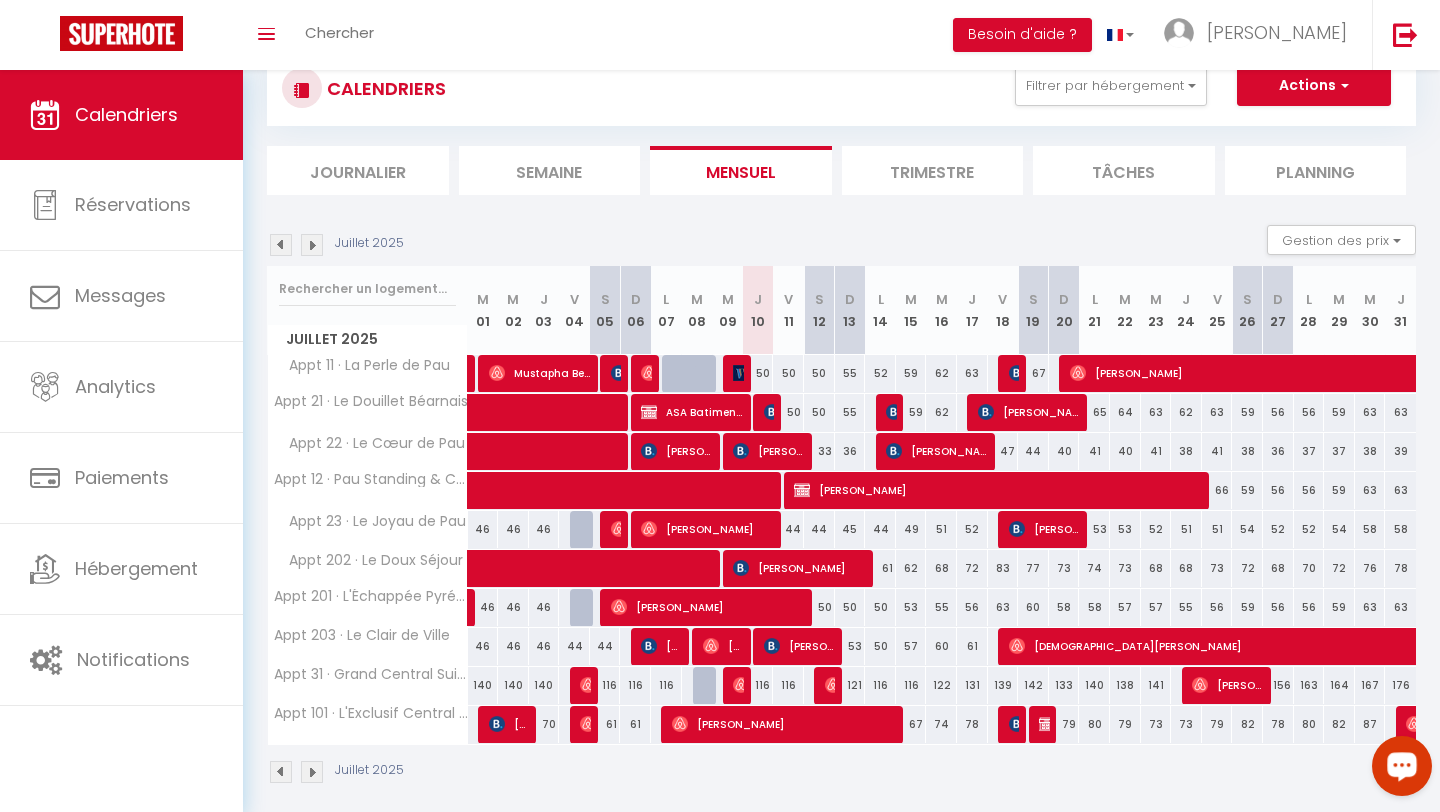 scroll, scrollTop: 77, scrollLeft: 0, axis: vertical 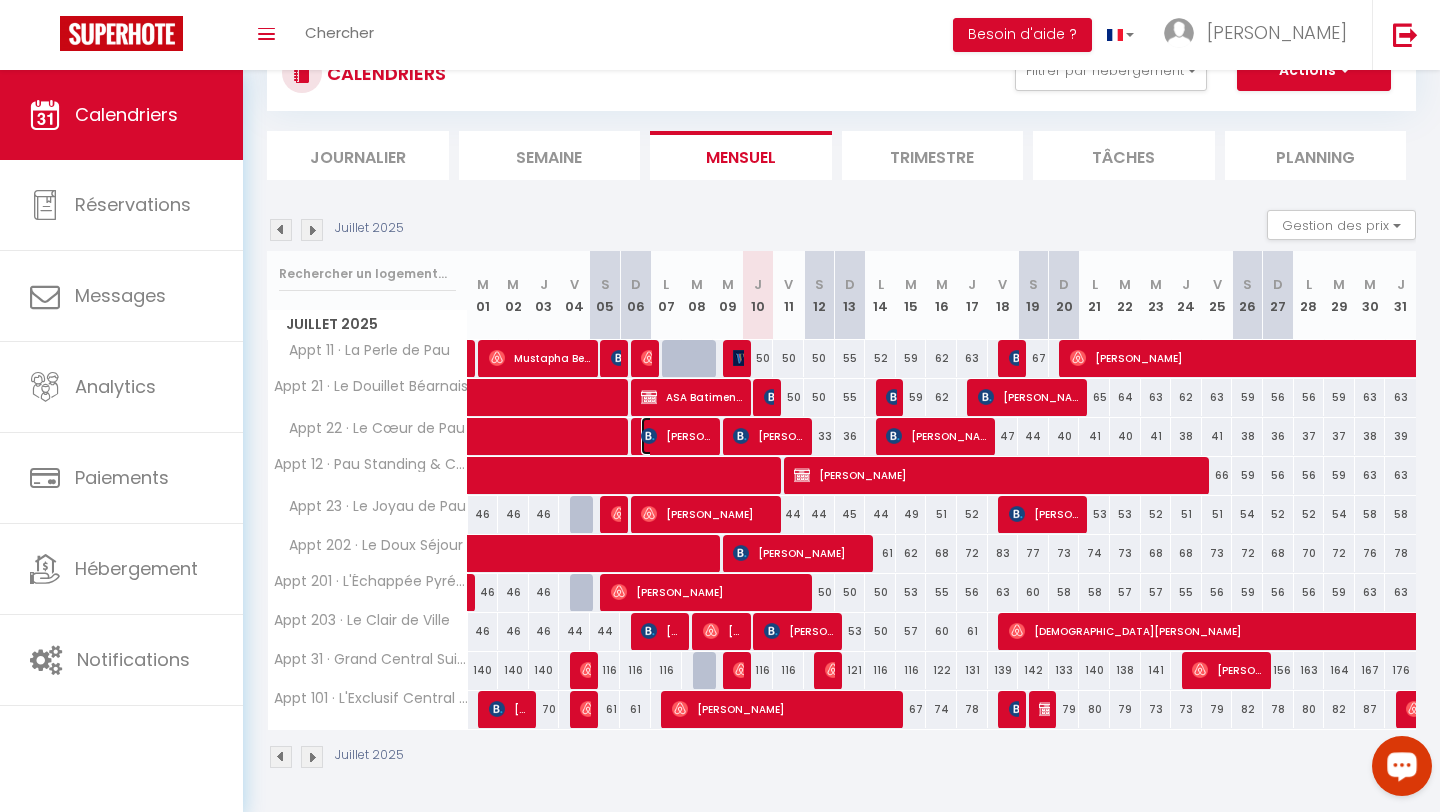 click on "[PERSON_NAME]" at bounding box center (677, 436) 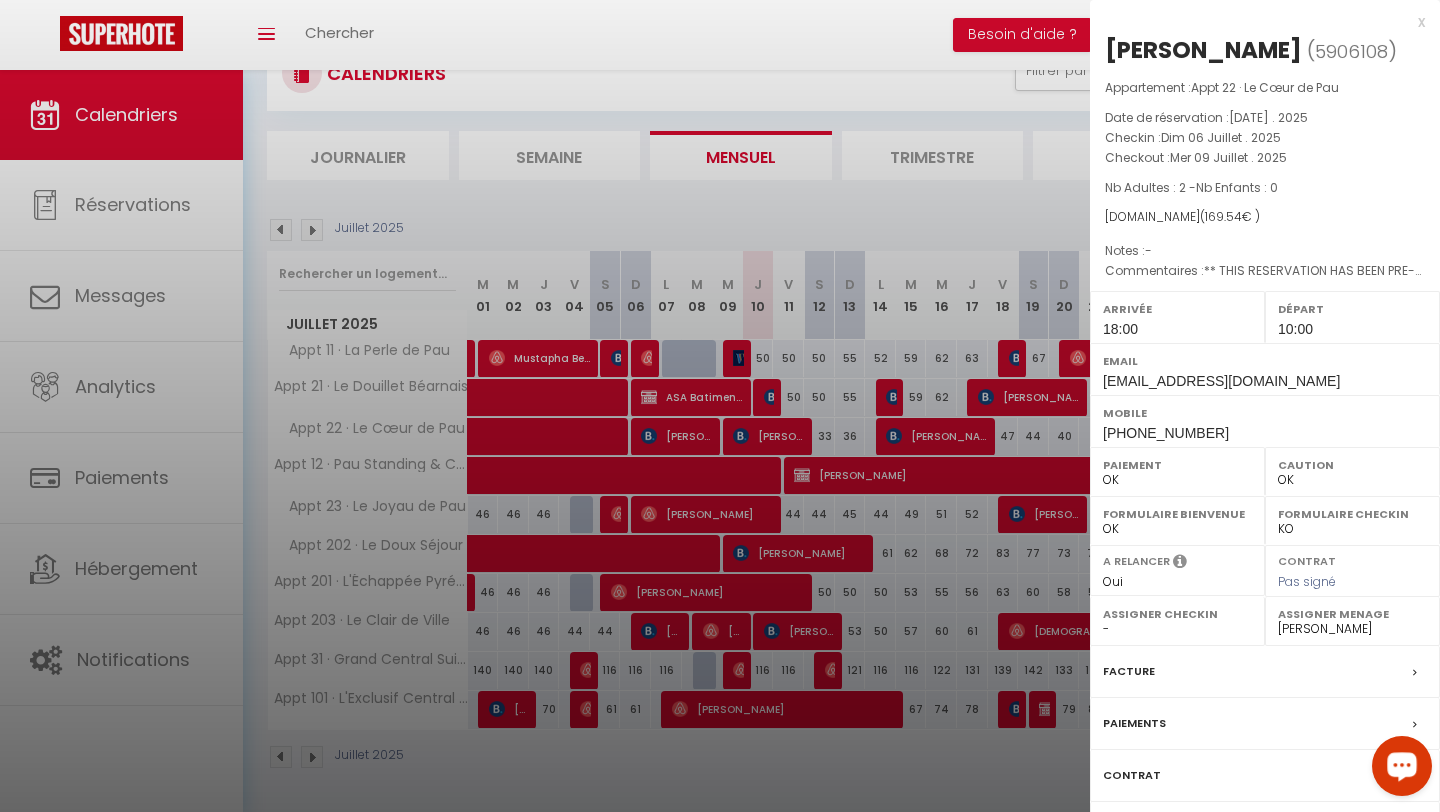 click at bounding box center (720, 406) 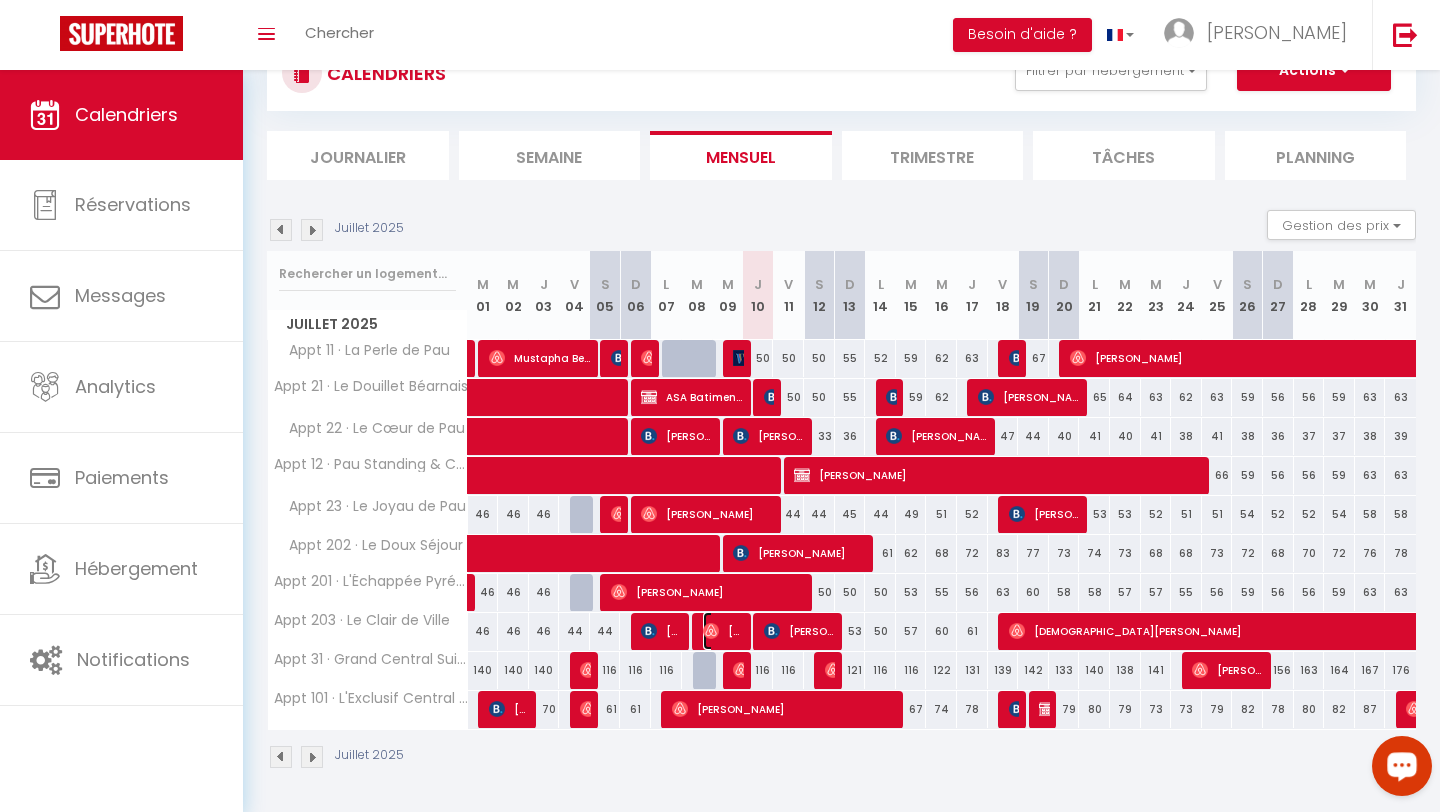 click on "[PERSON_NAME]" at bounding box center (723, 631) 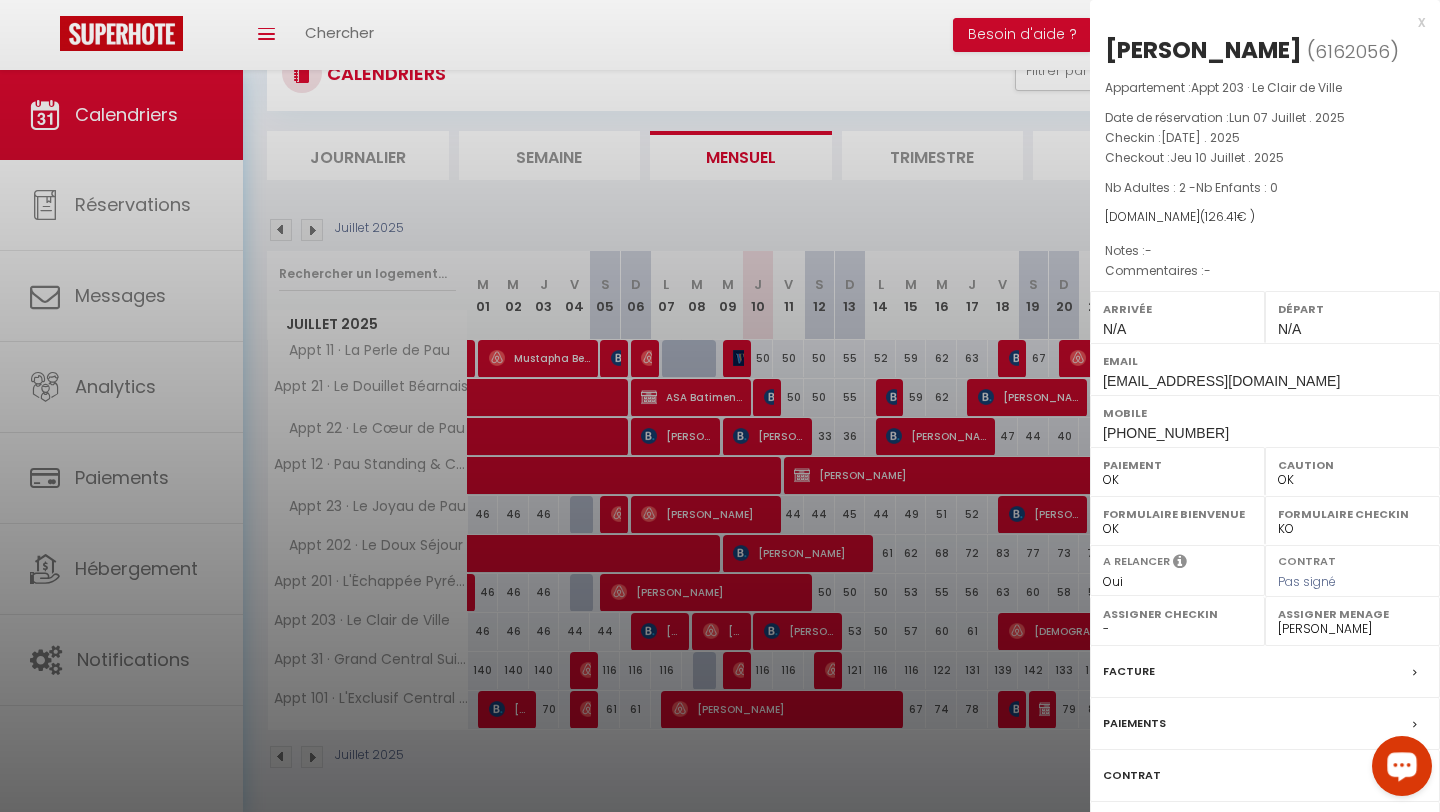 click at bounding box center [720, 406] 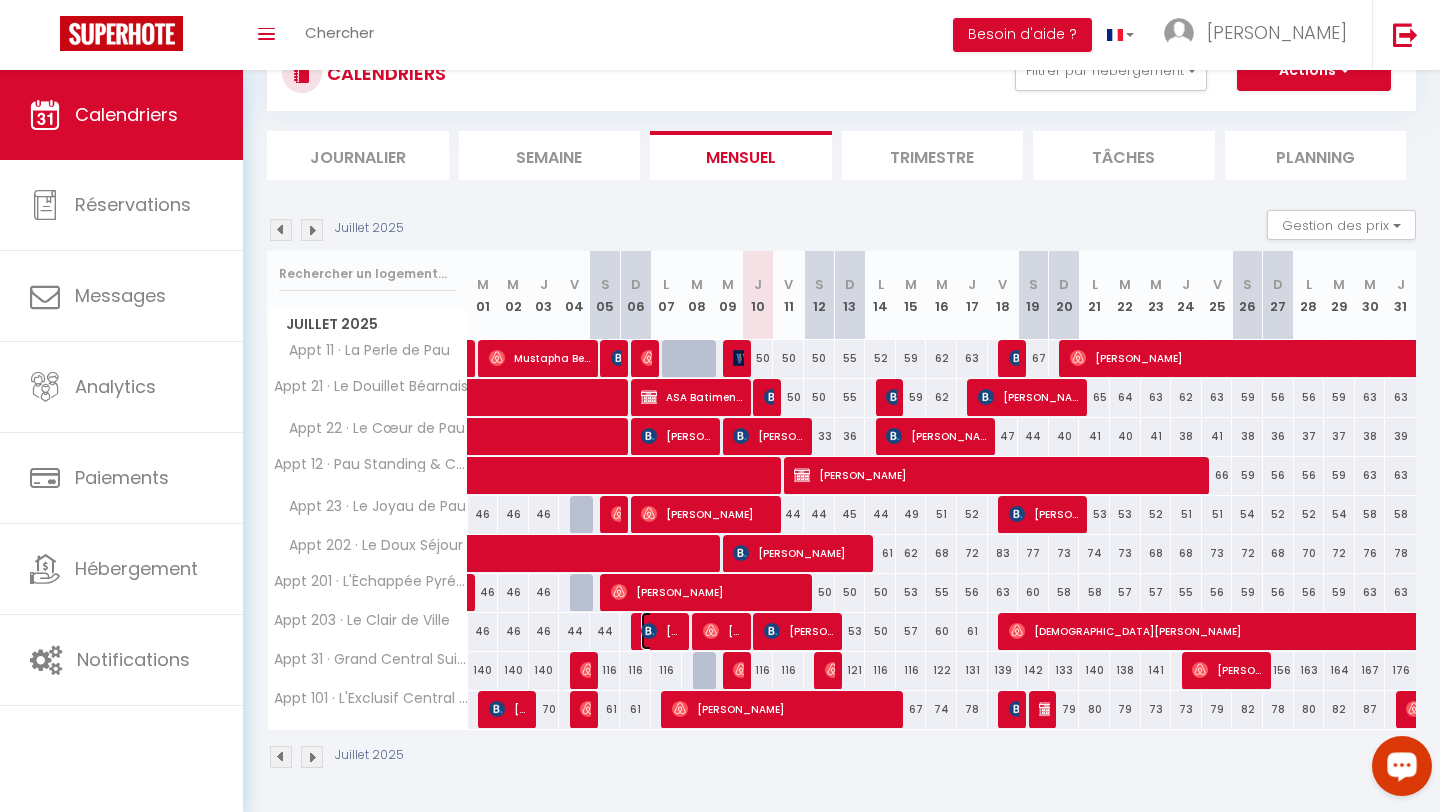 click at bounding box center (649, 631) 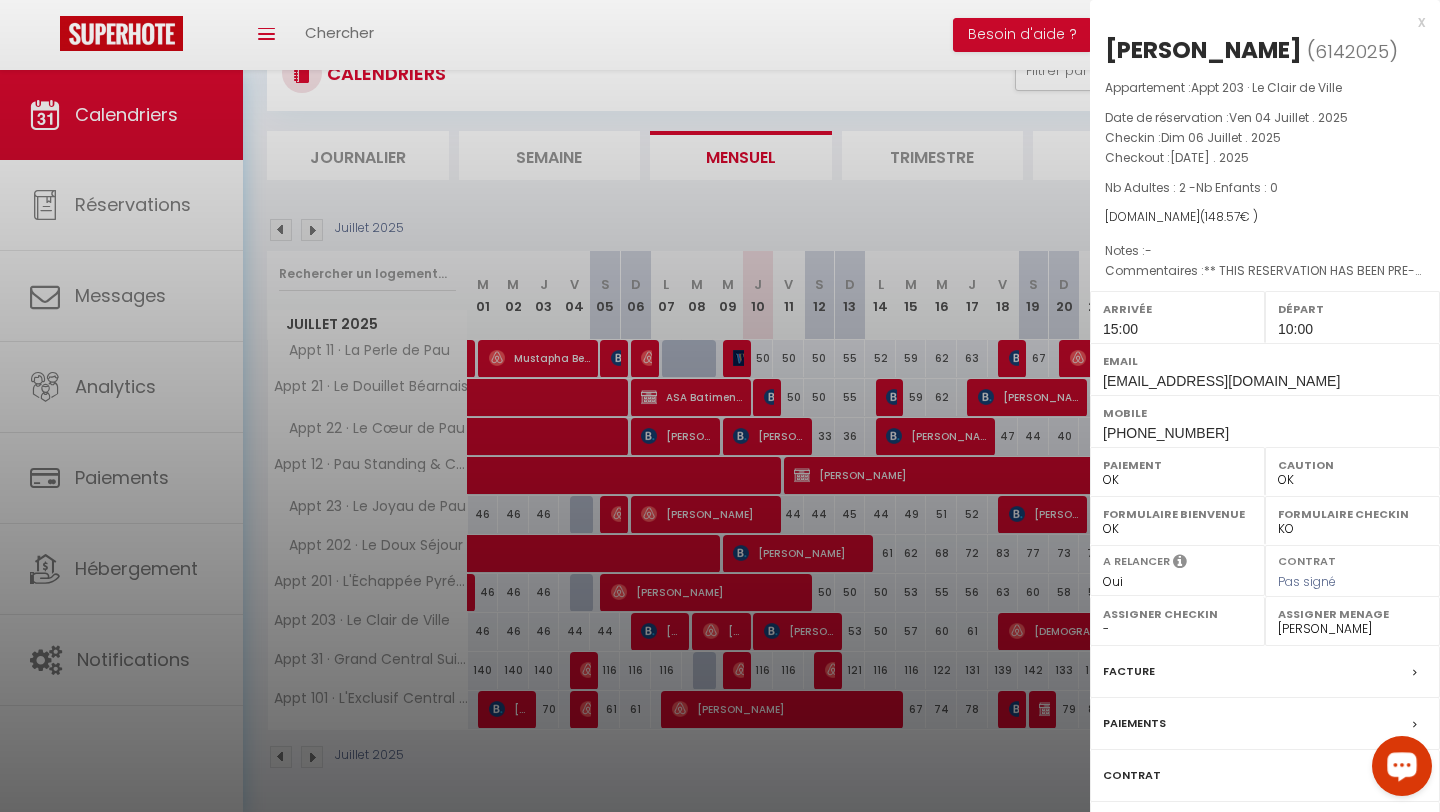 click at bounding box center [720, 406] 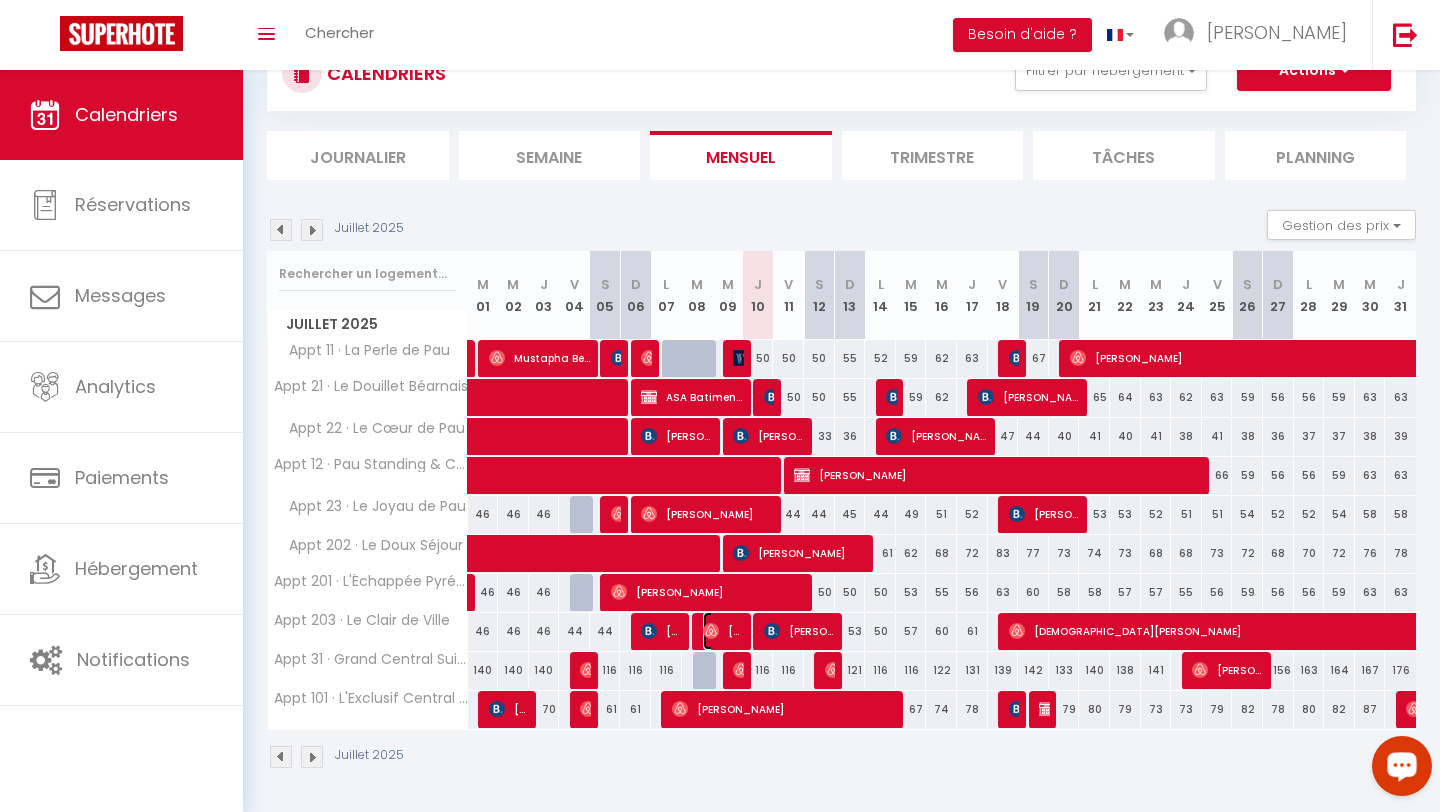 click on "[PERSON_NAME]" at bounding box center (723, 631) 